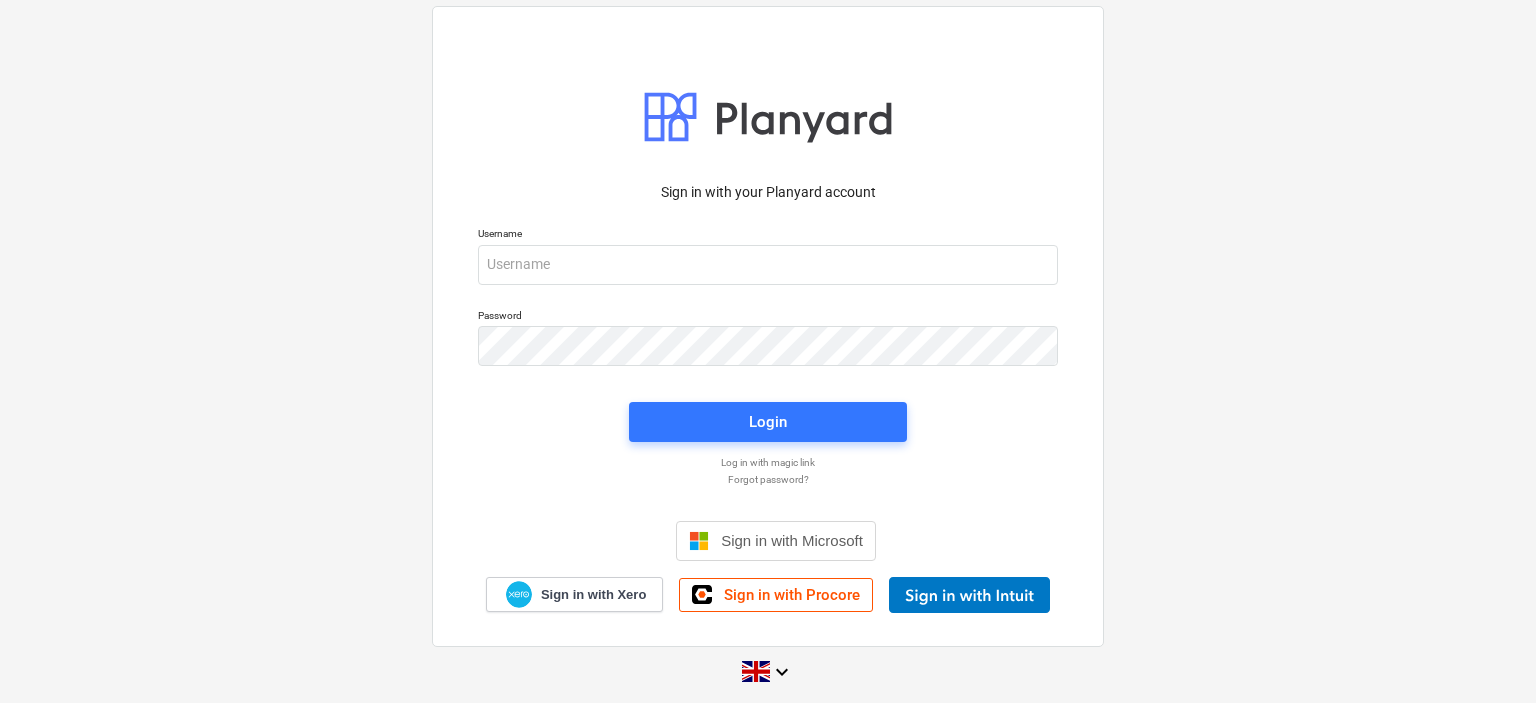 scroll, scrollTop: 0, scrollLeft: 0, axis: both 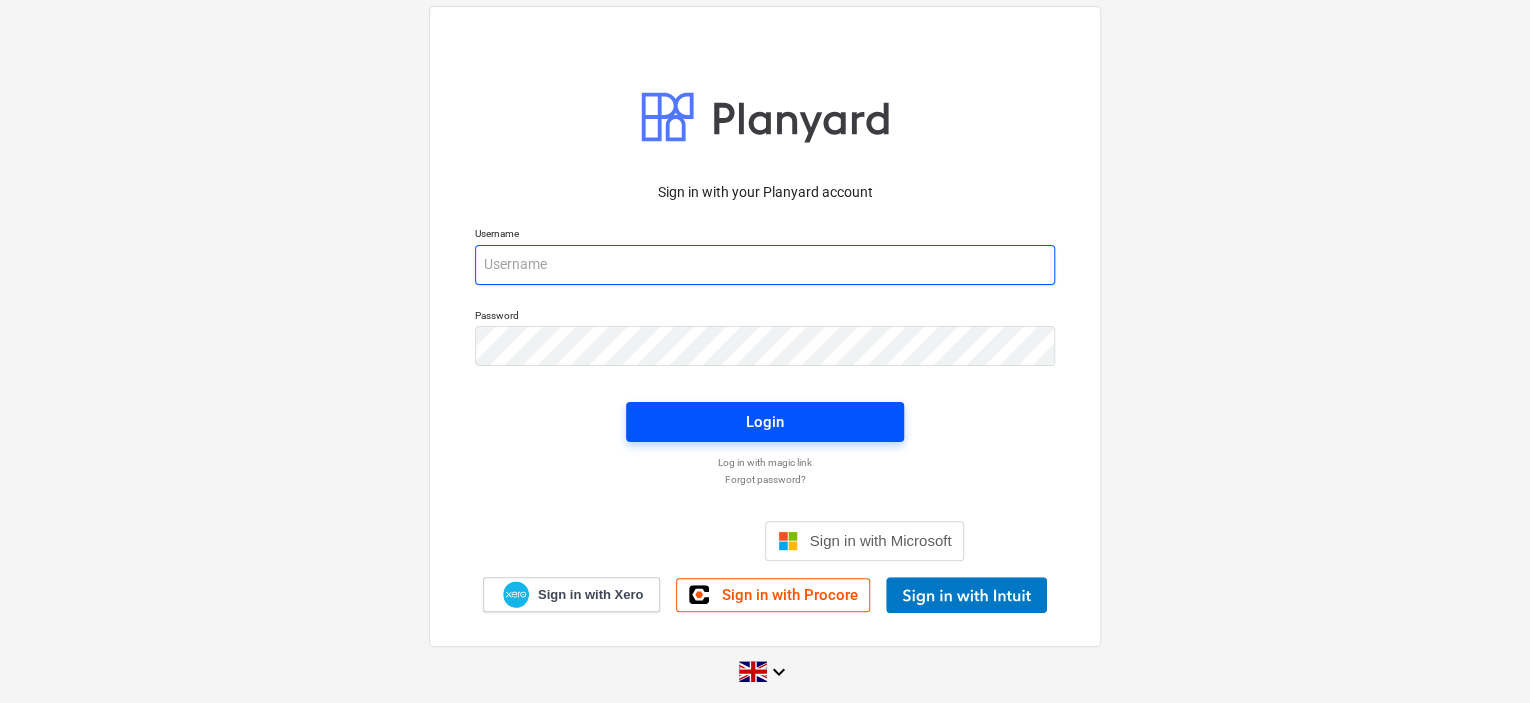 type on "[PERSON_NAME][EMAIL_ADDRESS][DOMAIN_NAME]" 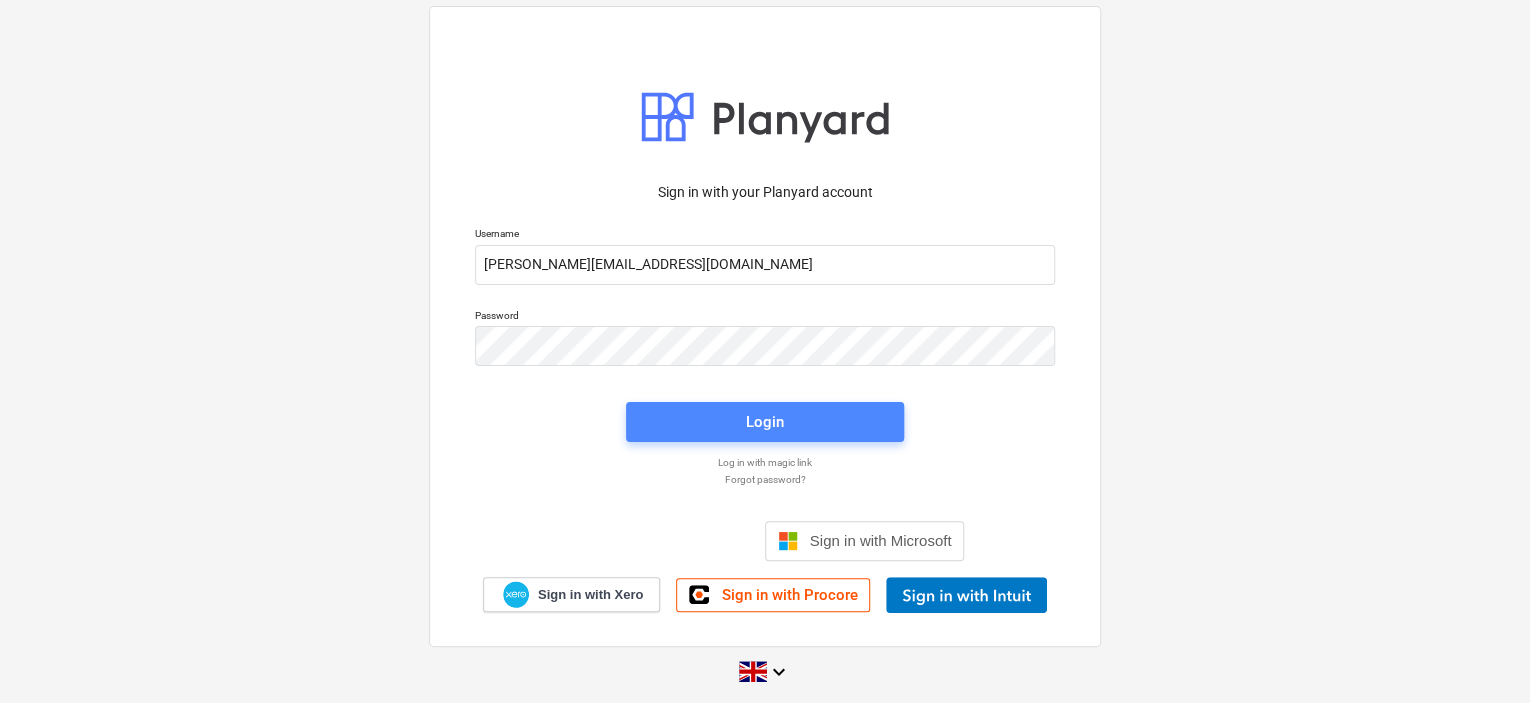 click on "Login" at bounding box center [765, 422] 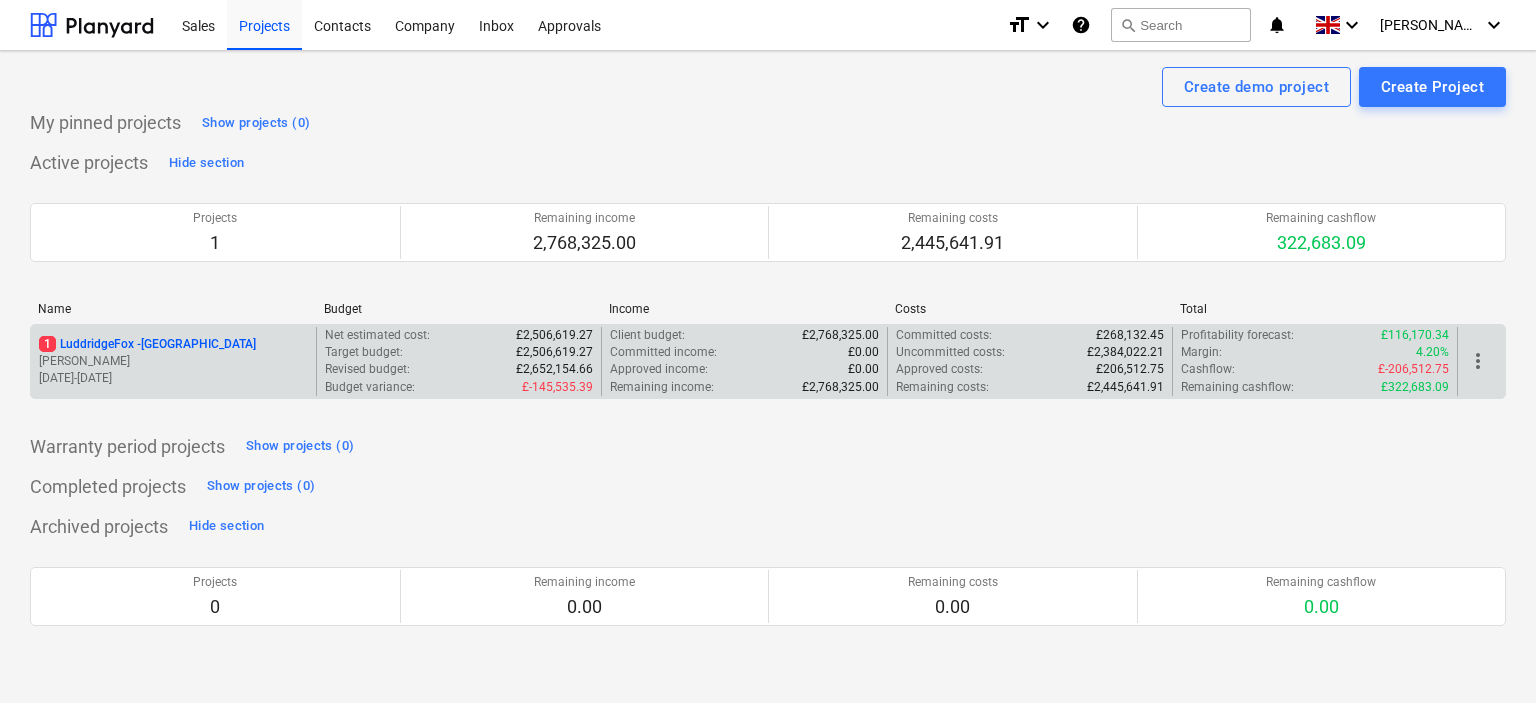 click on "1  LuddridgeFox -  [GEOGRAPHIC_DATA]" at bounding box center [147, 344] 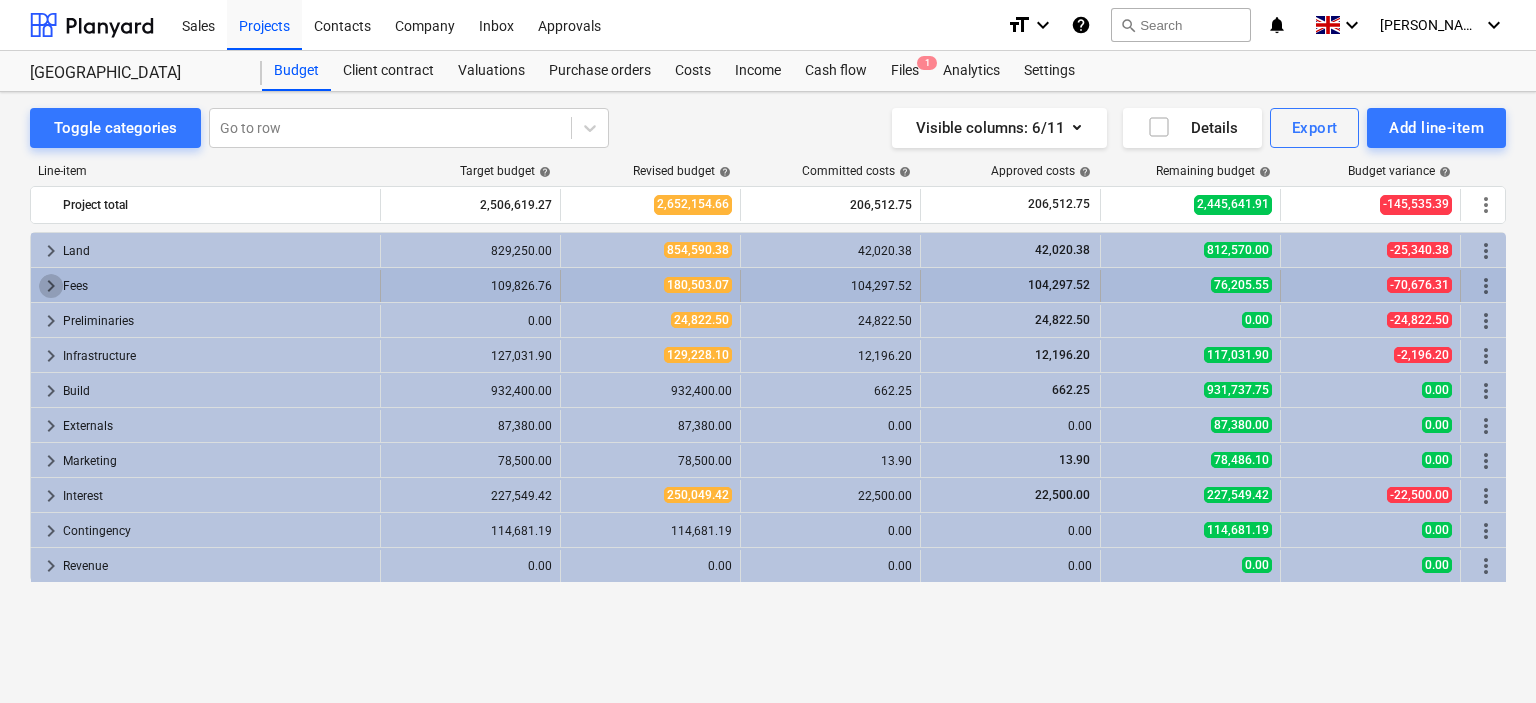 click on "keyboard_arrow_right" at bounding box center (51, 286) 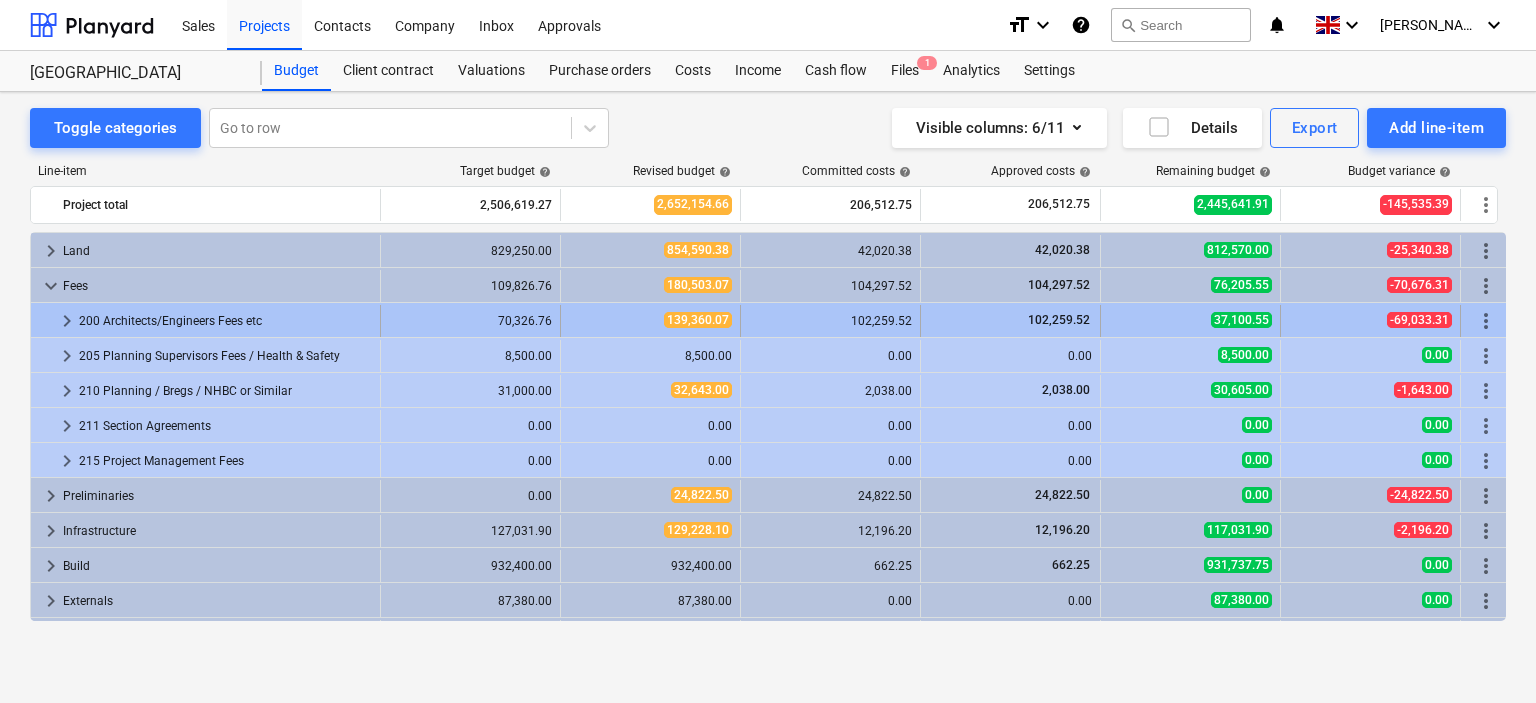 click on "keyboard_arrow_right" at bounding box center [67, 321] 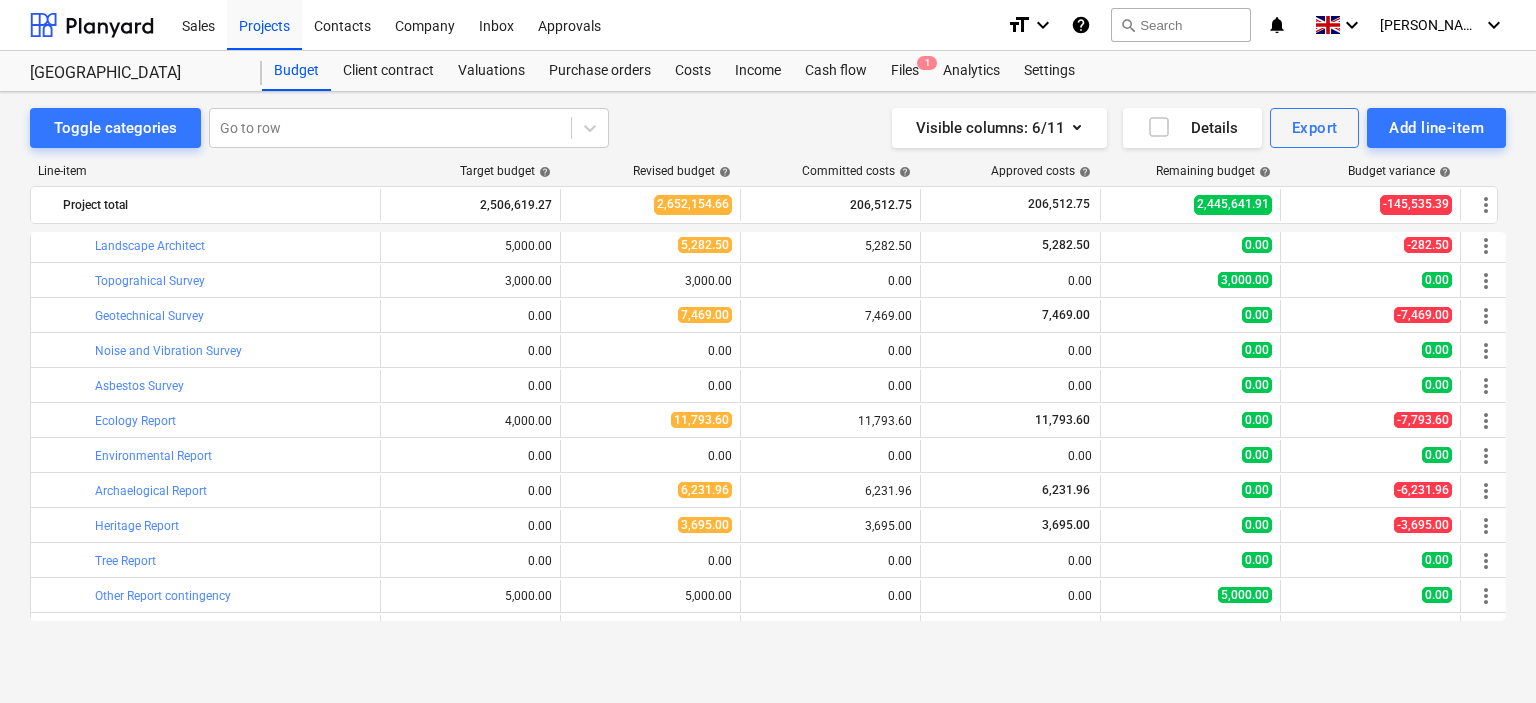 scroll, scrollTop: 700, scrollLeft: 0, axis: vertical 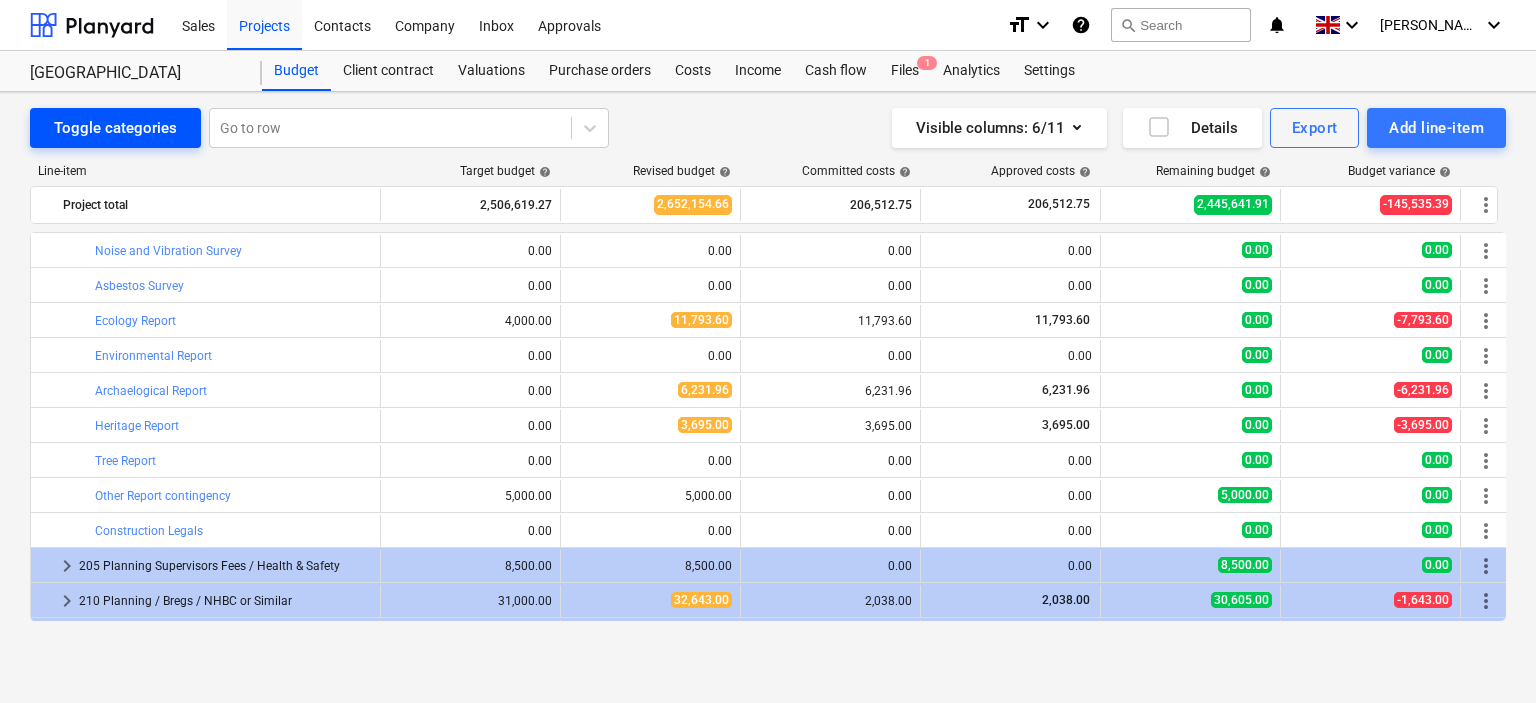 click on "Toggle categories" at bounding box center (115, 128) 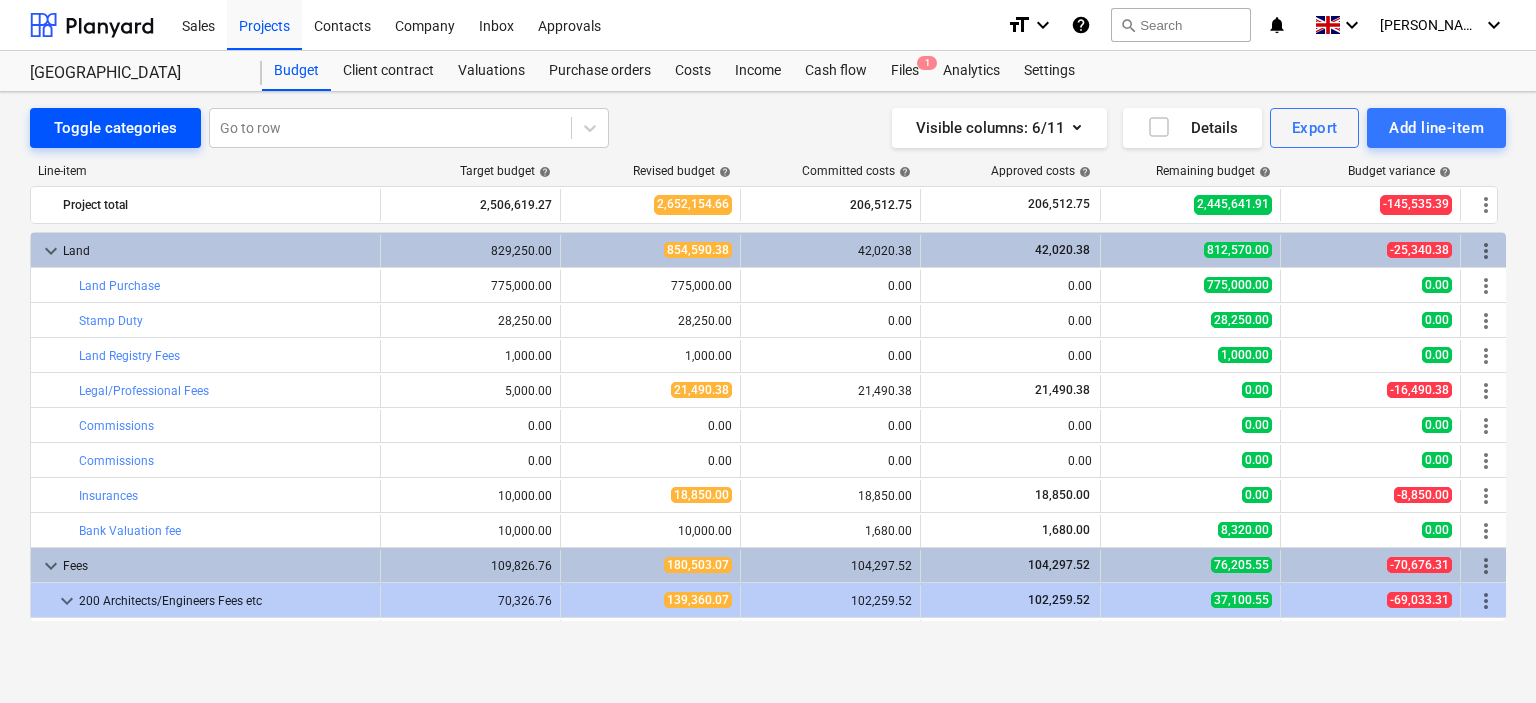 click on "Toggle categories" at bounding box center [115, 128] 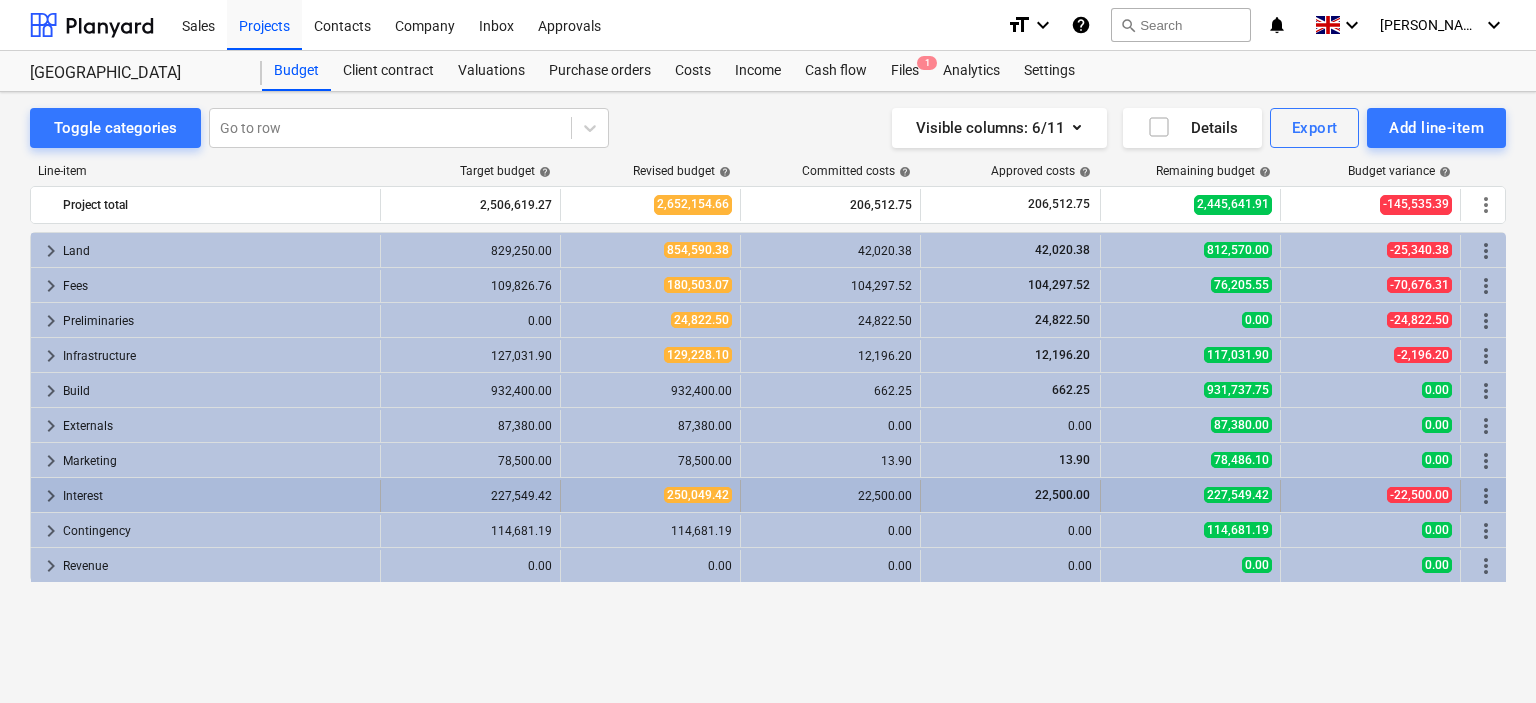 click on "keyboard_arrow_right" at bounding box center [51, 496] 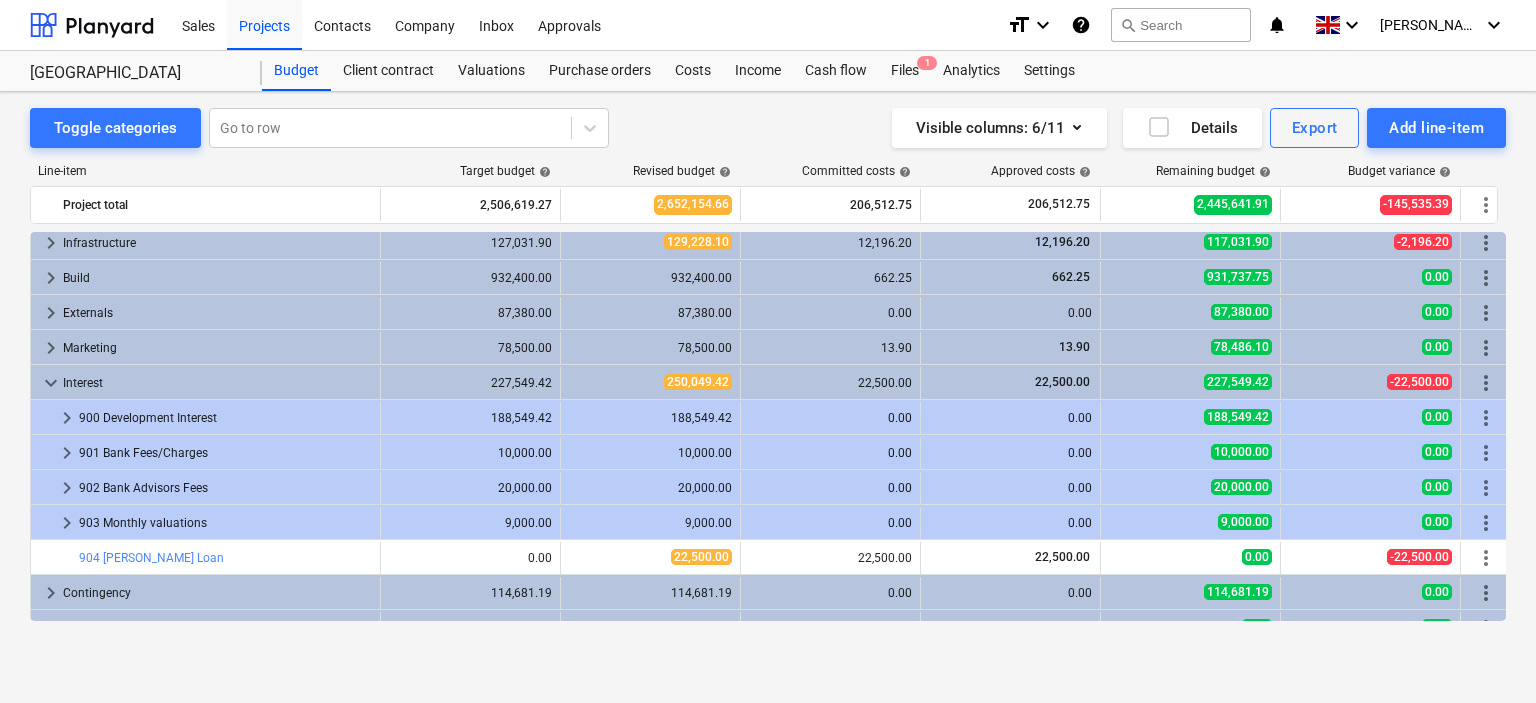 scroll, scrollTop: 136, scrollLeft: 0, axis: vertical 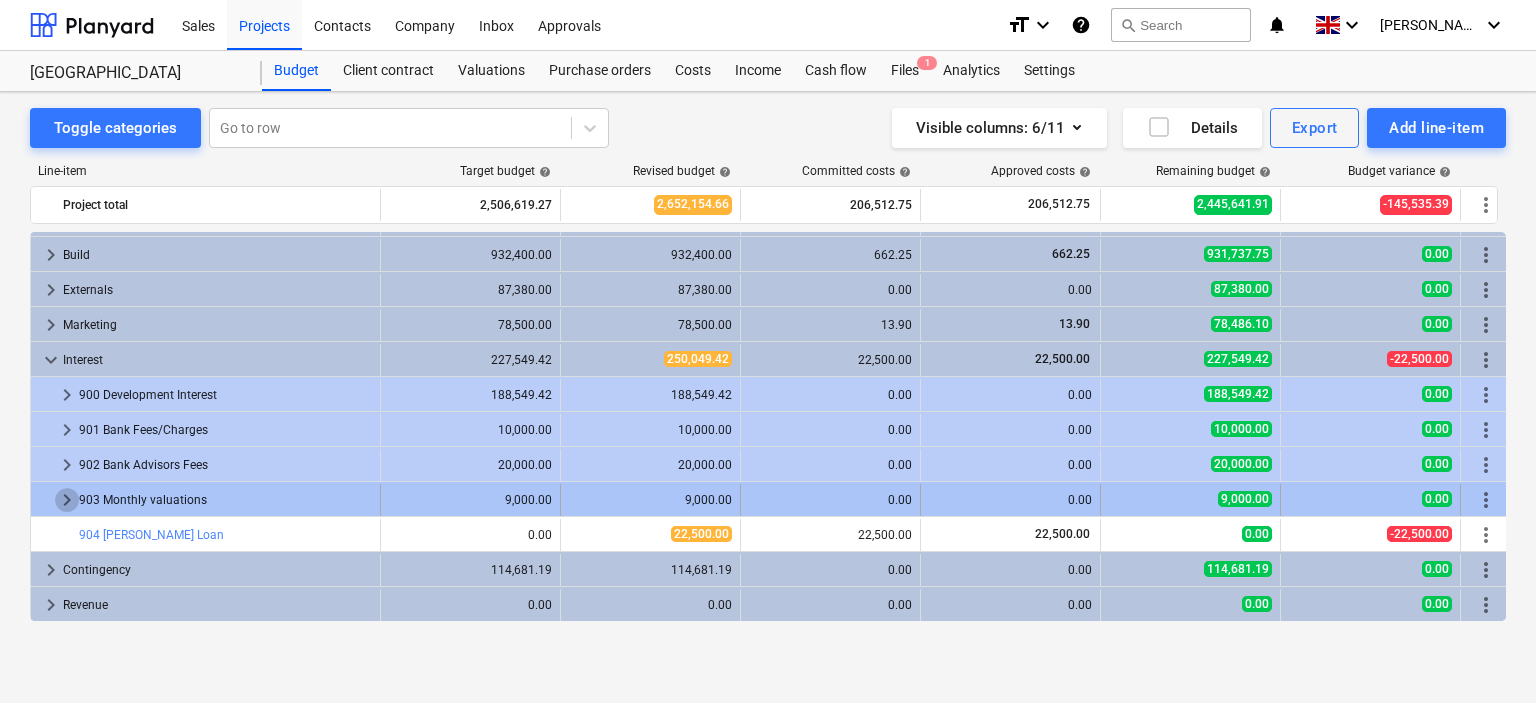 click on "keyboard_arrow_right" at bounding box center [67, 500] 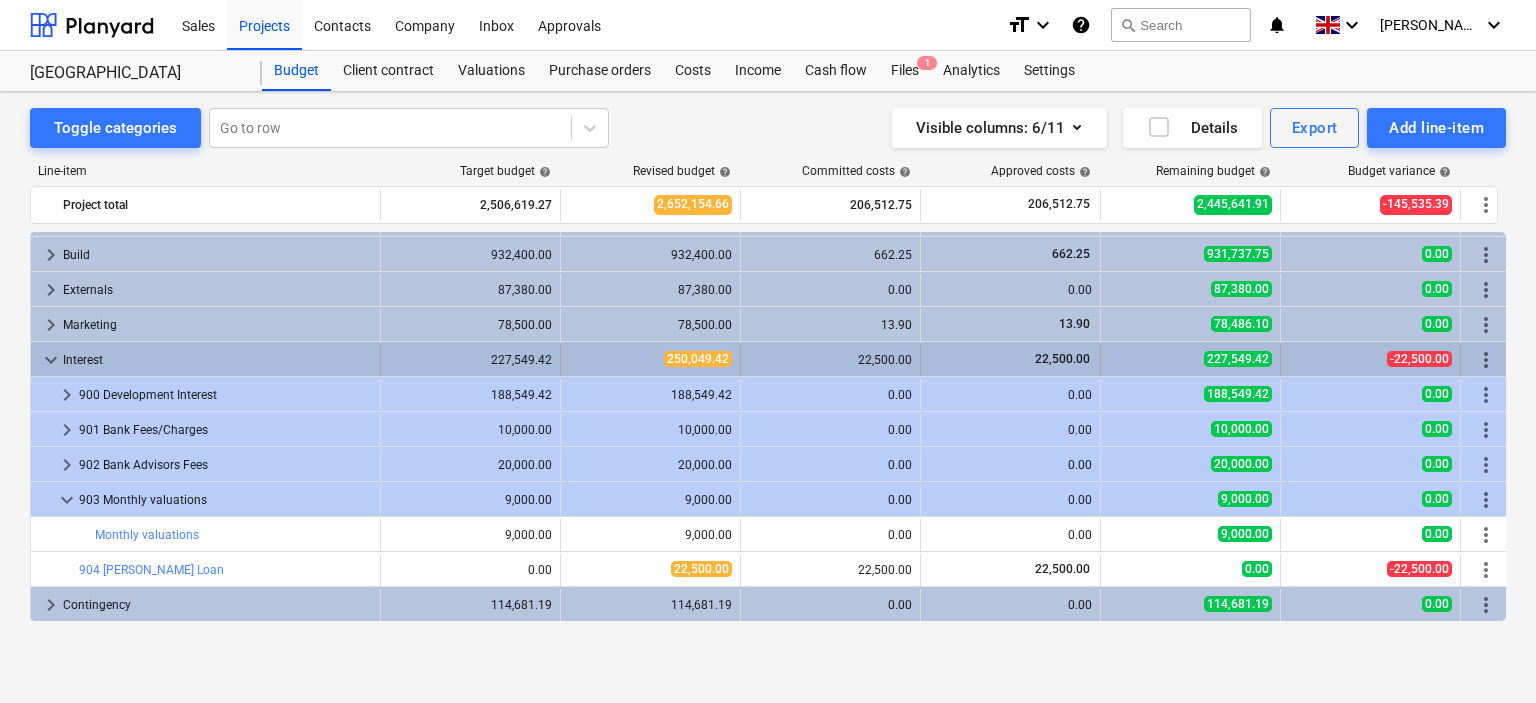 click on "keyboard_arrow_down" at bounding box center (51, 360) 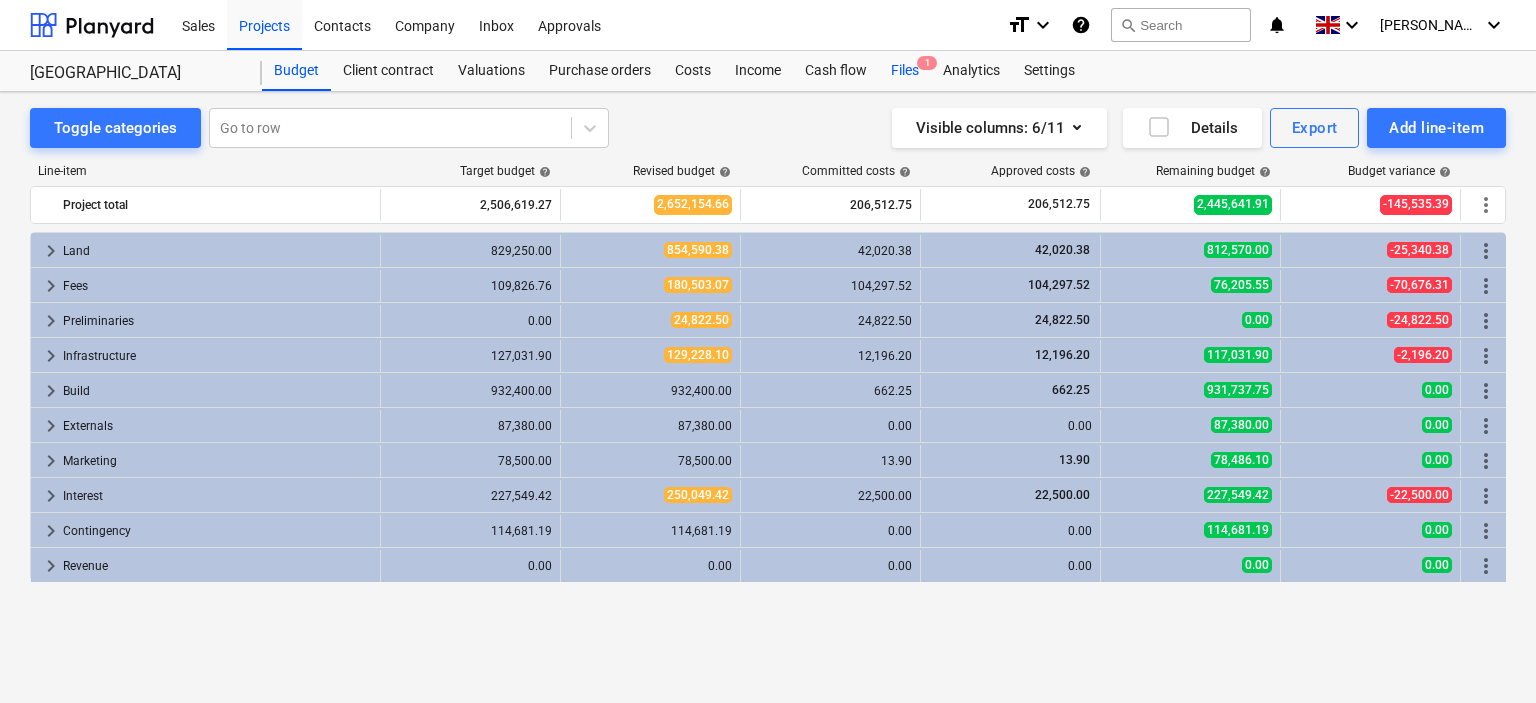 click on "Files 1" at bounding box center [905, 71] 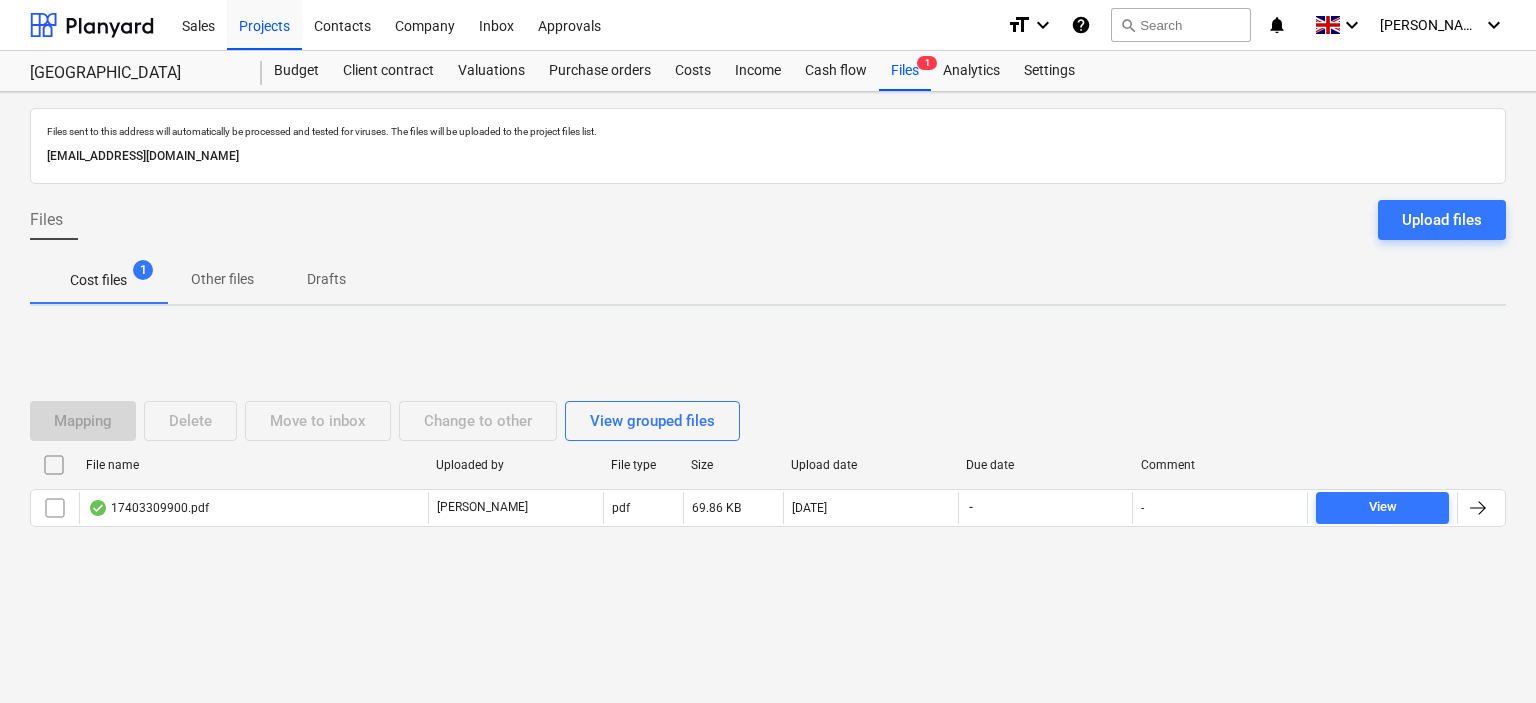 drag, startPoint x: 428, startPoint y: 155, endPoint x: 36, endPoint y: 147, distance: 392.08163 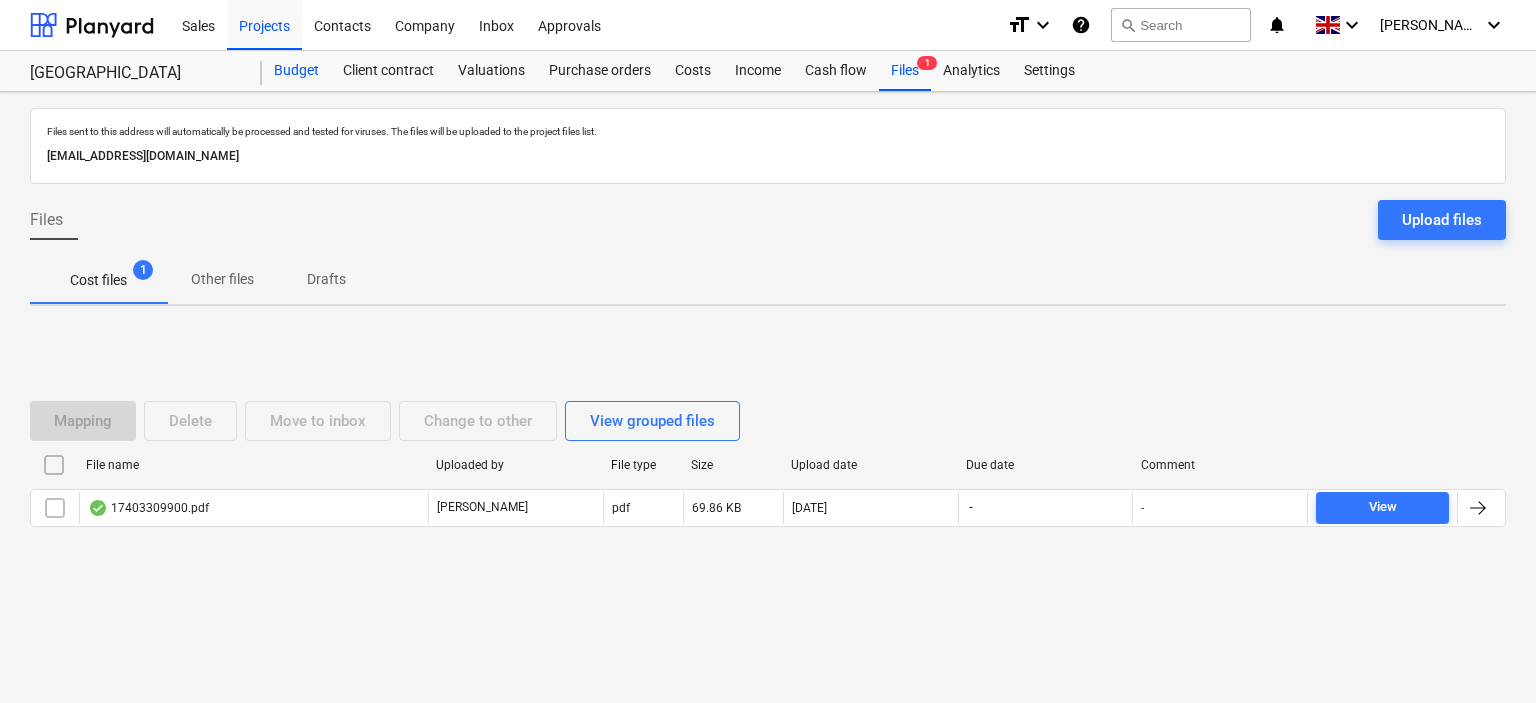 click on "Budget" at bounding box center (296, 71) 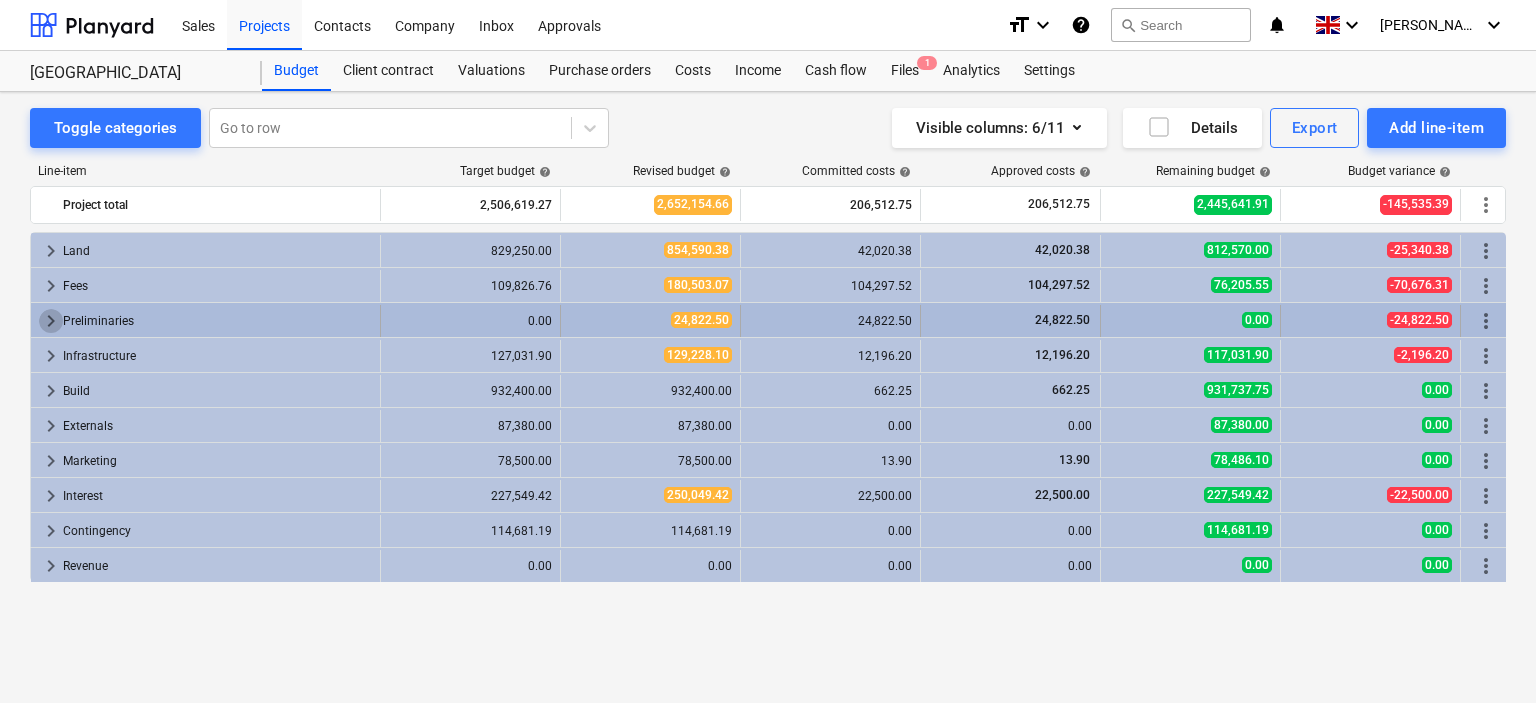 click on "keyboard_arrow_right" at bounding box center [51, 321] 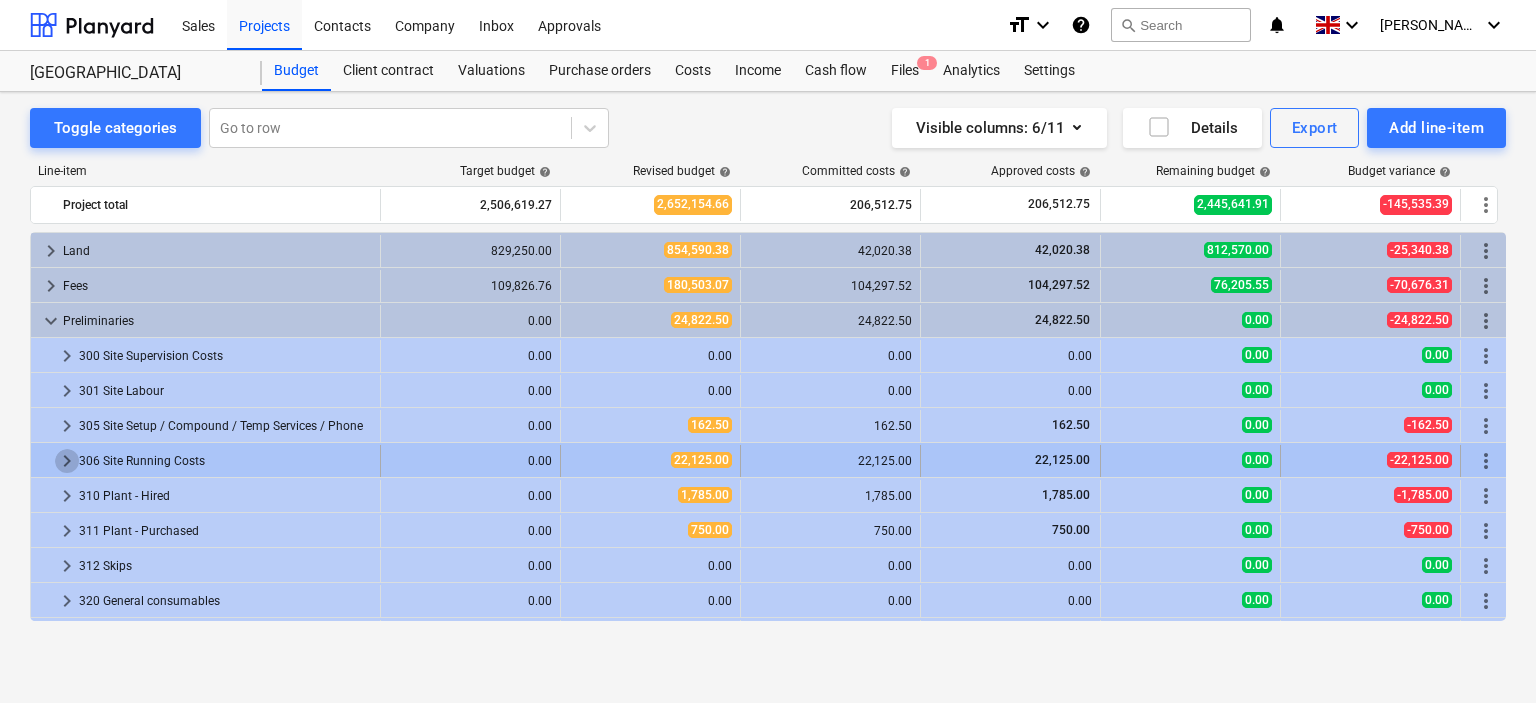 click on "keyboard_arrow_right" at bounding box center [67, 461] 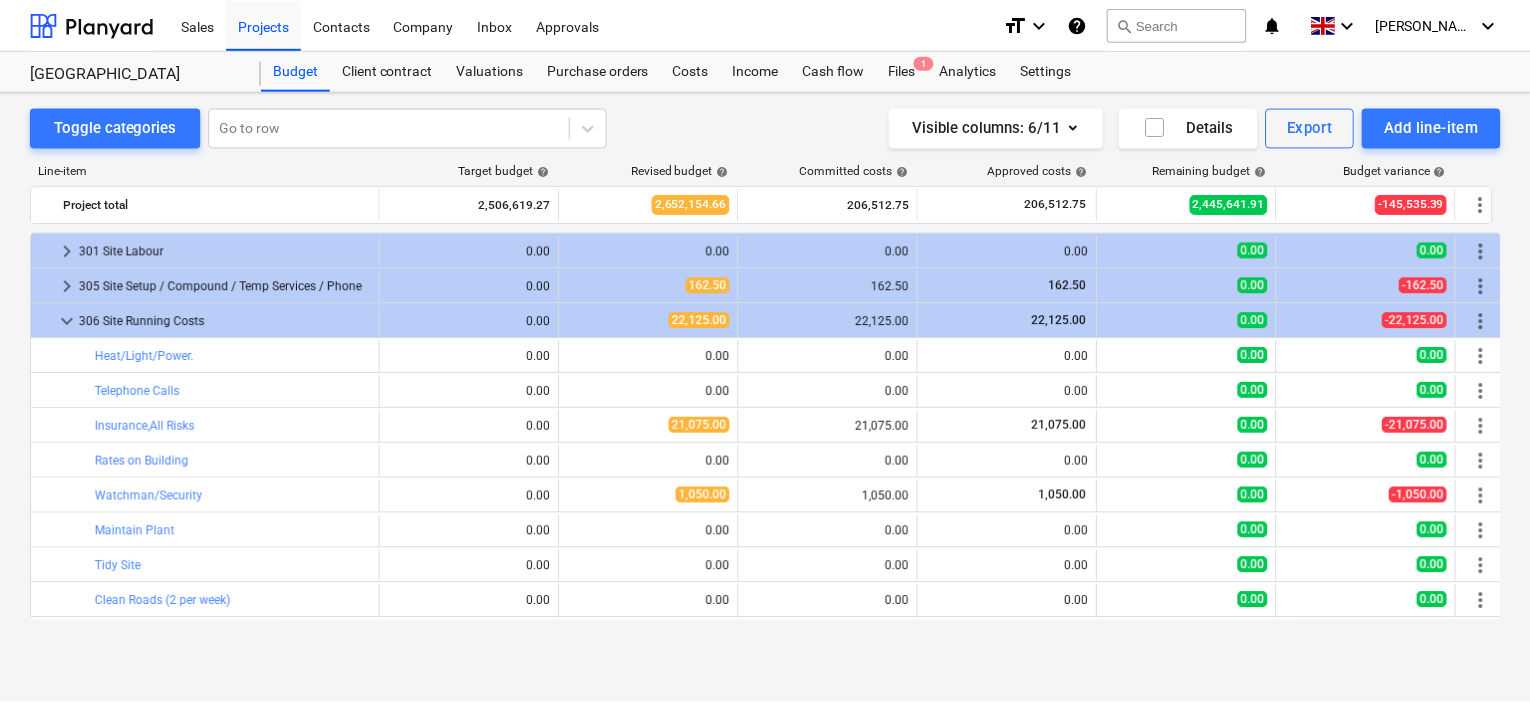 scroll, scrollTop: 196, scrollLeft: 0, axis: vertical 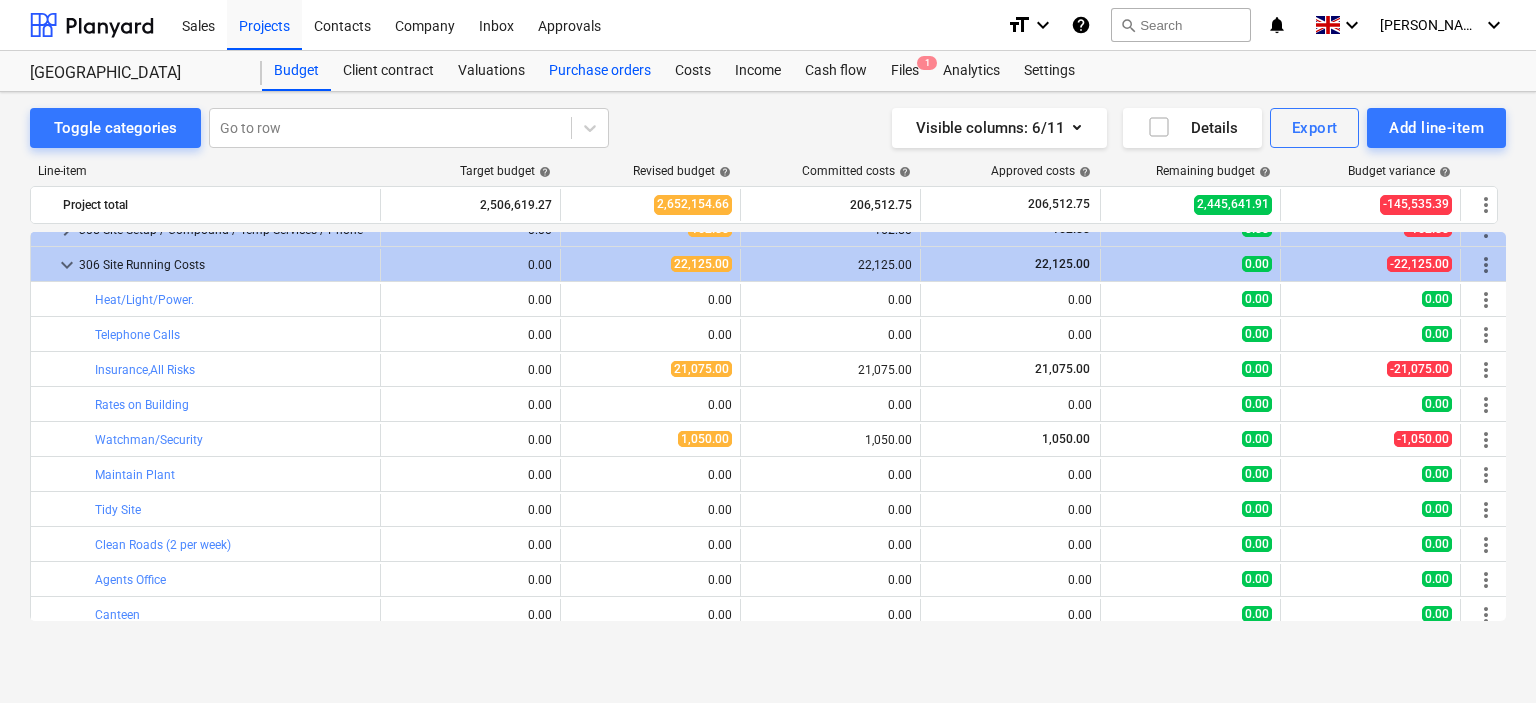 click on "Purchase orders" at bounding box center (600, 71) 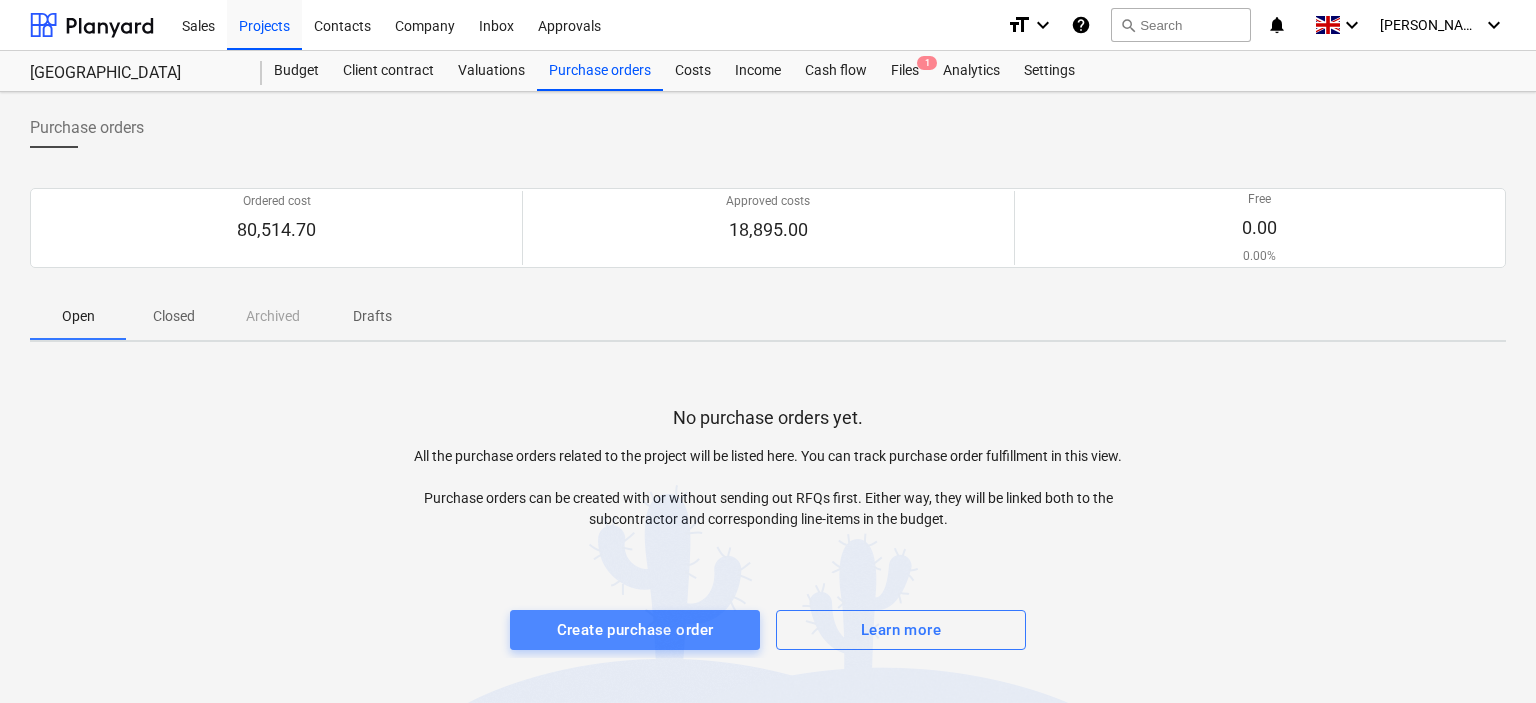 click on "Create purchase order" at bounding box center (635, 630) 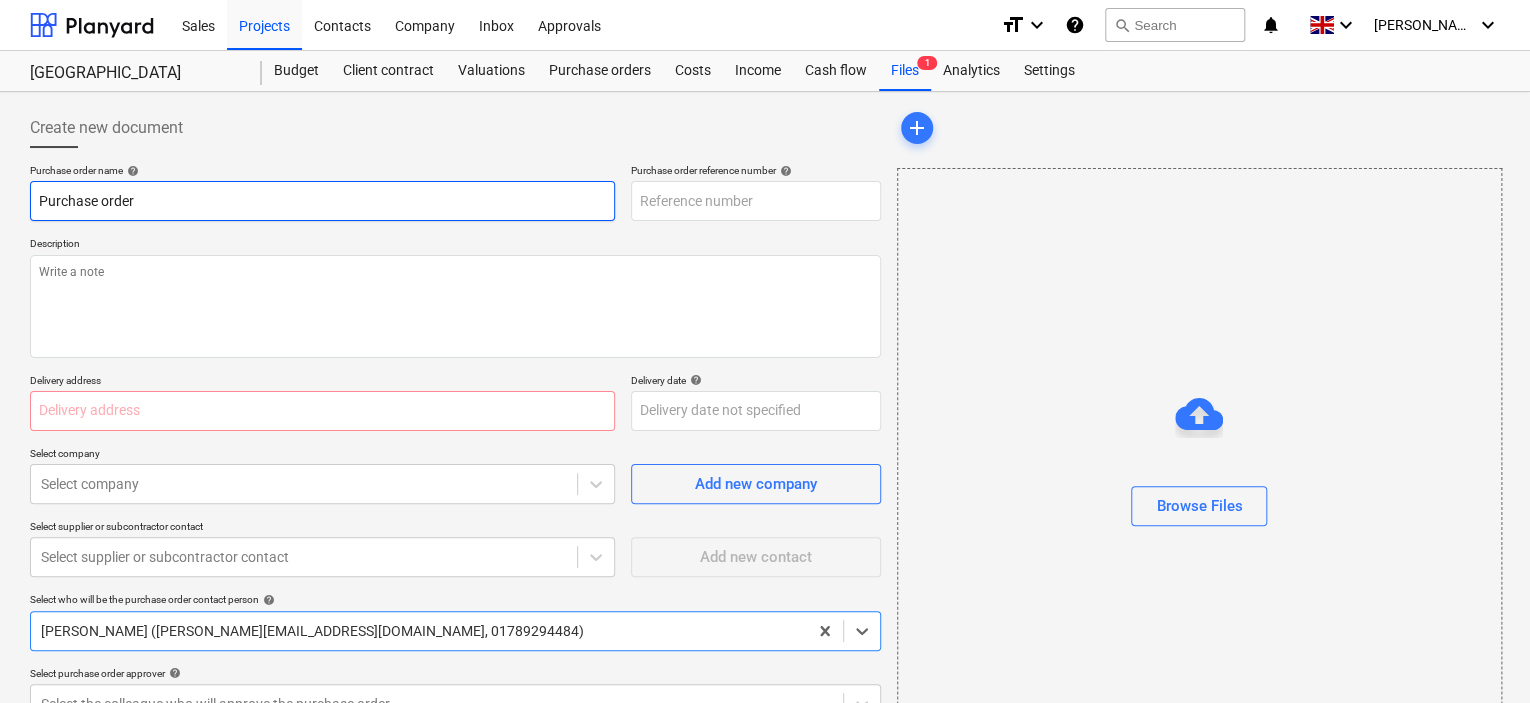 type on "x" 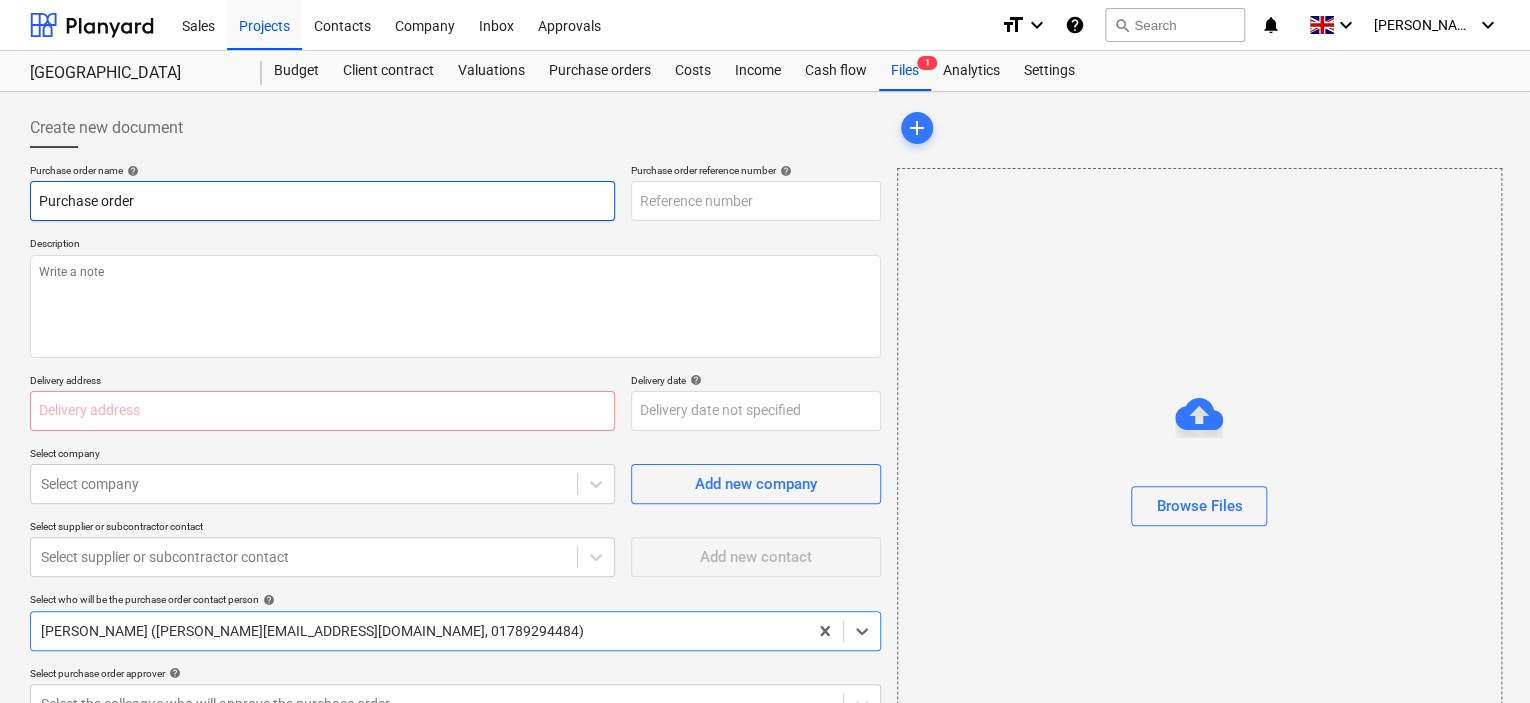 type on "LuddridgeFox-PO-049" 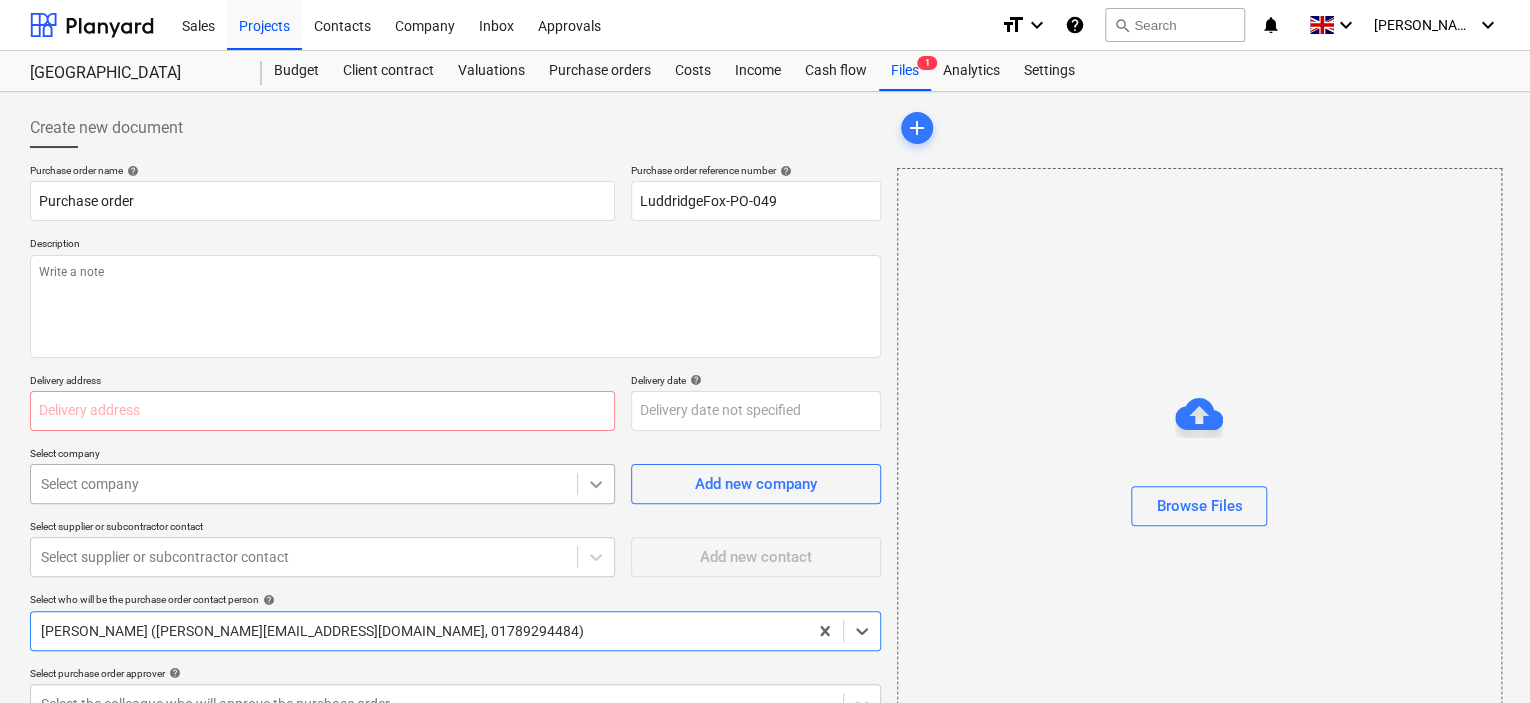 scroll, scrollTop: 16, scrollLeft: 0, axis: vertical 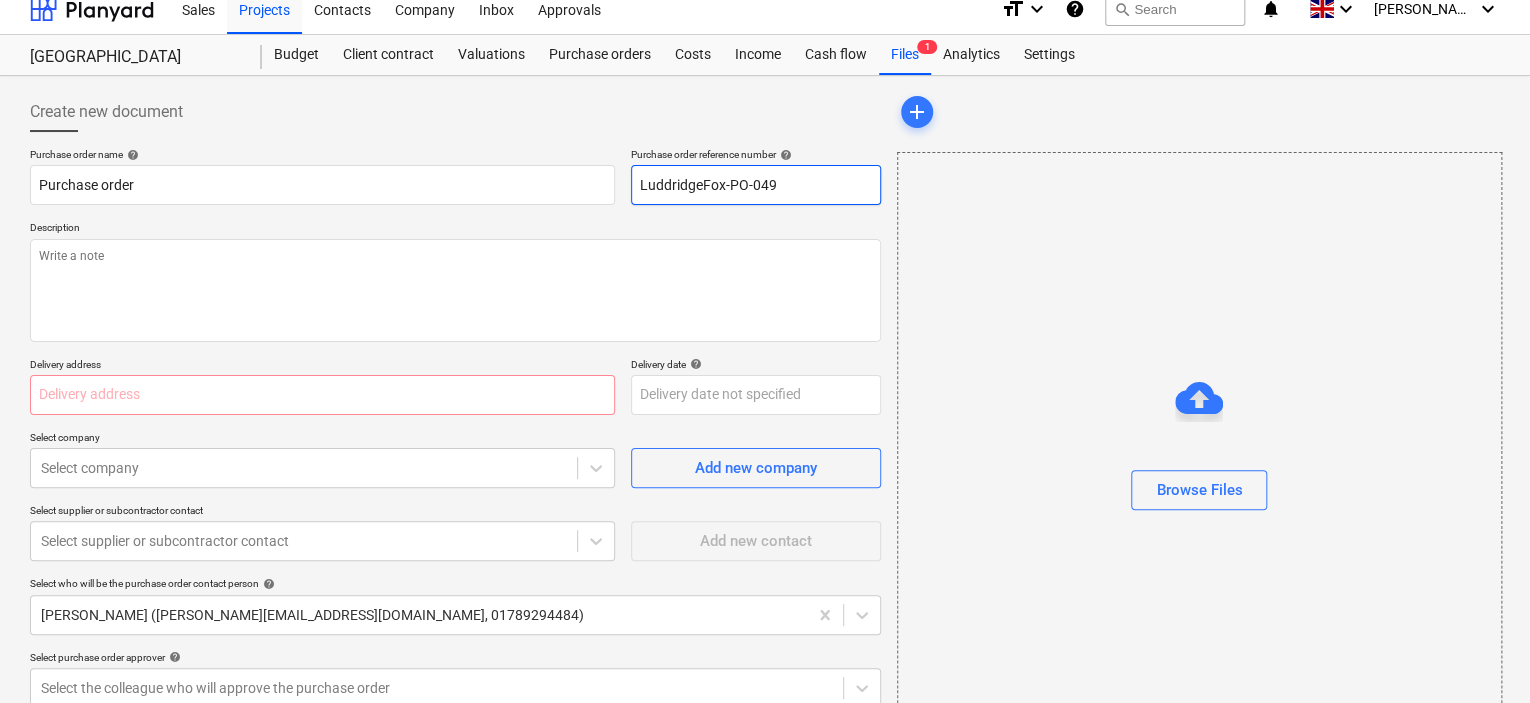 click on "LuddridgeFox-PO-049" at bounding box center (756, 185) 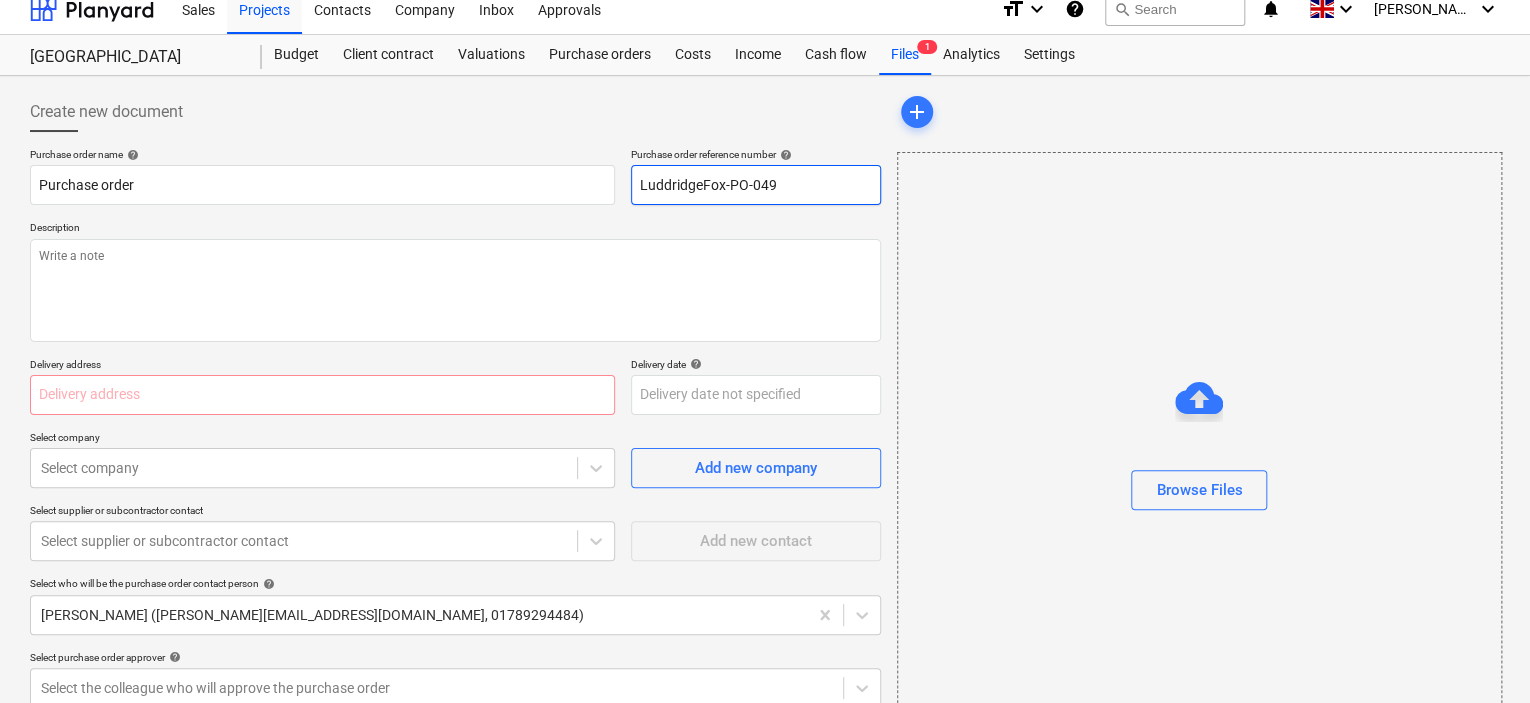 click on "LuddridgeFox-PO-049" at bounding box center (756, 185) 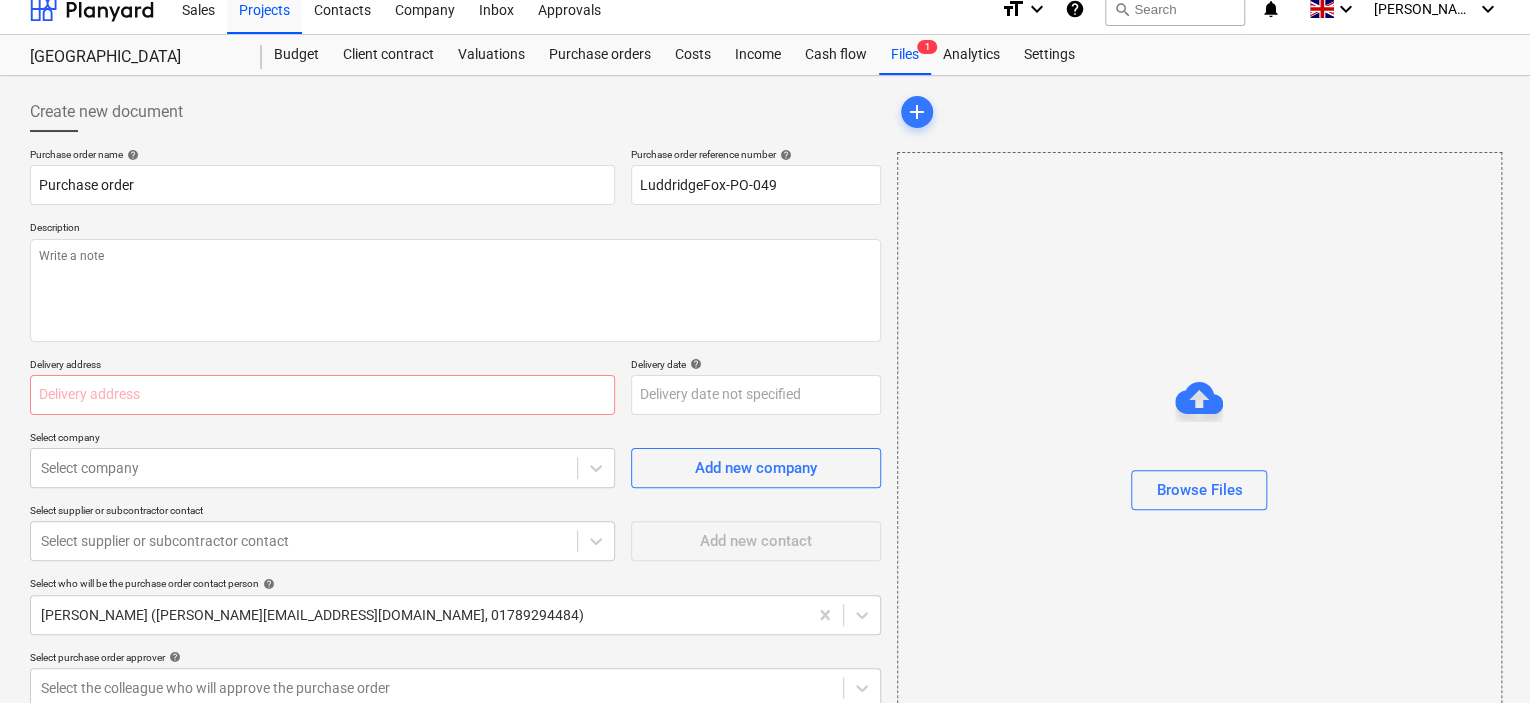 click on "Create new document" at bounding box center [455, 112] 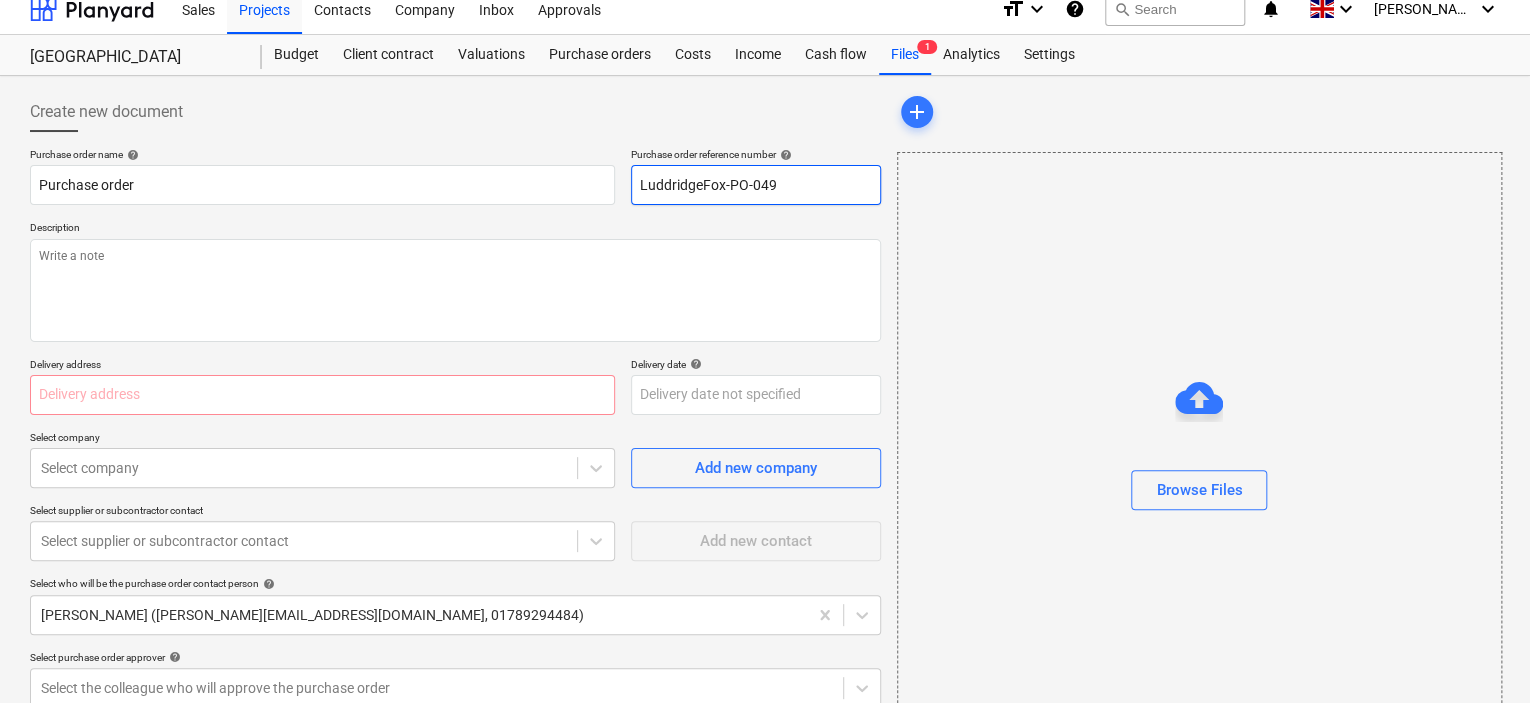 click on "LuddridgeFox-PO-049" at bounding box center (756, 185) 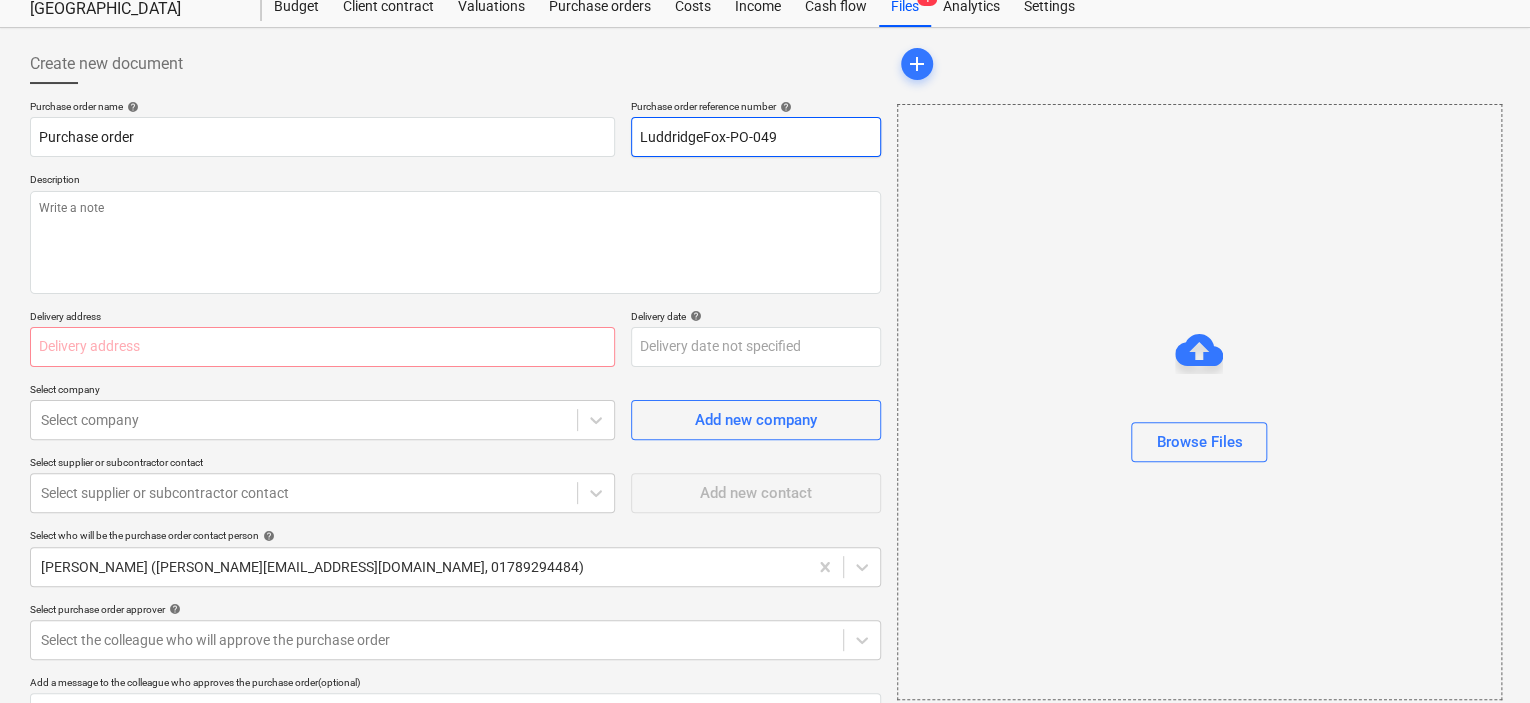 scroll, scrollTop: 0, scrollLeft: 0, axis: both 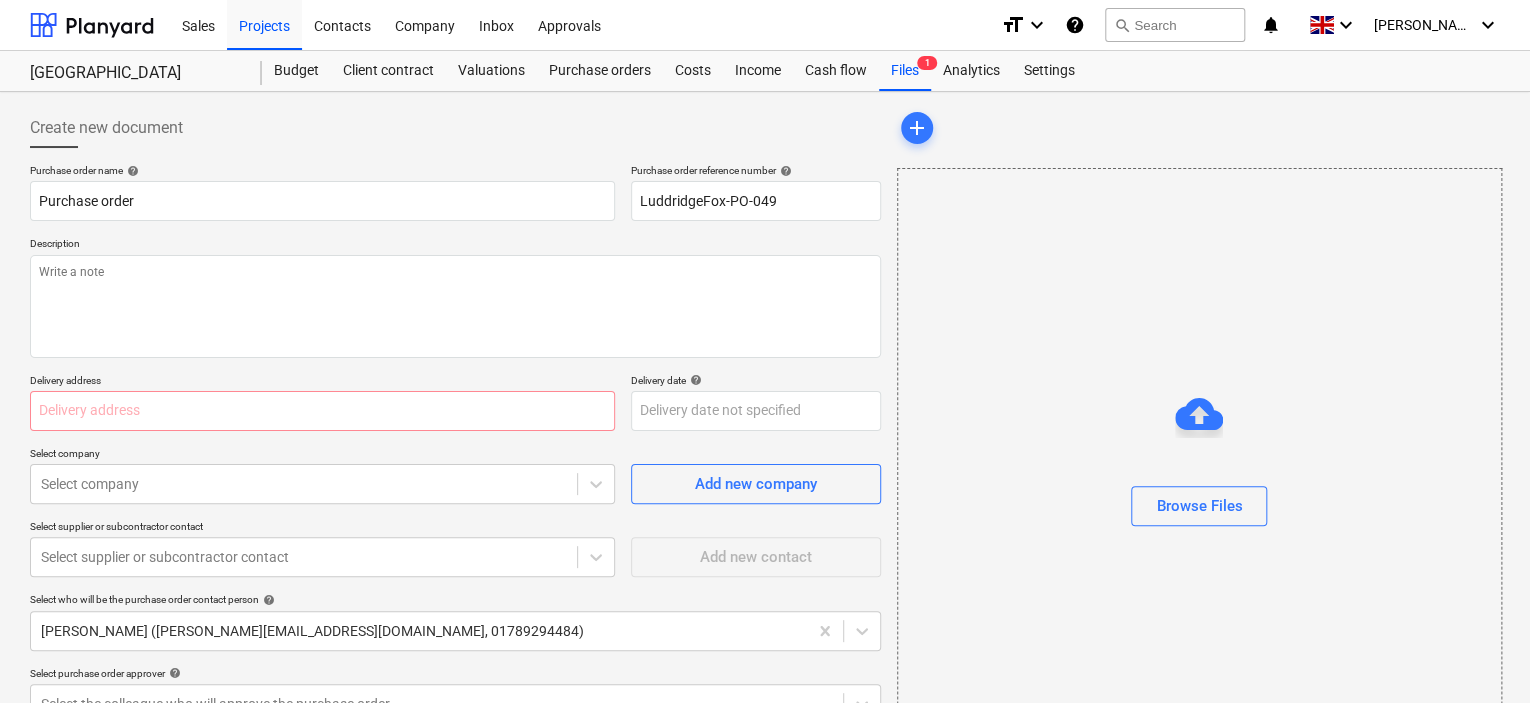 click on "Create new document" at bounding box center [455, 128] 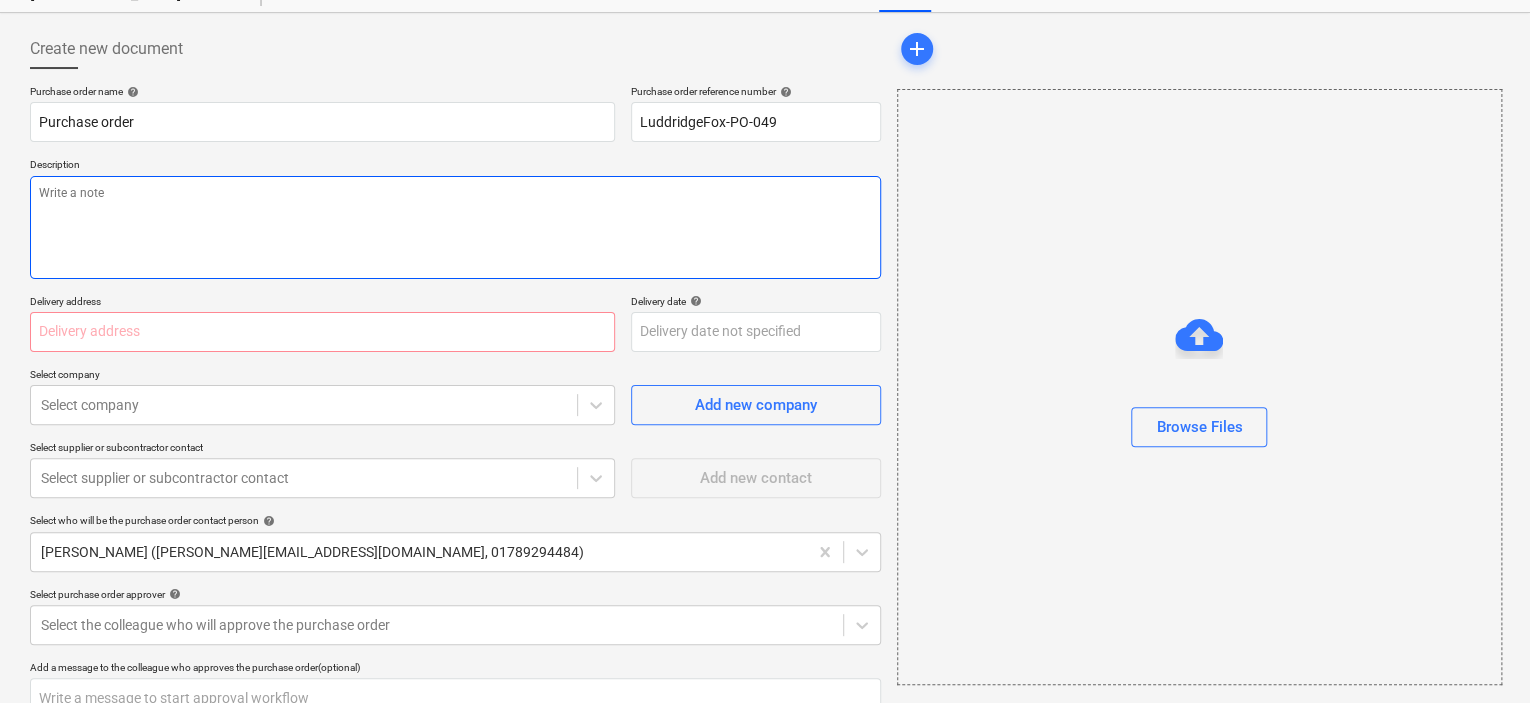 scroll, scrollTop: 100, scrollLeft: 0, axis: vertical 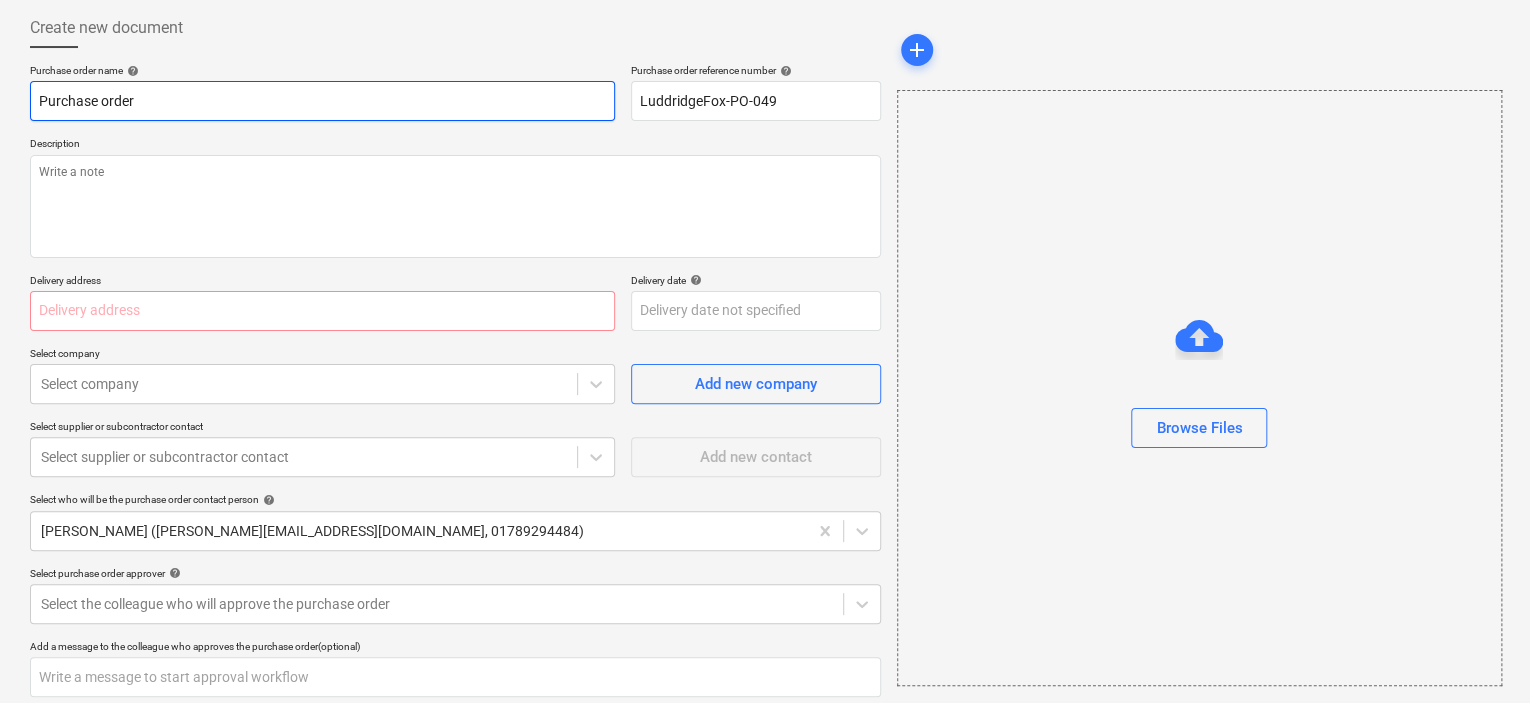 click on "Purchase order" at bounding box center [322, 101] 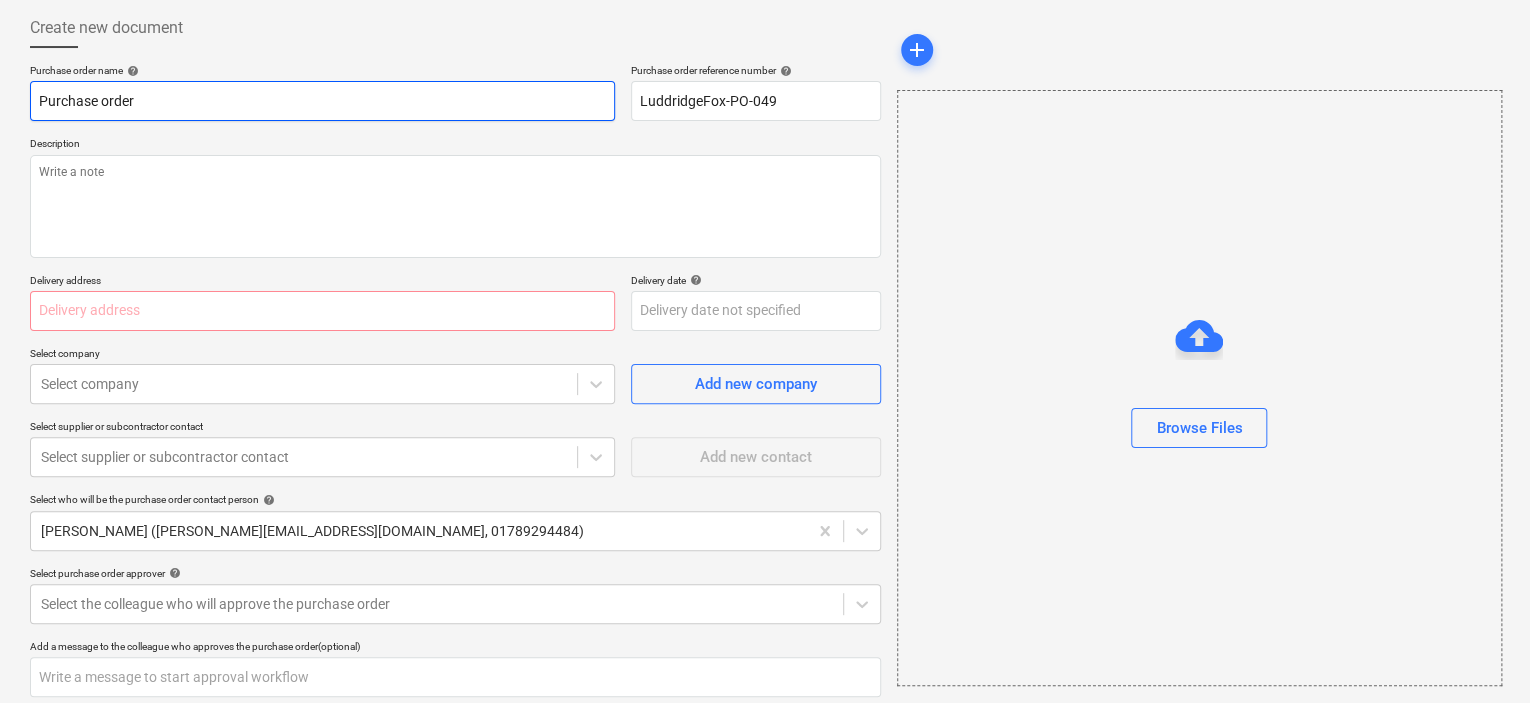 drag, startPoint x: 376, startPoint y: 87, endPoint x: 0, endPoint y: 42, distance: 378.68326 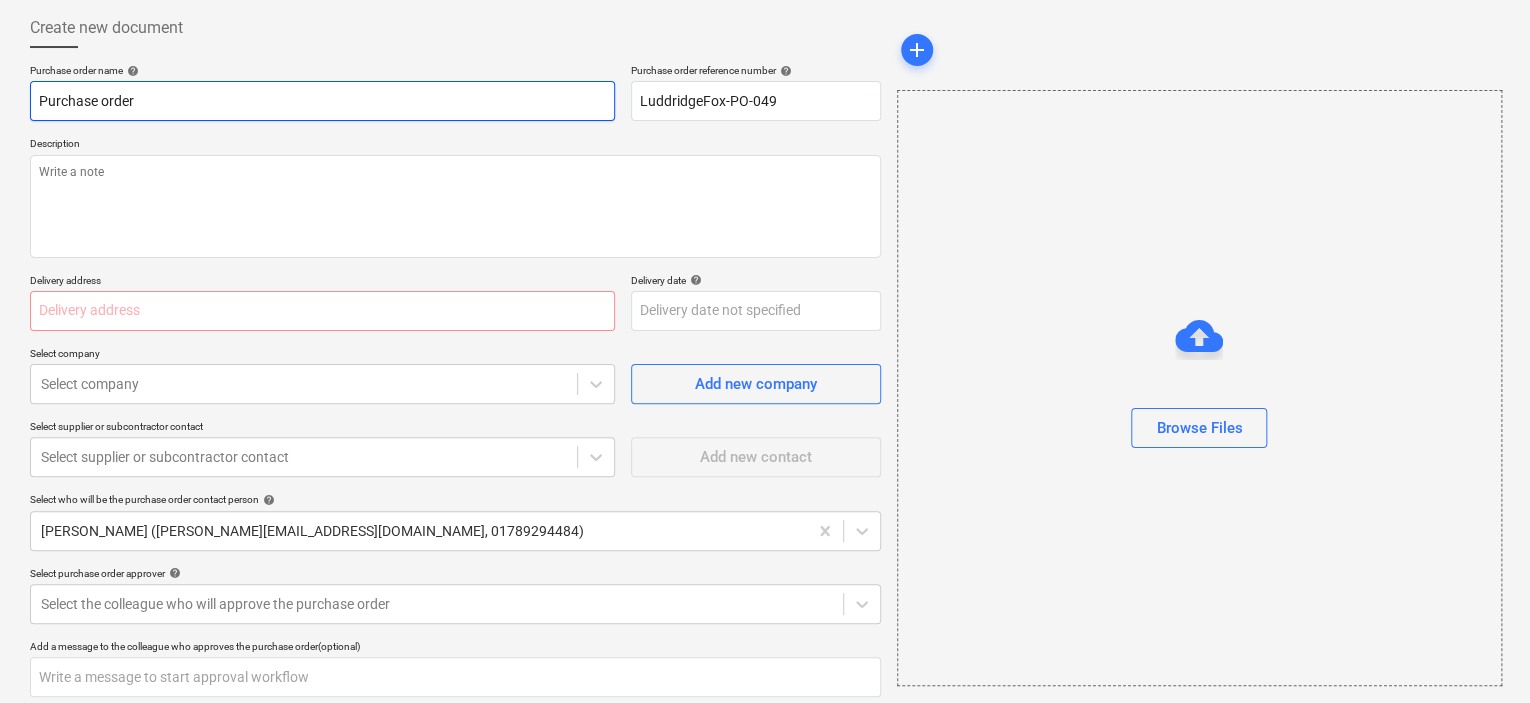 click on "Create new document Purchase order name help Purchase order Purchase order reference number help LuddridgeFox-PO-049 Description Delivery address Delivery date help Press the down arrow key to interact with the calendar and
select a date. Press the question mark key to get the keyboard shortcuts for changing dates. Select company Select company Add new company Select supplier or subcontractor contact Select supplier or subcontractor contact Add new contact Select who will be the purchase order contact person help [PERSON_NAME] ([PERSON_NAME][EMAIL_ADDRESS][DOMAIN_NAME], 01789294484) Select purchase order approver help Select the colleague who will approve the purchase order Add a message to the colleague who approves the purchase order  (optional) Clear Save Submit for approval Total 0.00 Select line-items to add help Search or select a line-item Select in bulk add Browse Files" at bounding box center (765, 437) 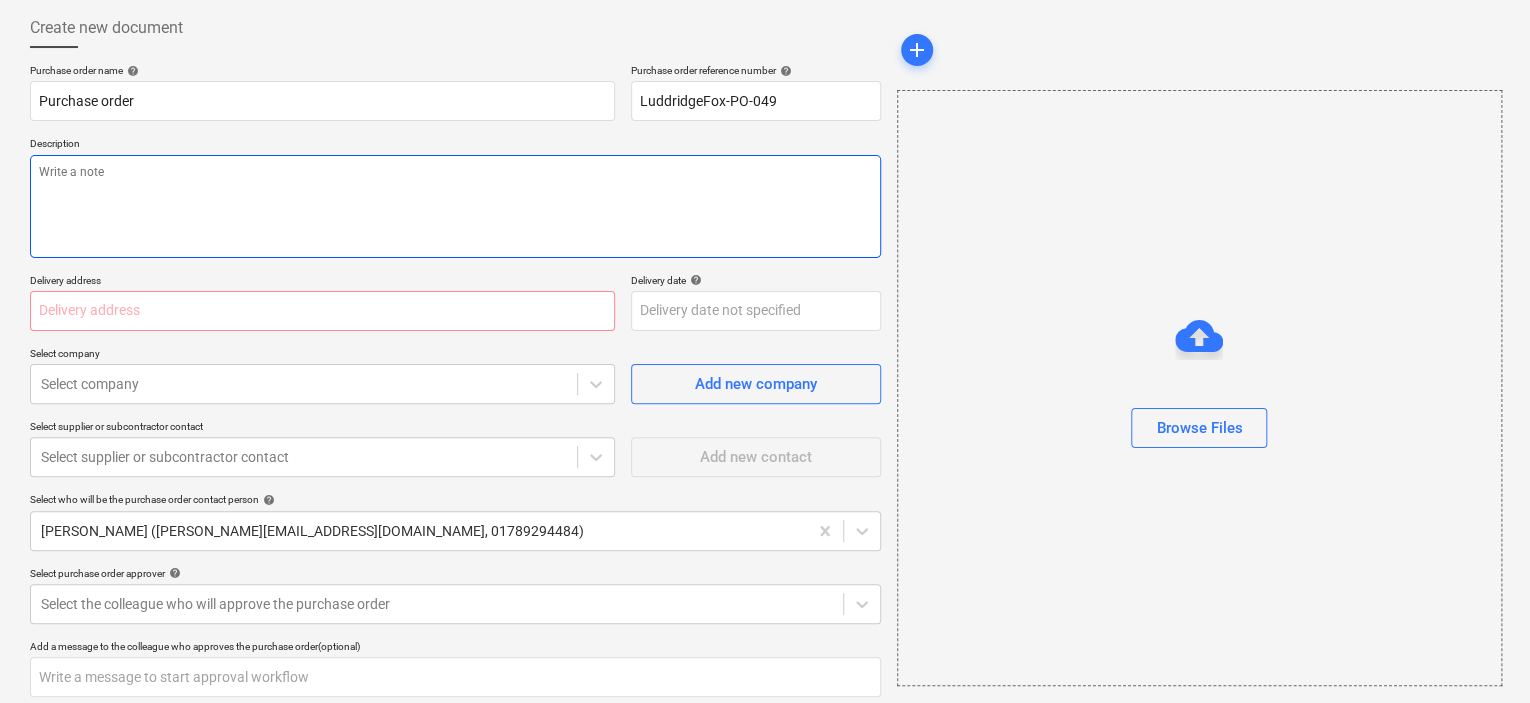 type on "x" 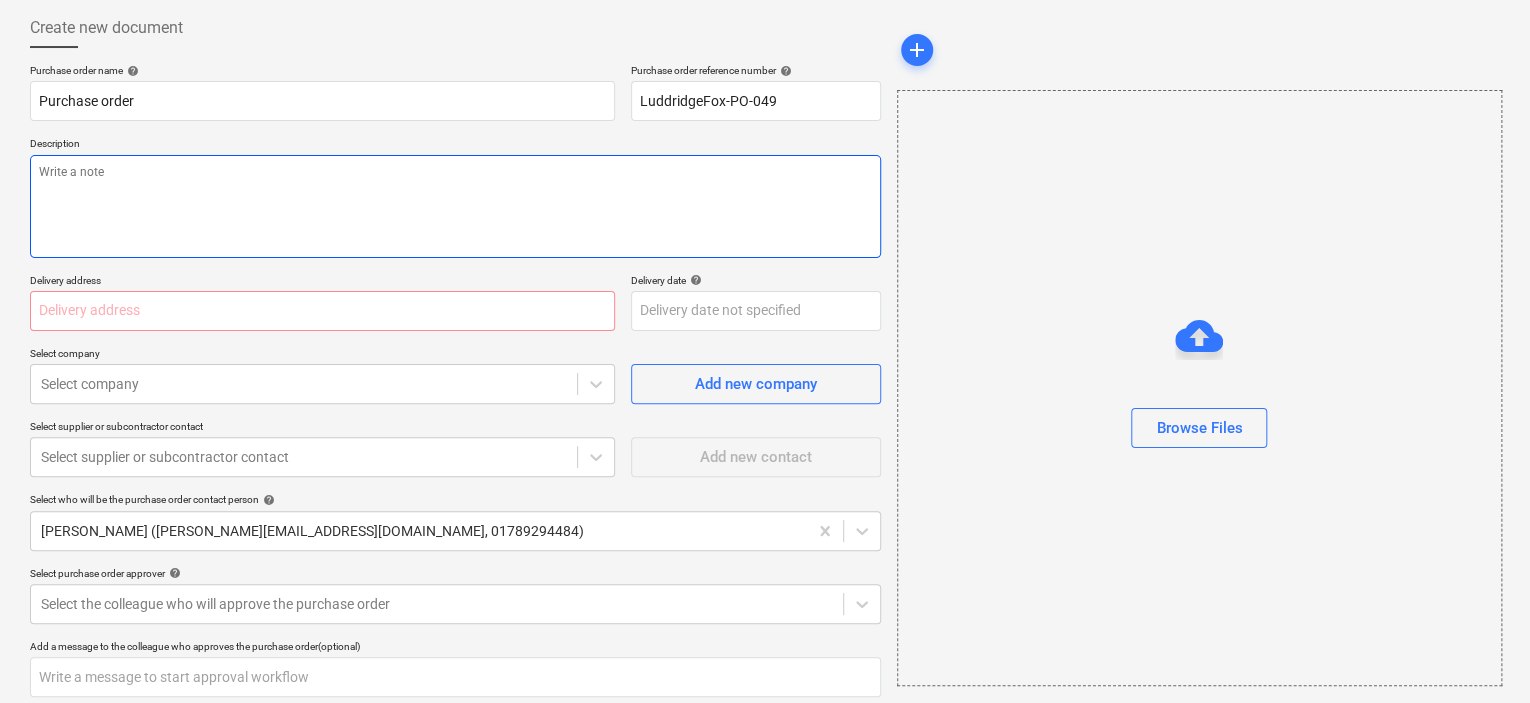 click at bounding box center (455, 206) 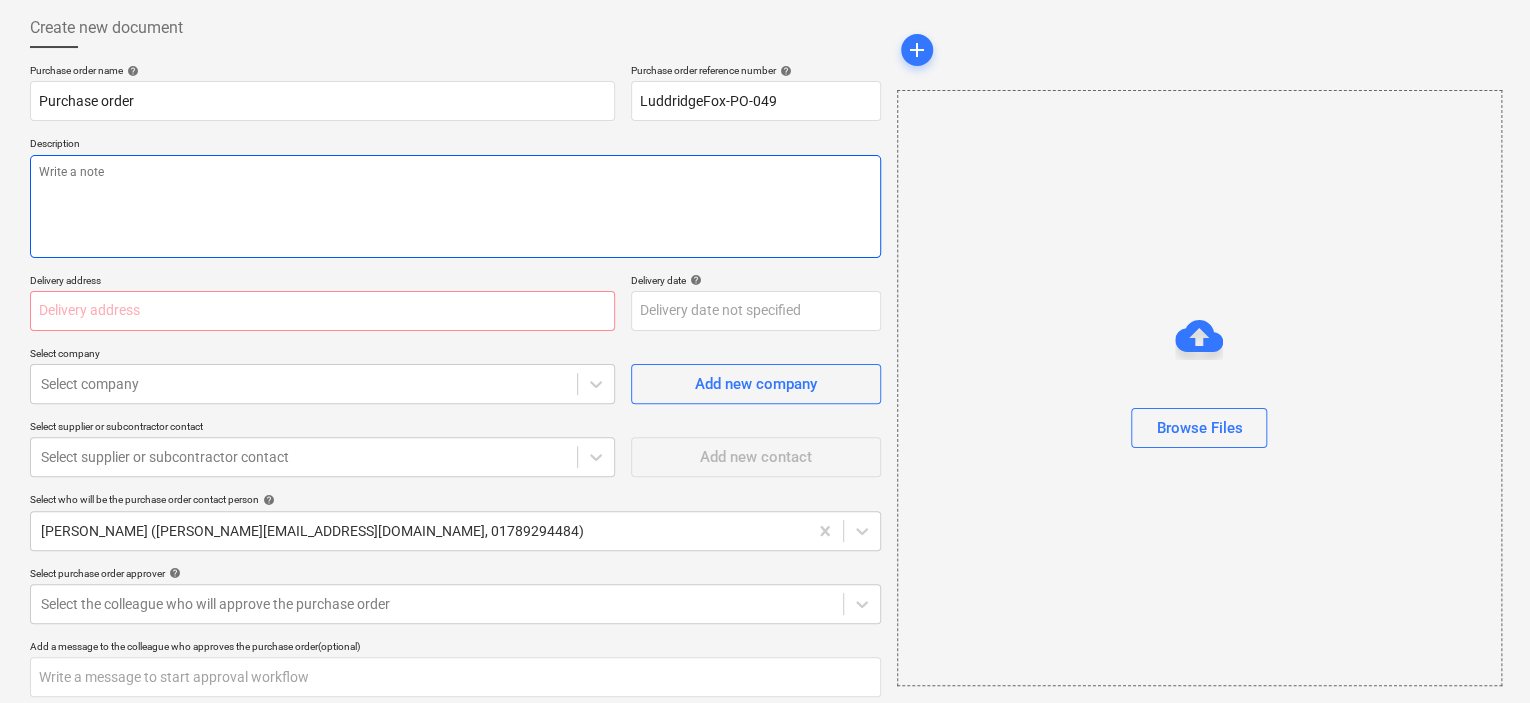 type on "R" 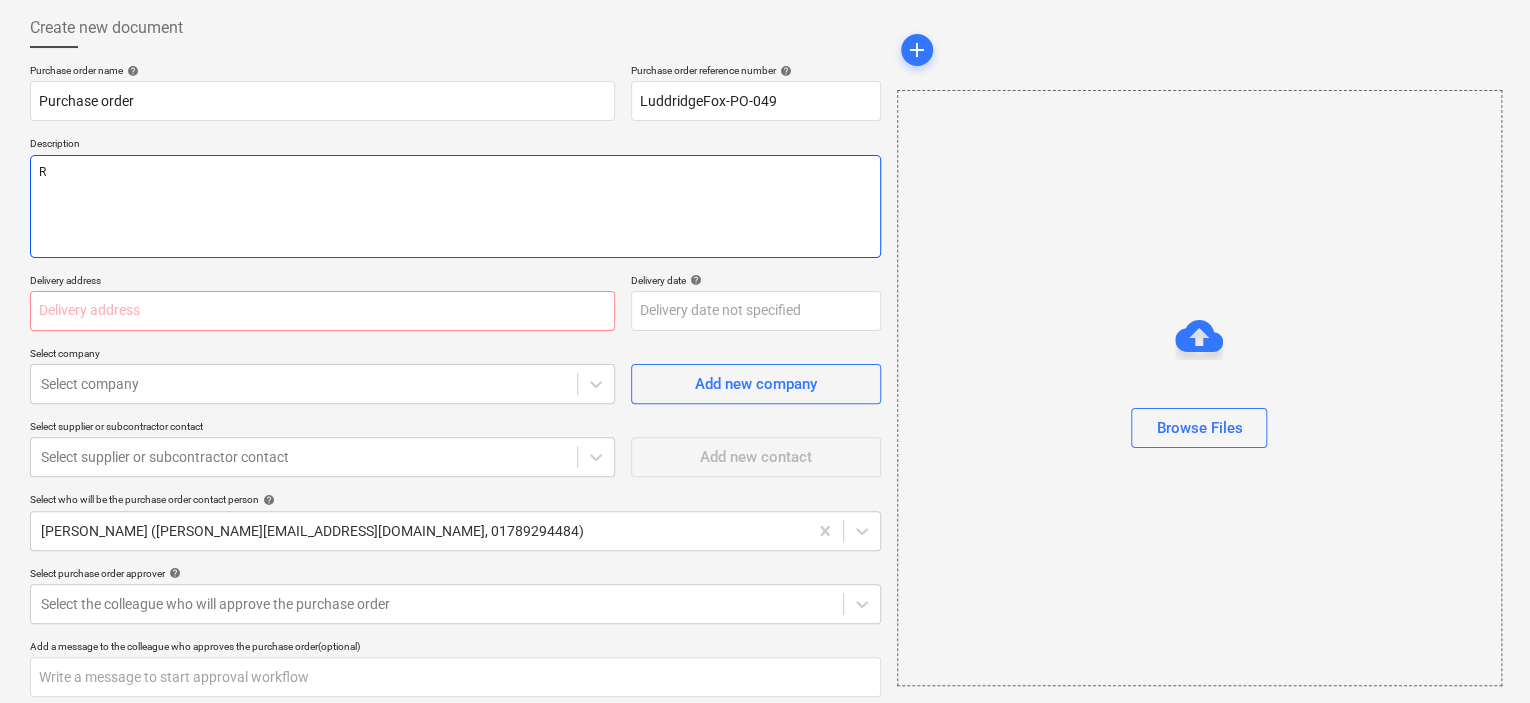 type on "x" 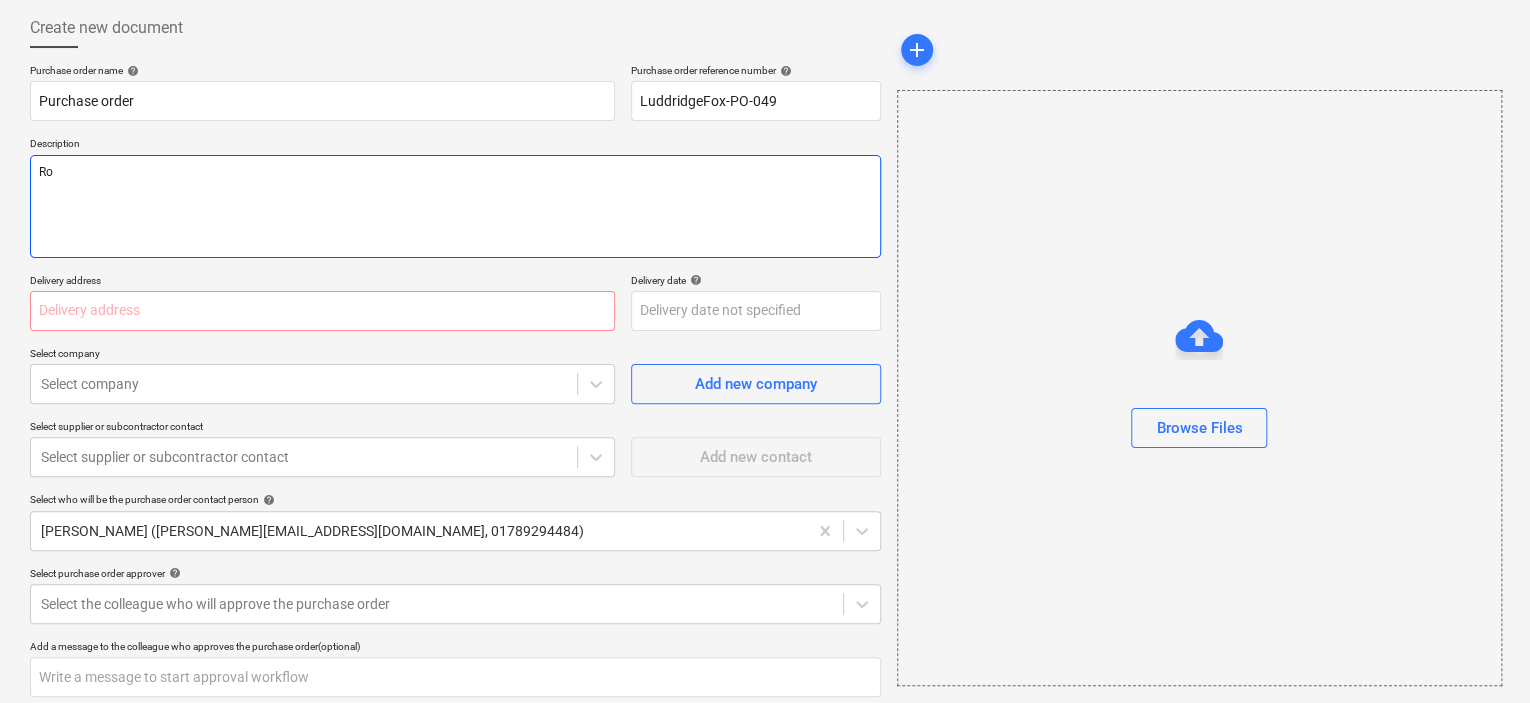 type on "x" 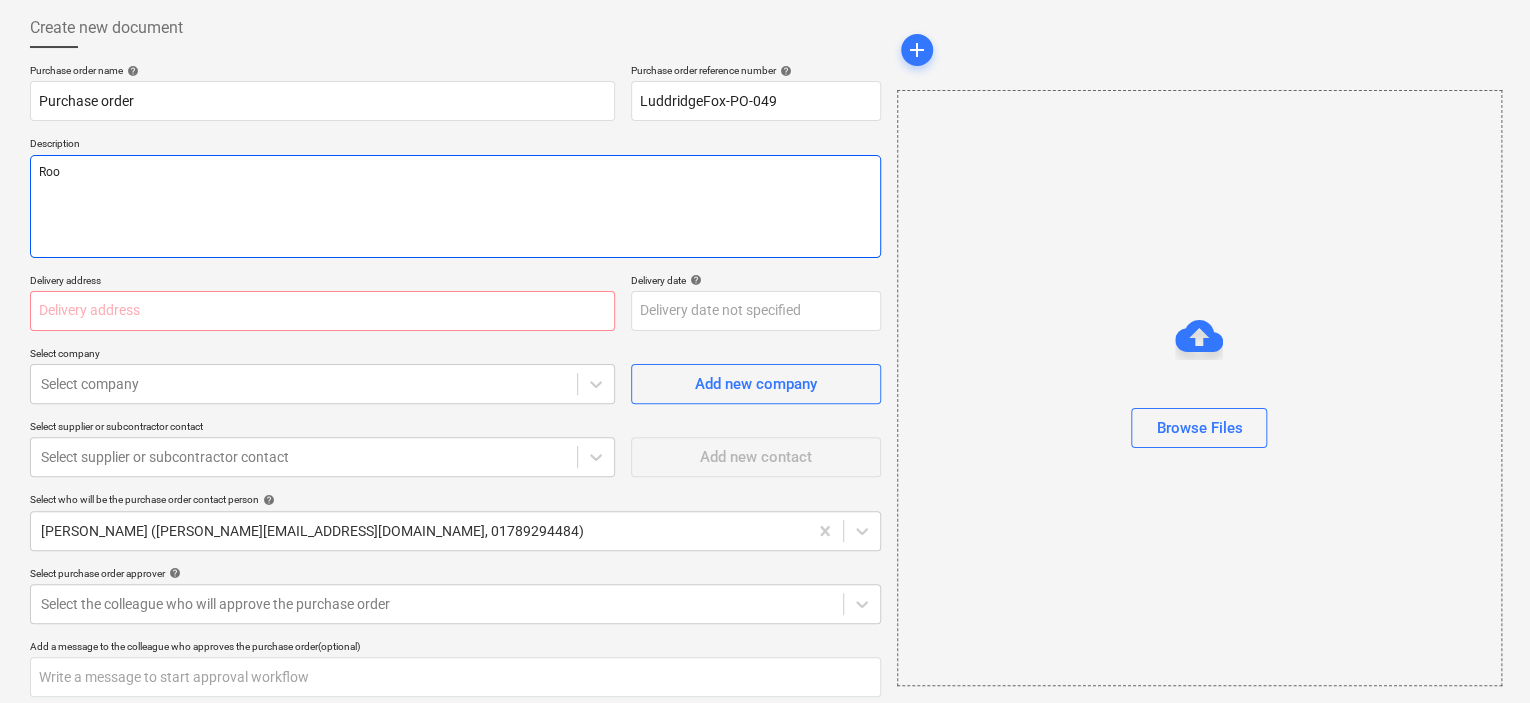 type on "Roof" 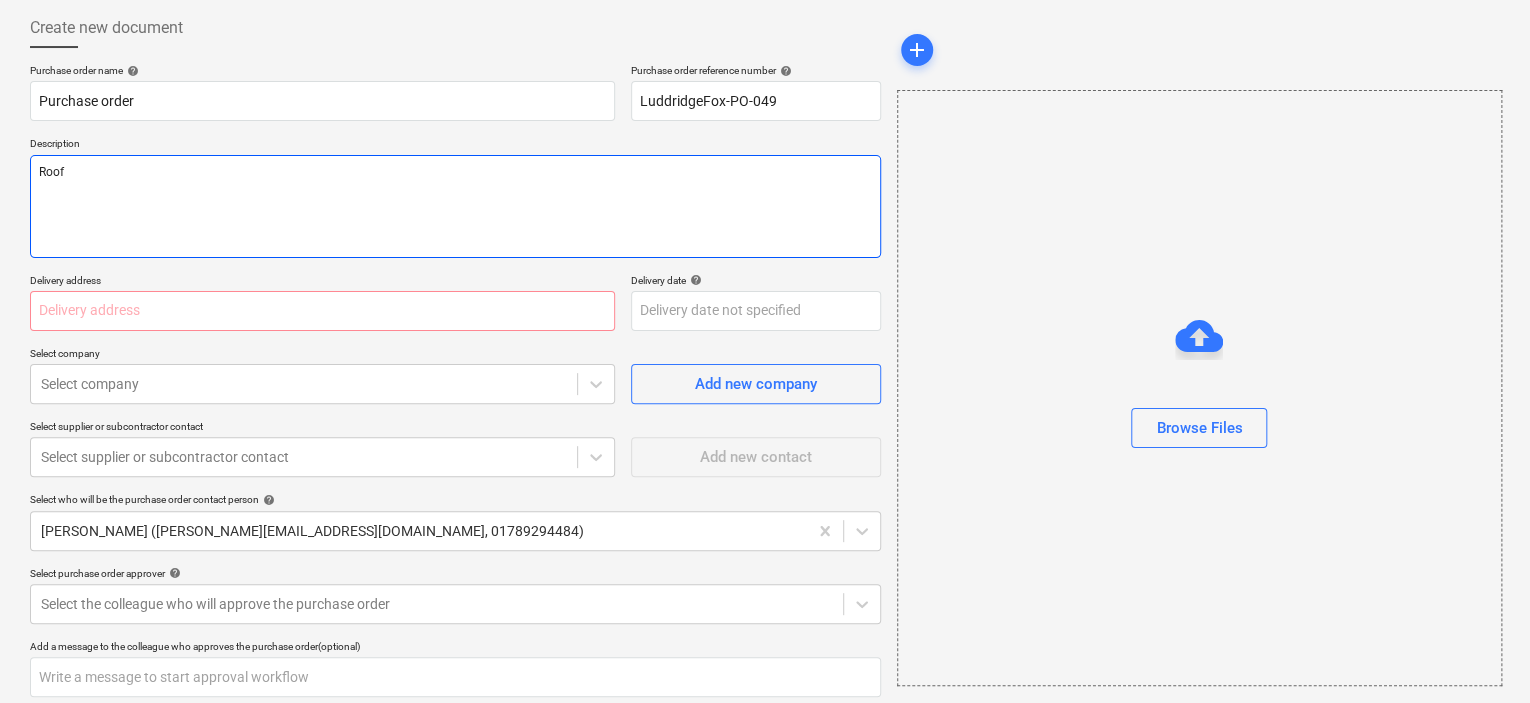 type on "x" 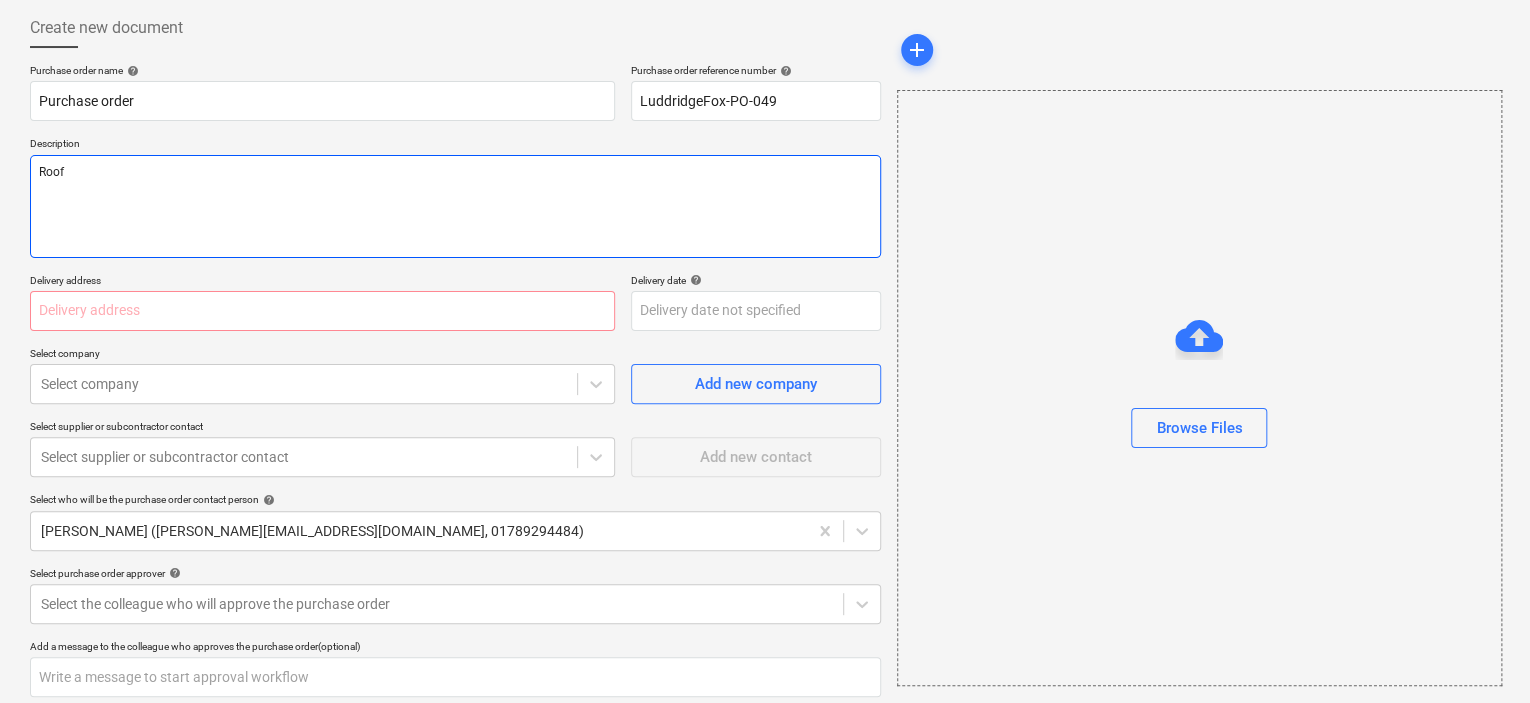 type on "Roof" 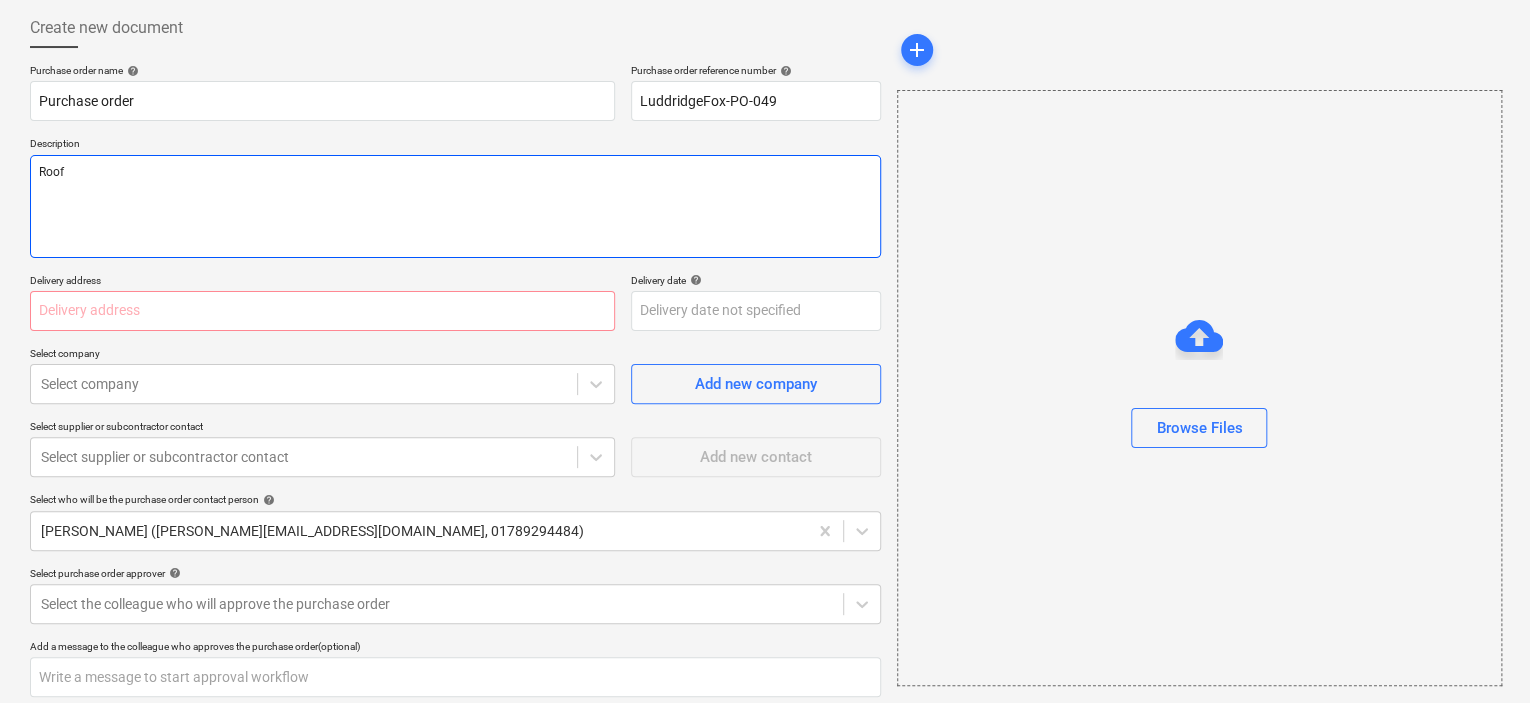 type on "x" 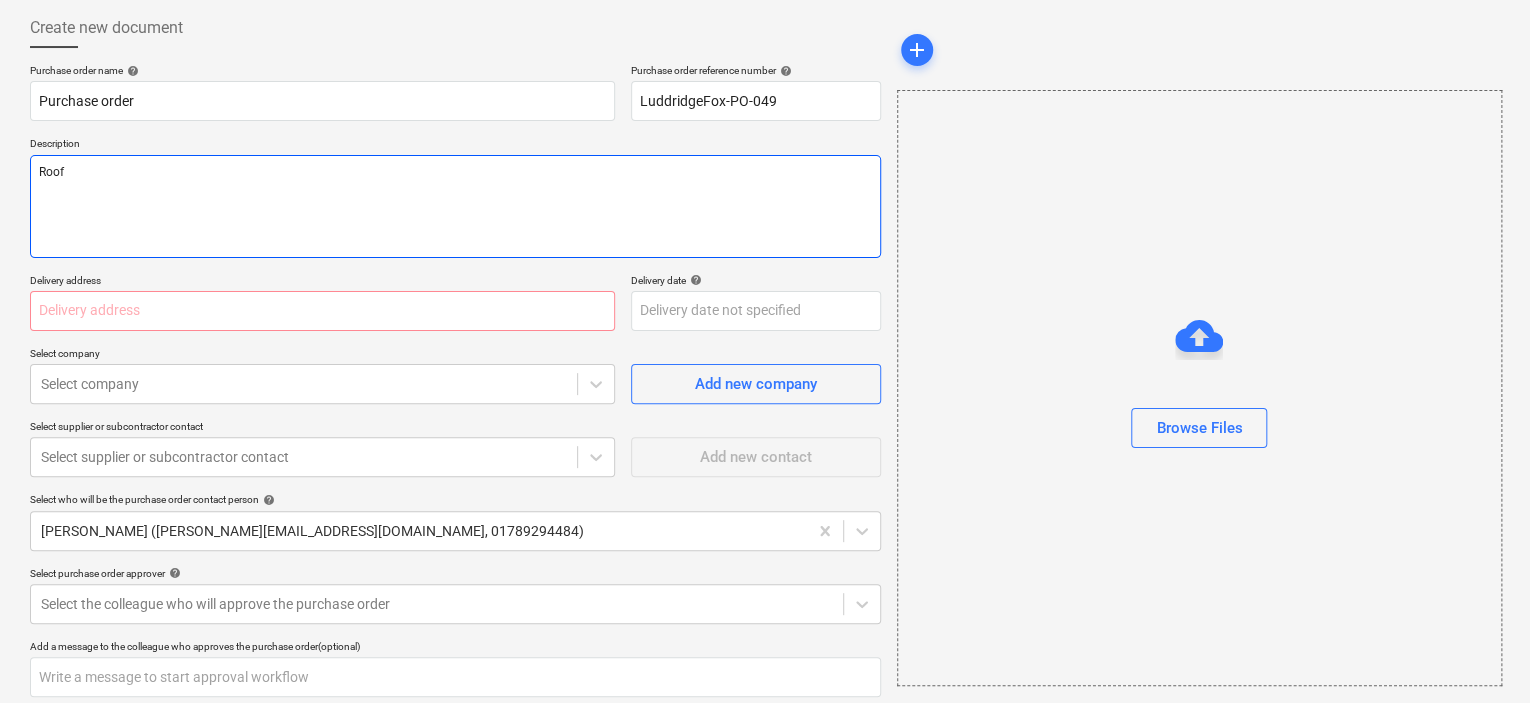type on "Roof T" 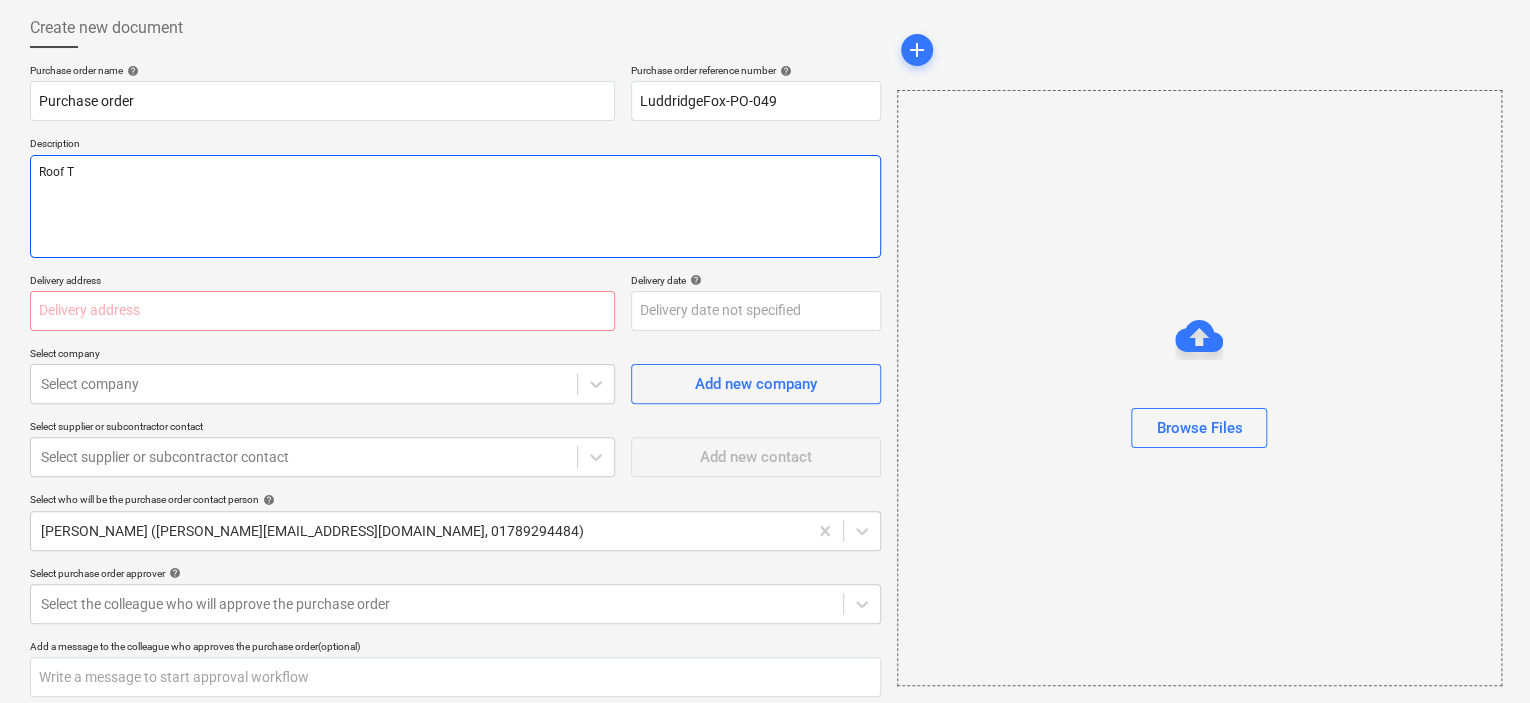 type on "x" 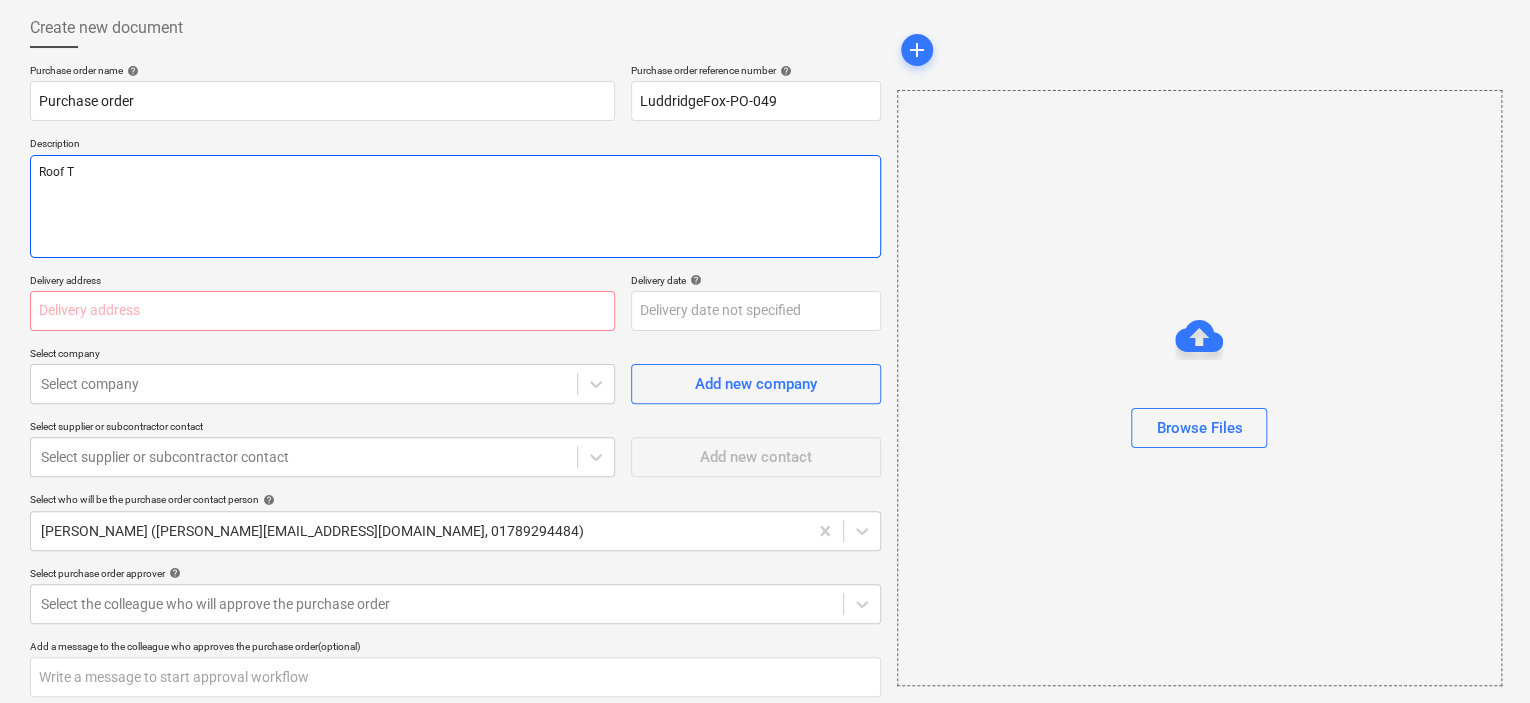 type on "Roof Ti" 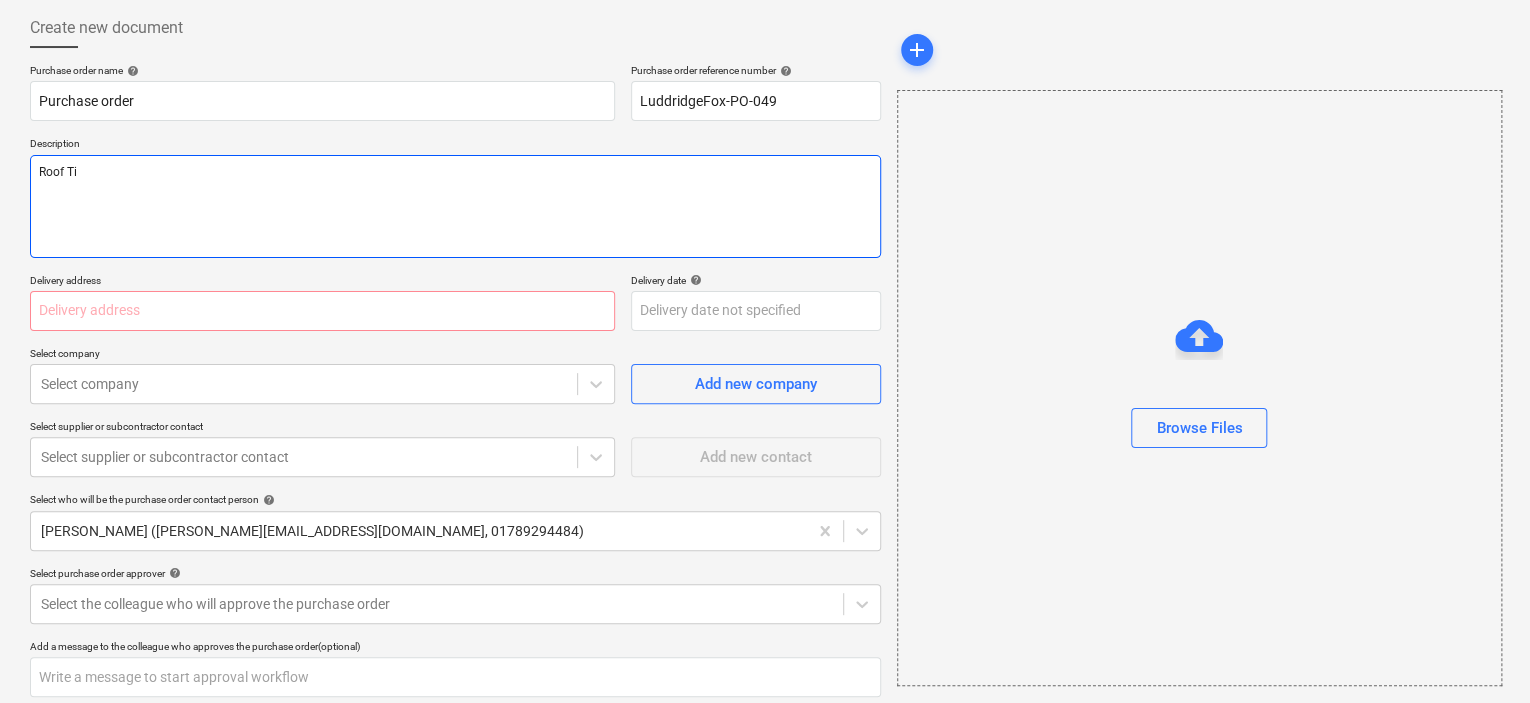 type on "x" 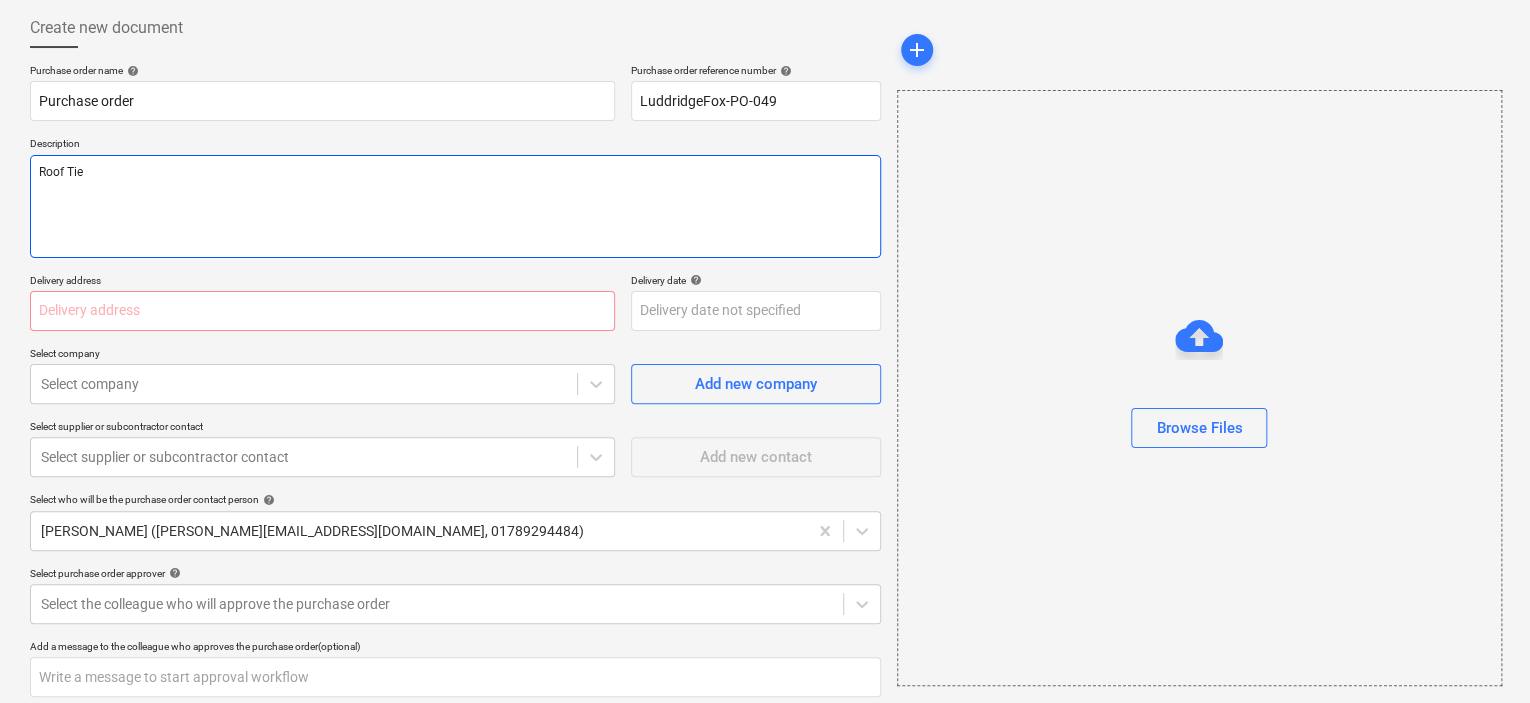 type on "Roof Tiel" 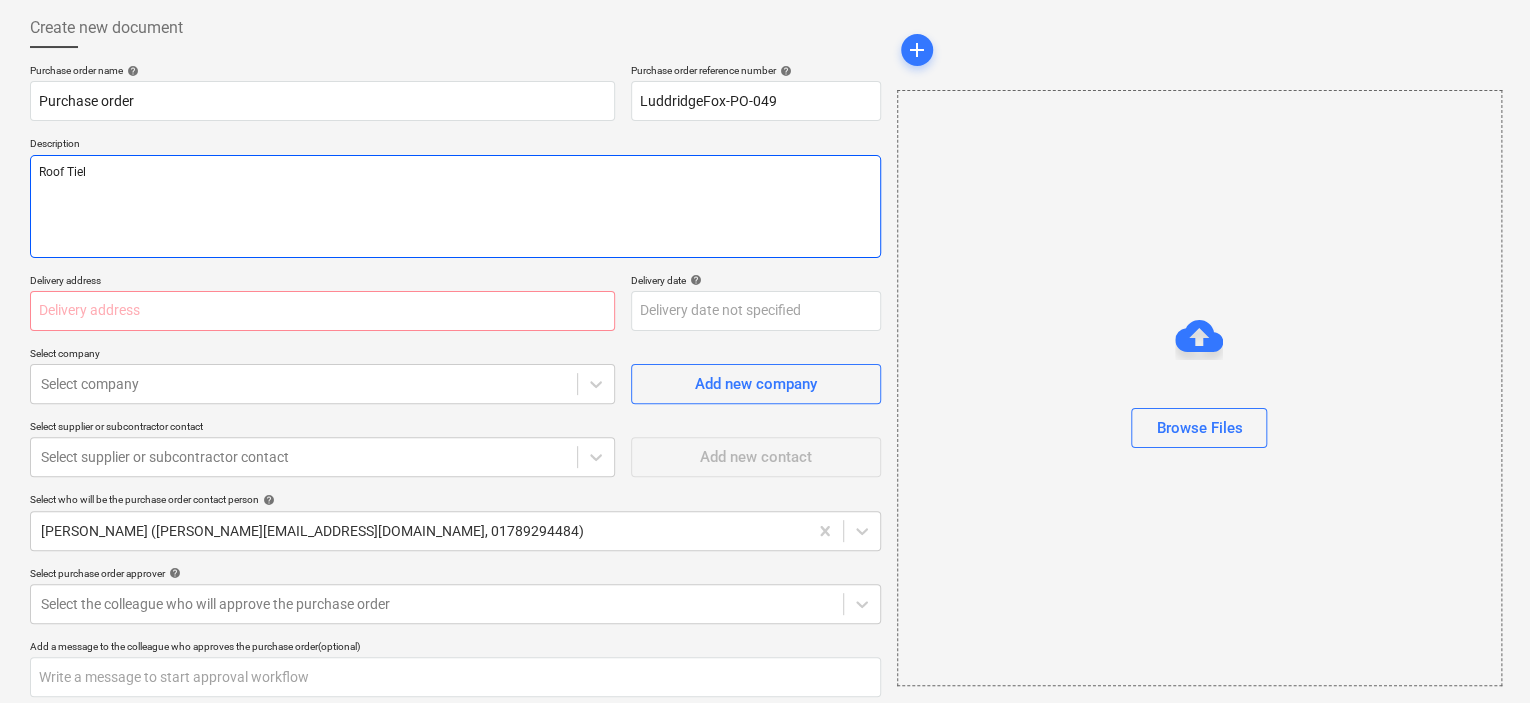 type on "x" 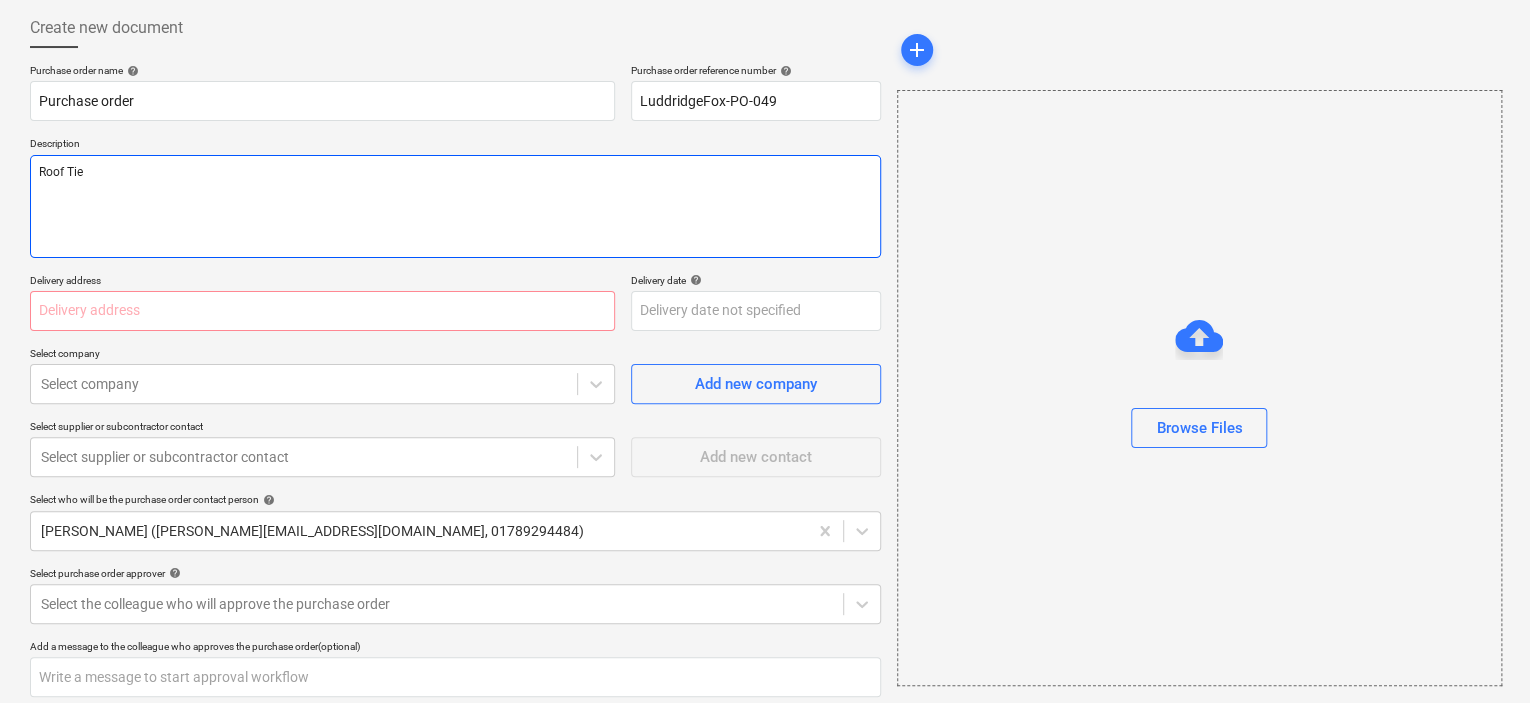 type on "x" 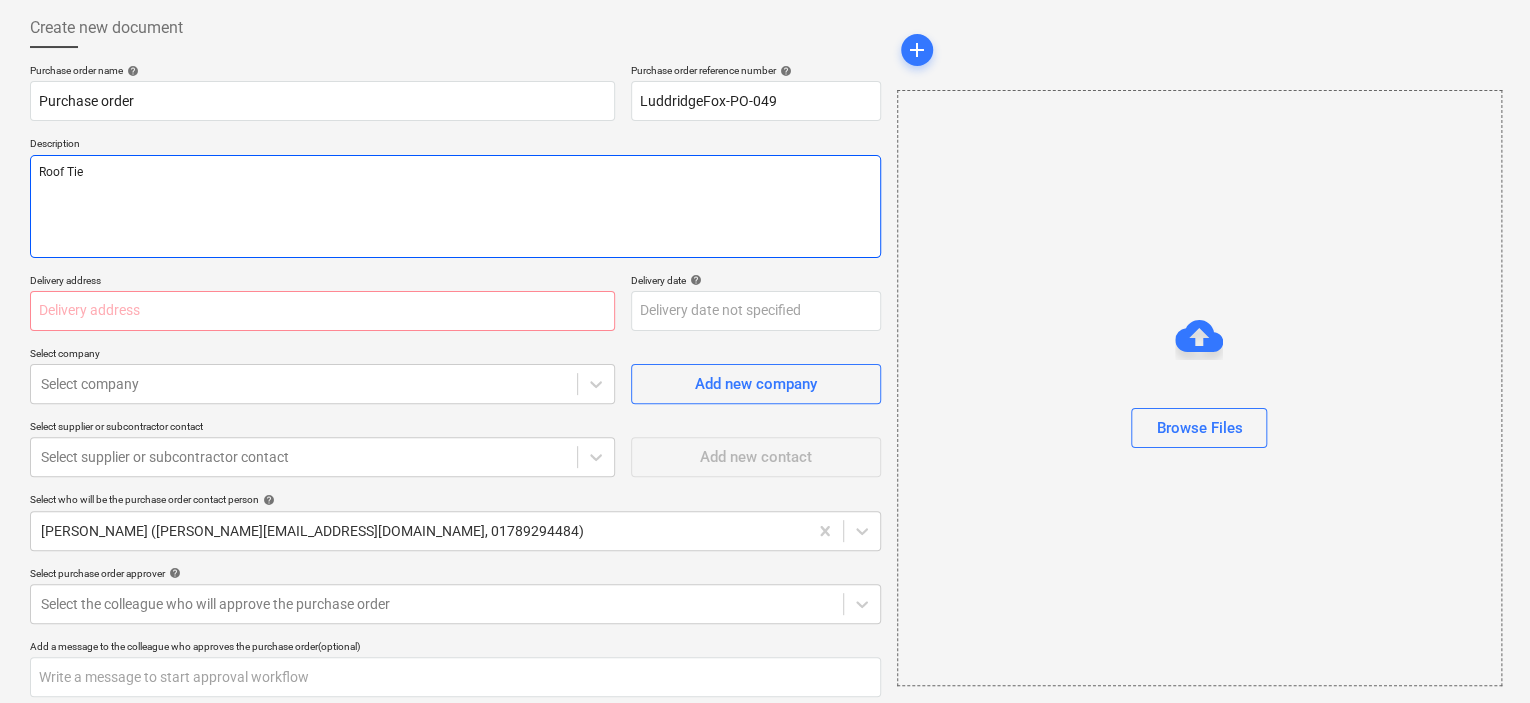 type on "Roof Ti" 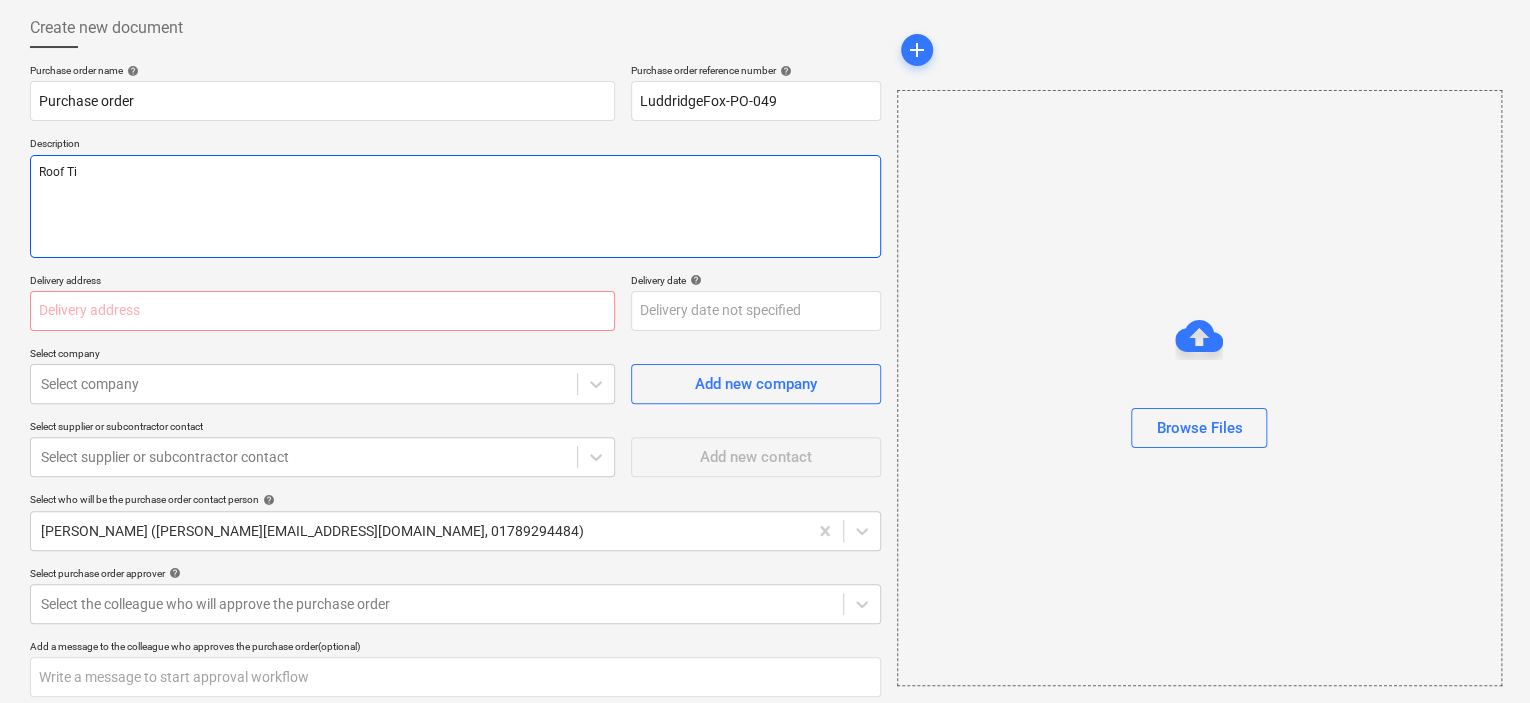 type on "x" 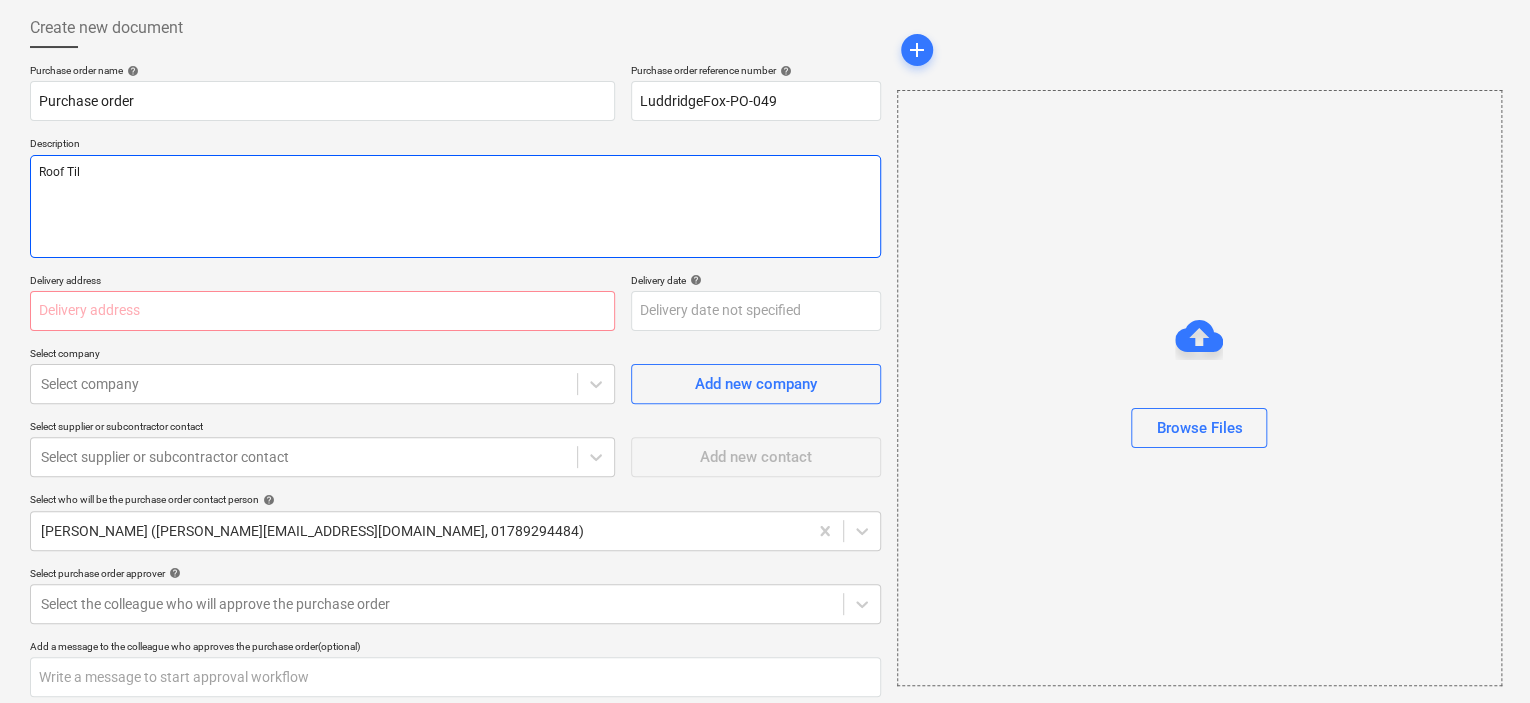 type on "Roof Tile" 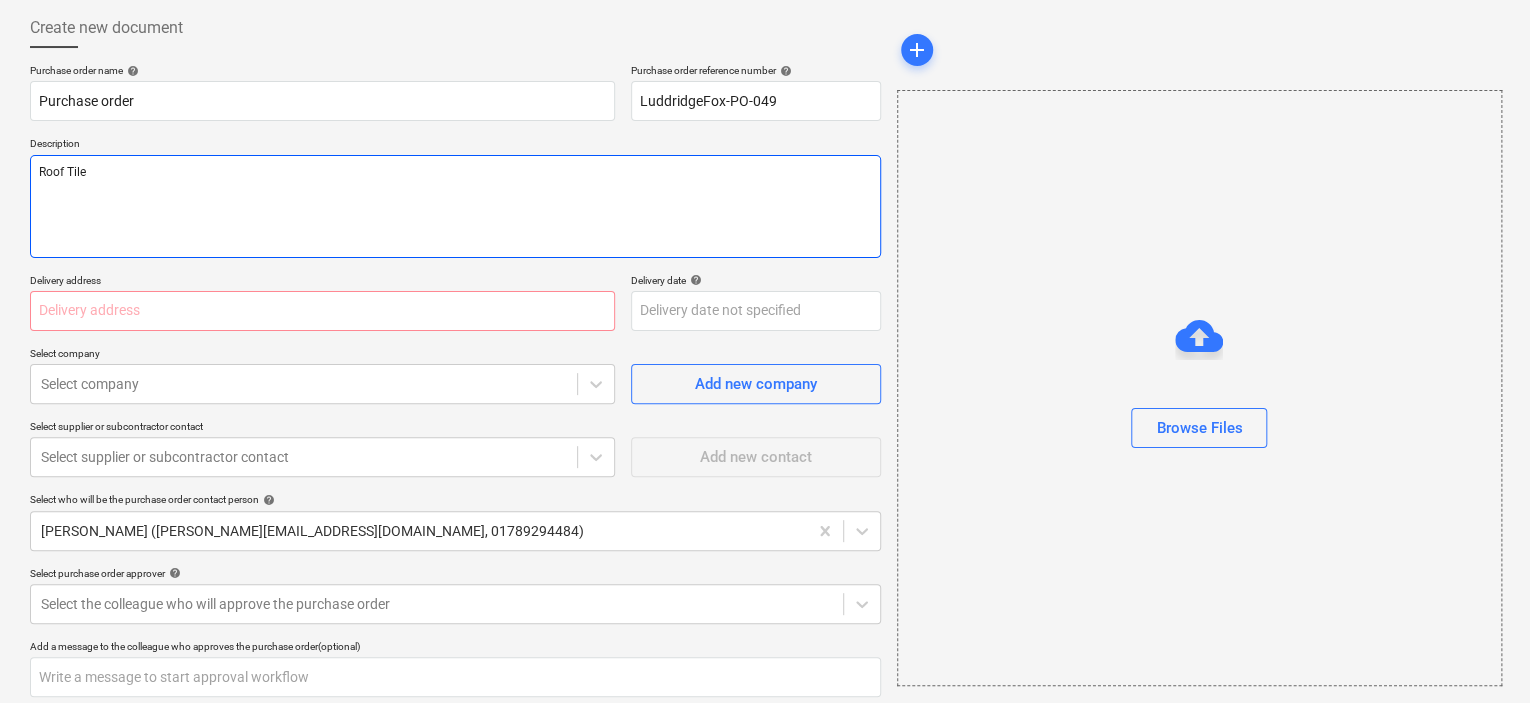 type on "x" 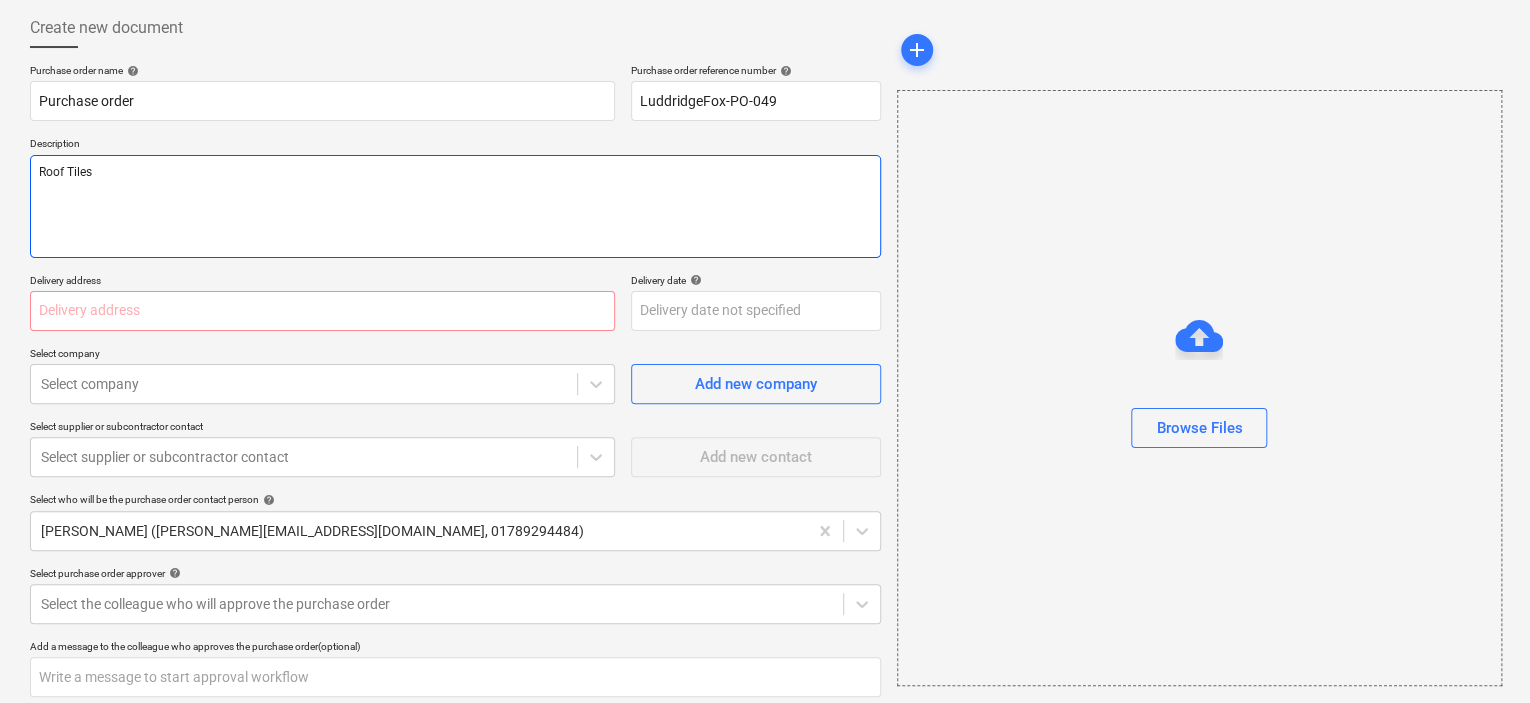 type on "Roof Tiles" 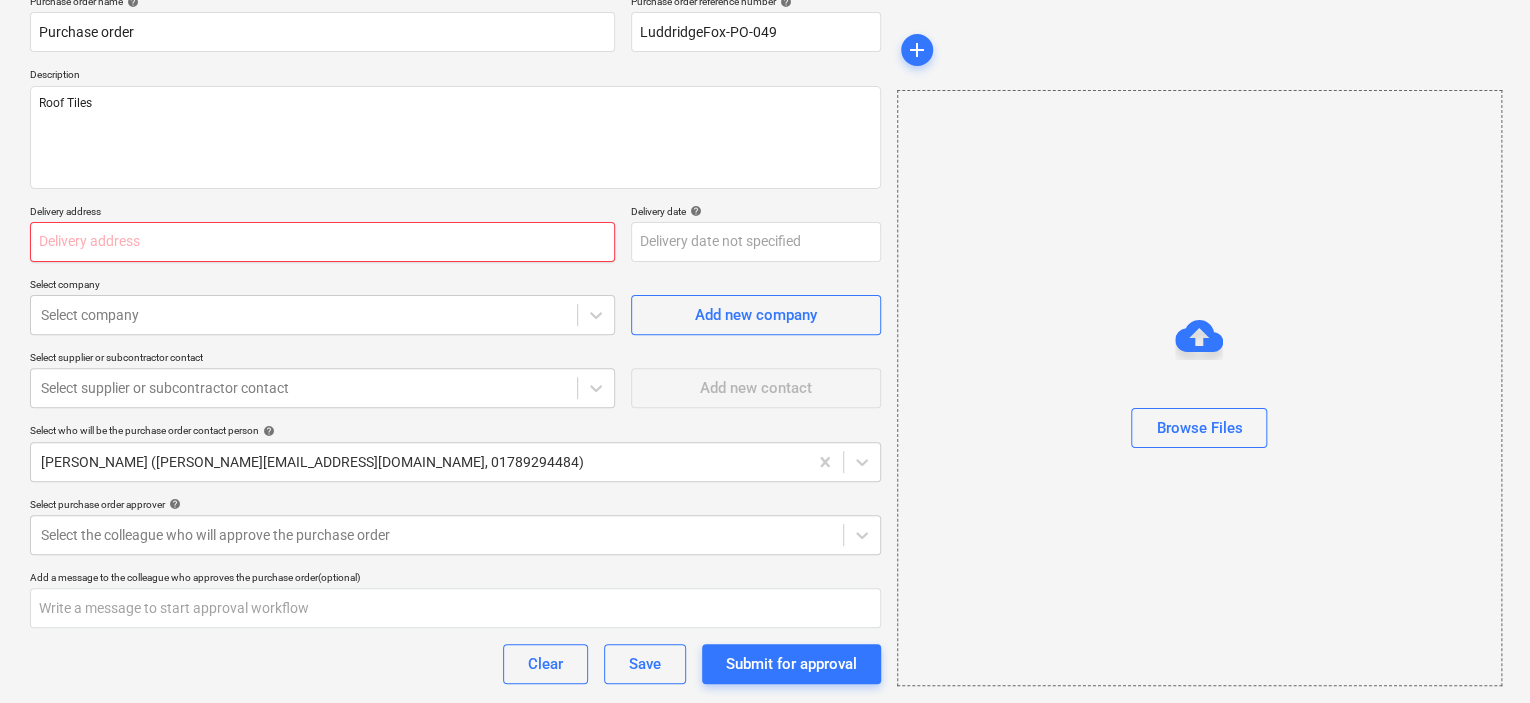 scroll, scrollTop: 200, scrollLeft: 0, axis: vertical 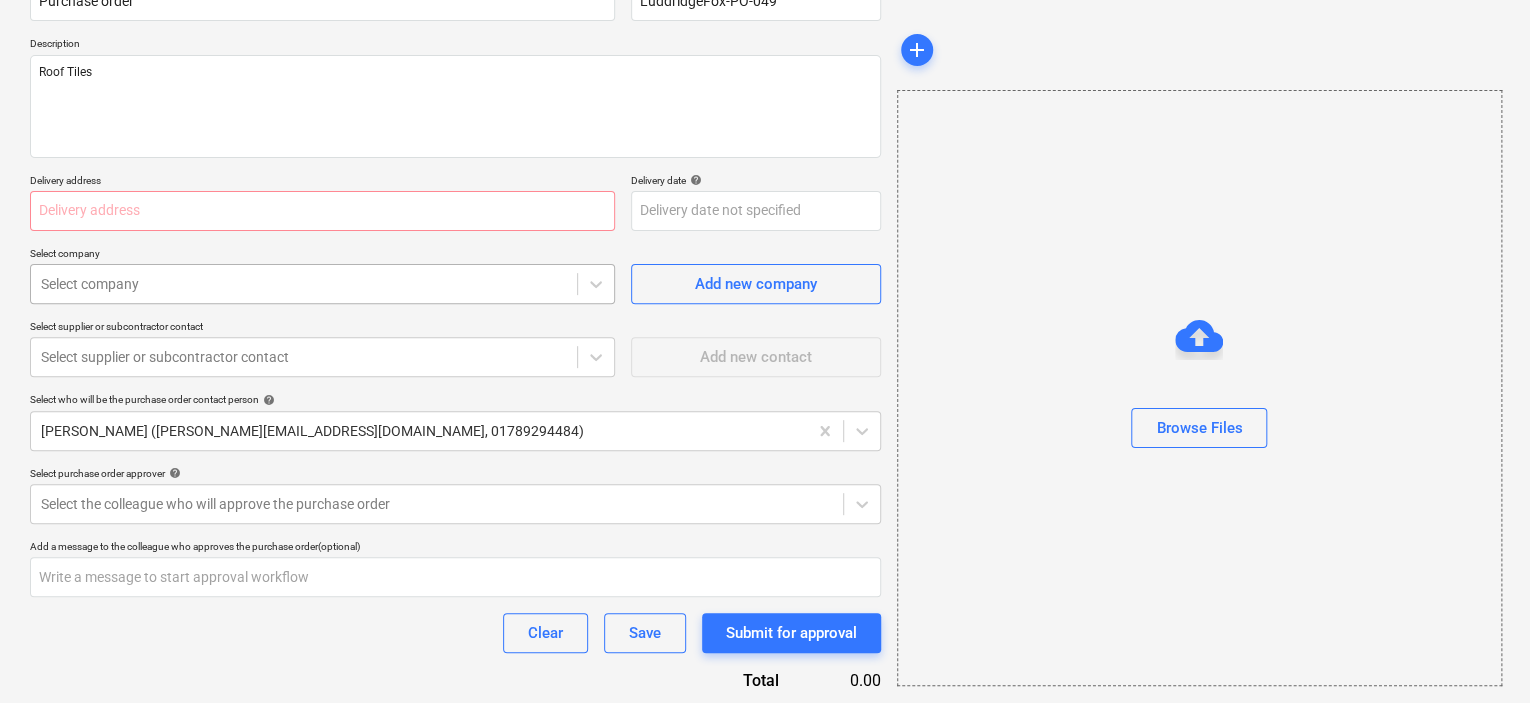 click at bounding box center (304, 284) 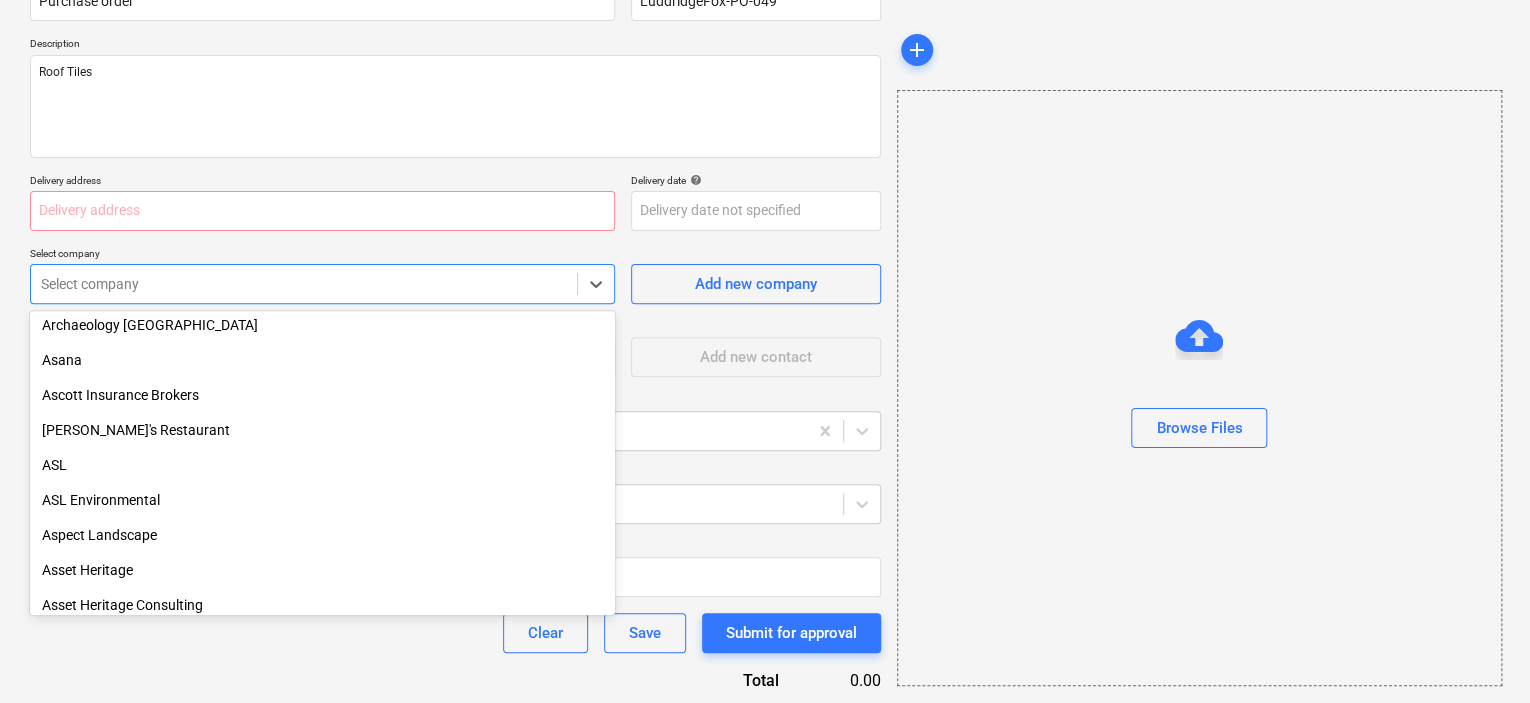 scroll, scrollTop: 900, scrollLeft: 0, axis: vertical 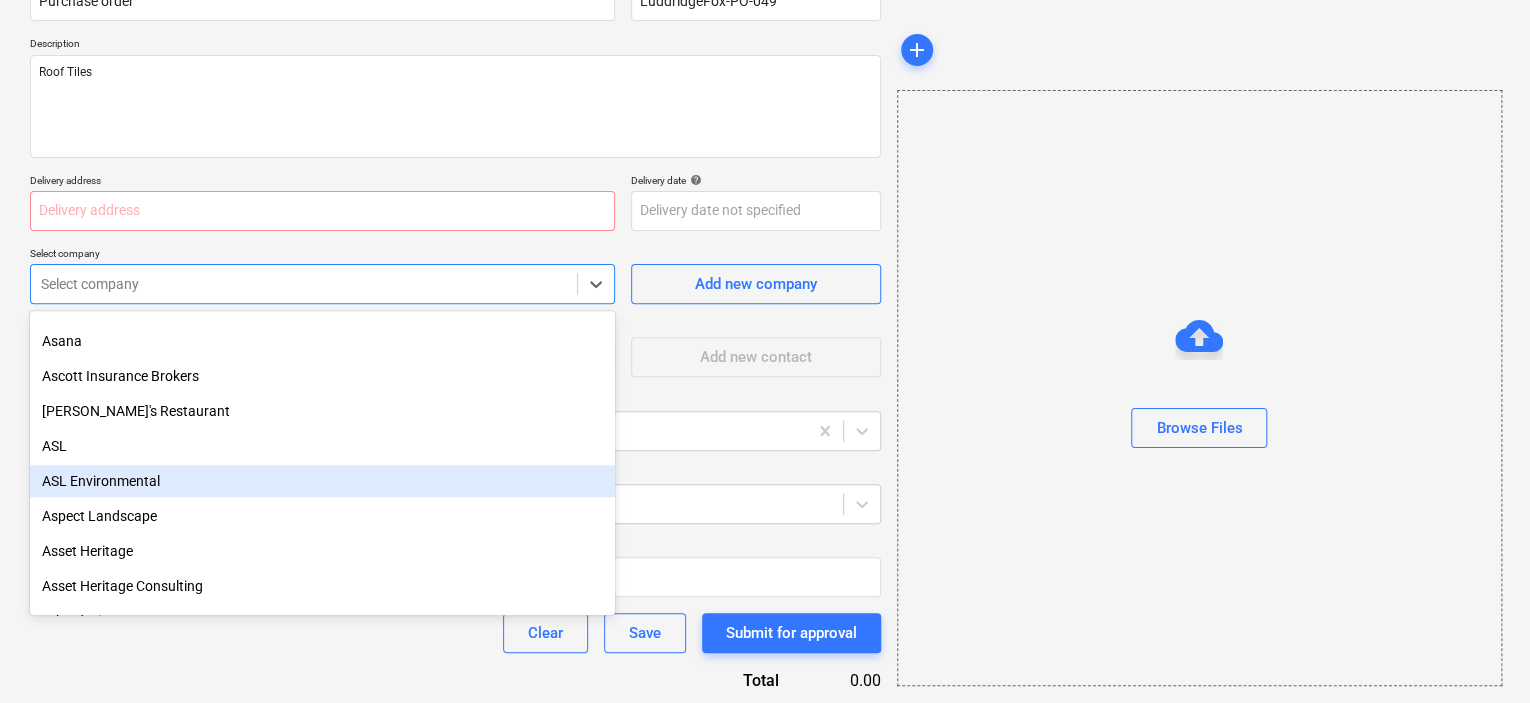 click on "ASL Environmental" at bounding box center (322, 481) 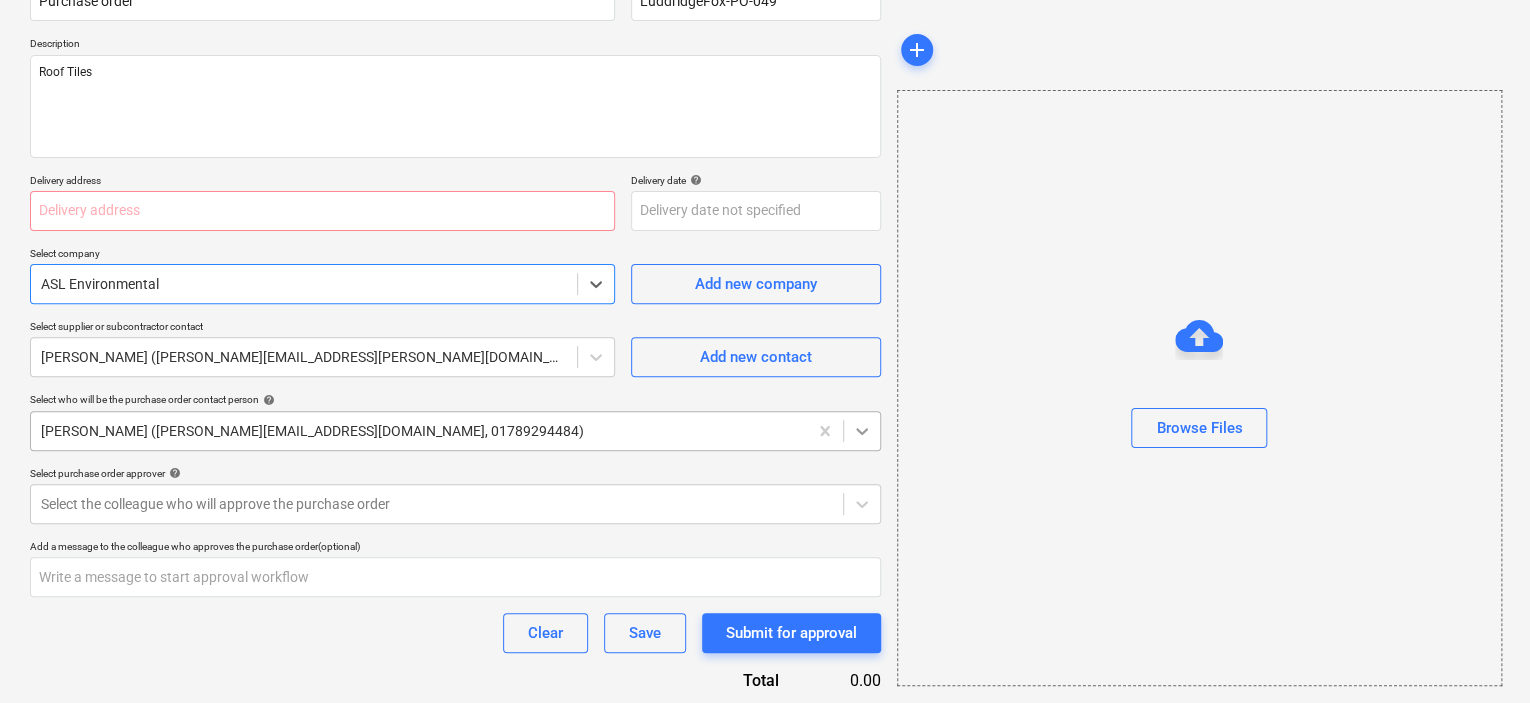 click at bounding box center [862, 431] 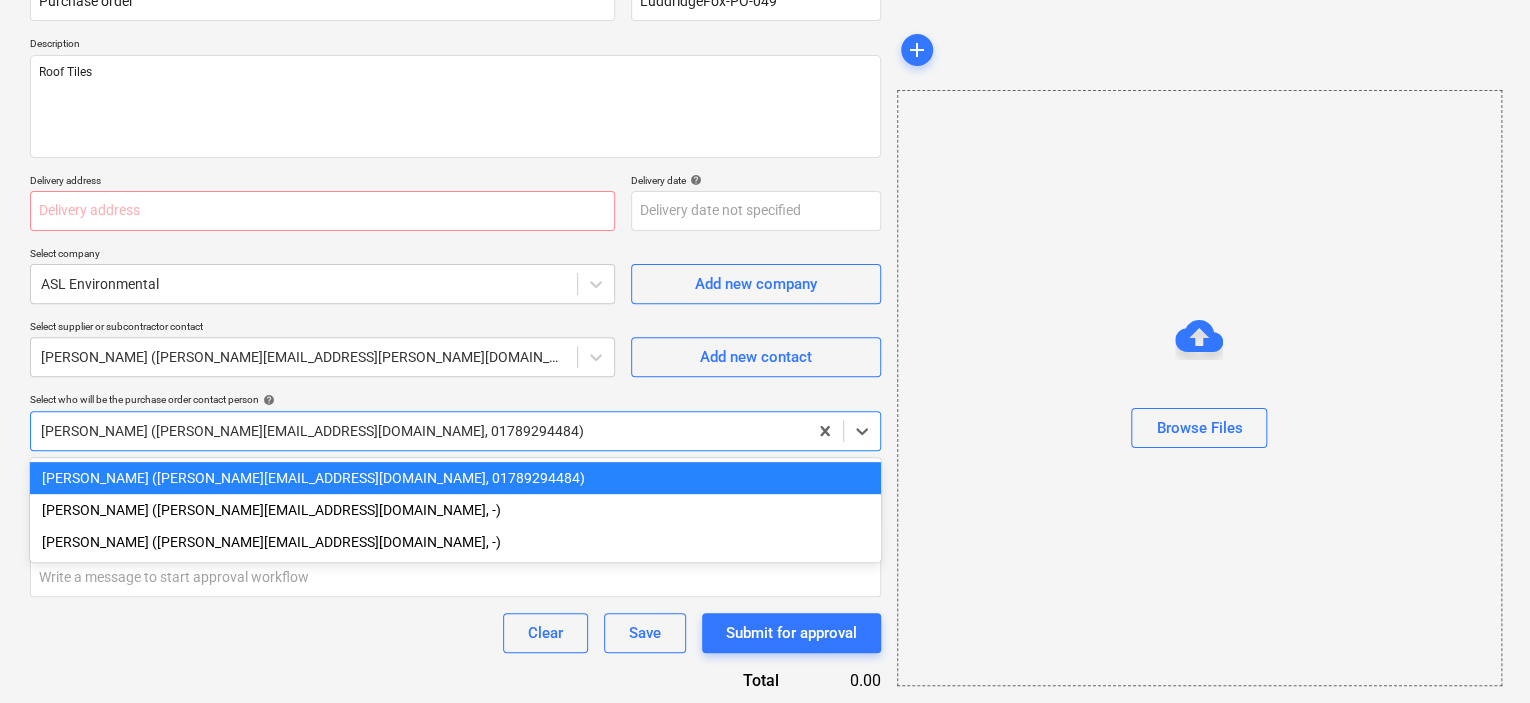 click on "Select who will be the purchase order contact person help" at bounding box center [455, 399] 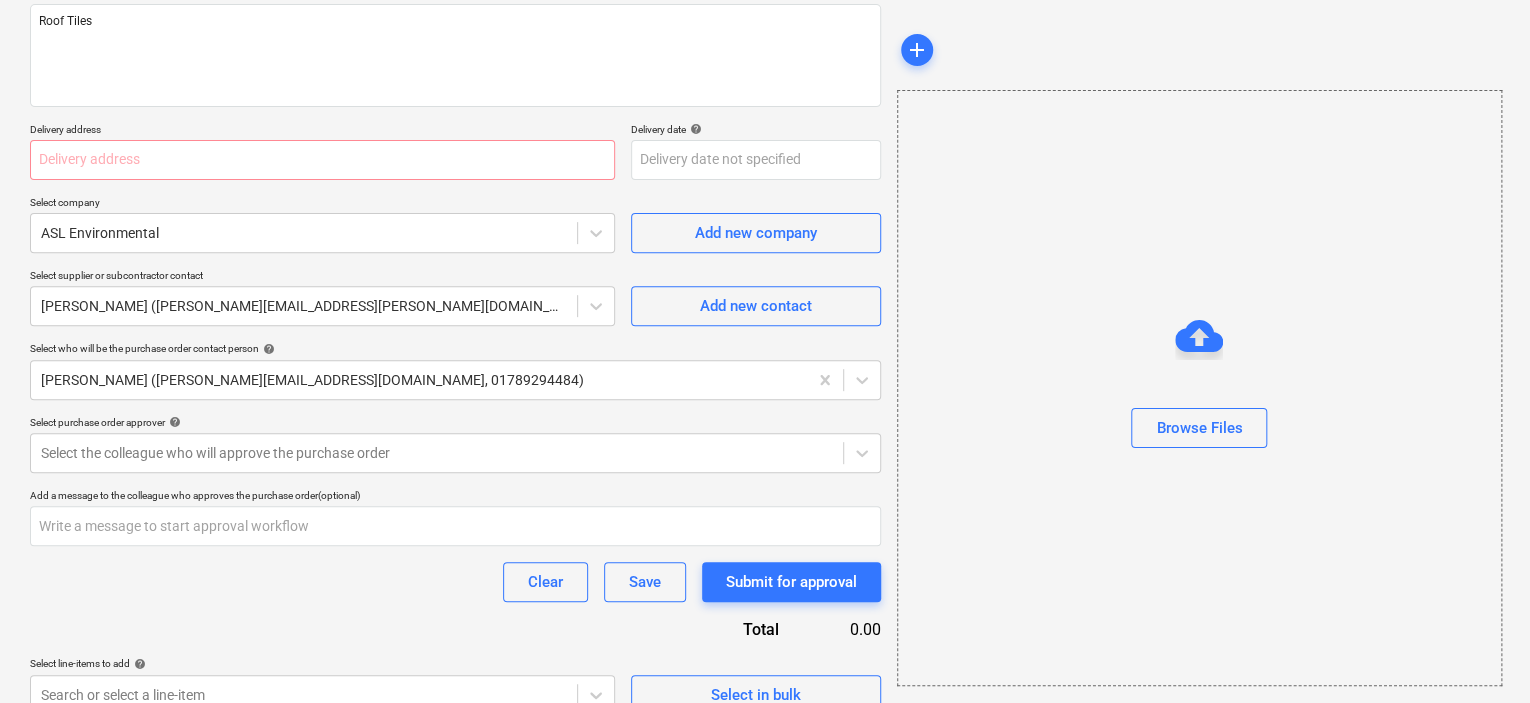 scroll, scrollTop: 277, scrollLeft: 0, axis: vertical 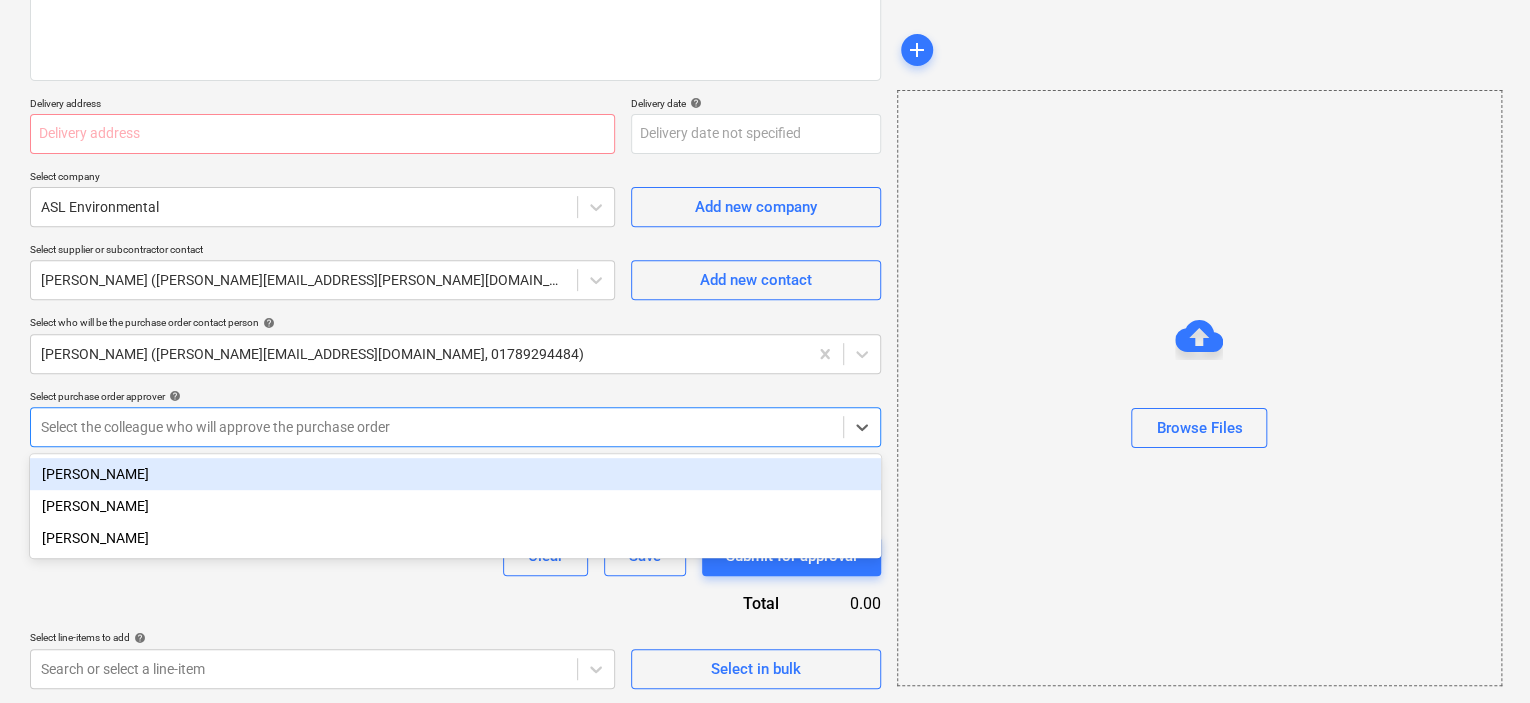 click at bounding box center [437, 427] 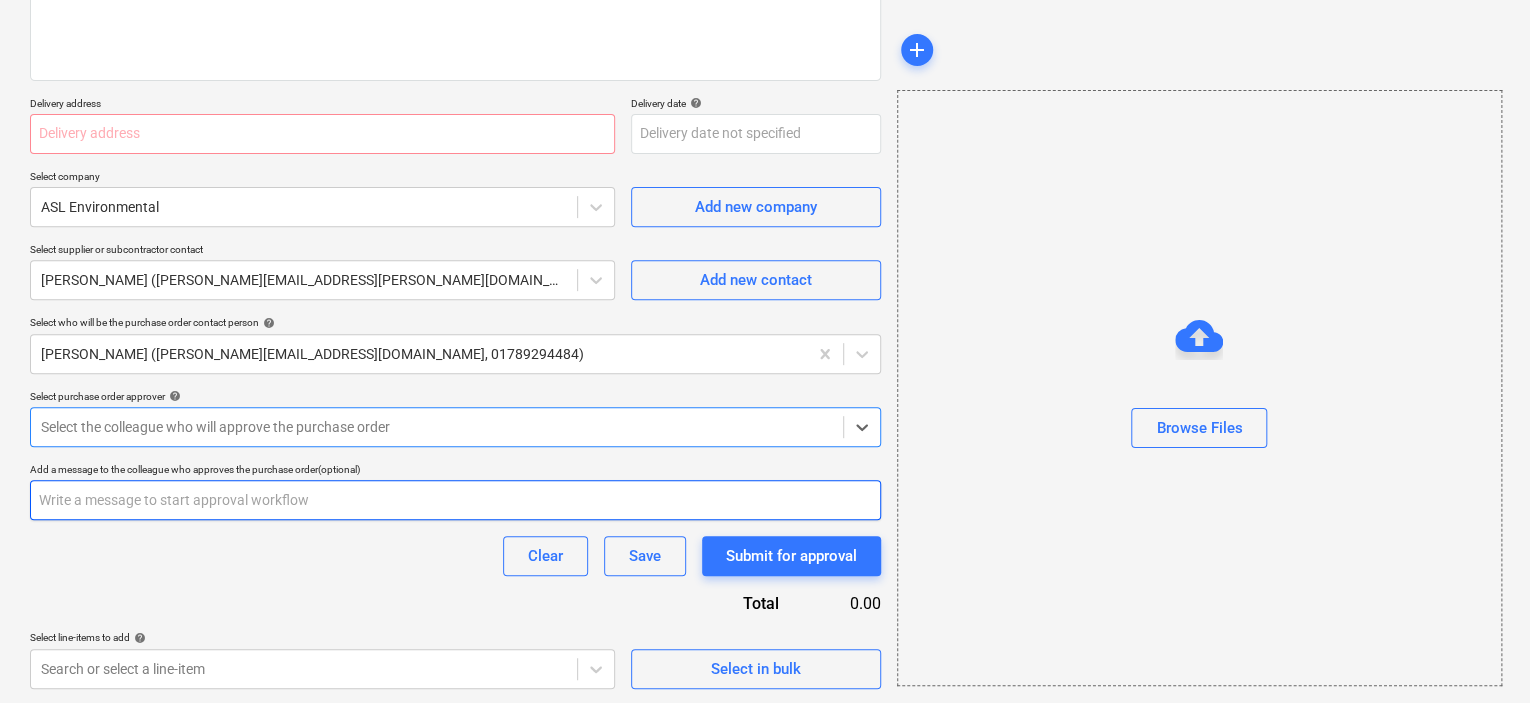 click at bounding box center (455, 500) 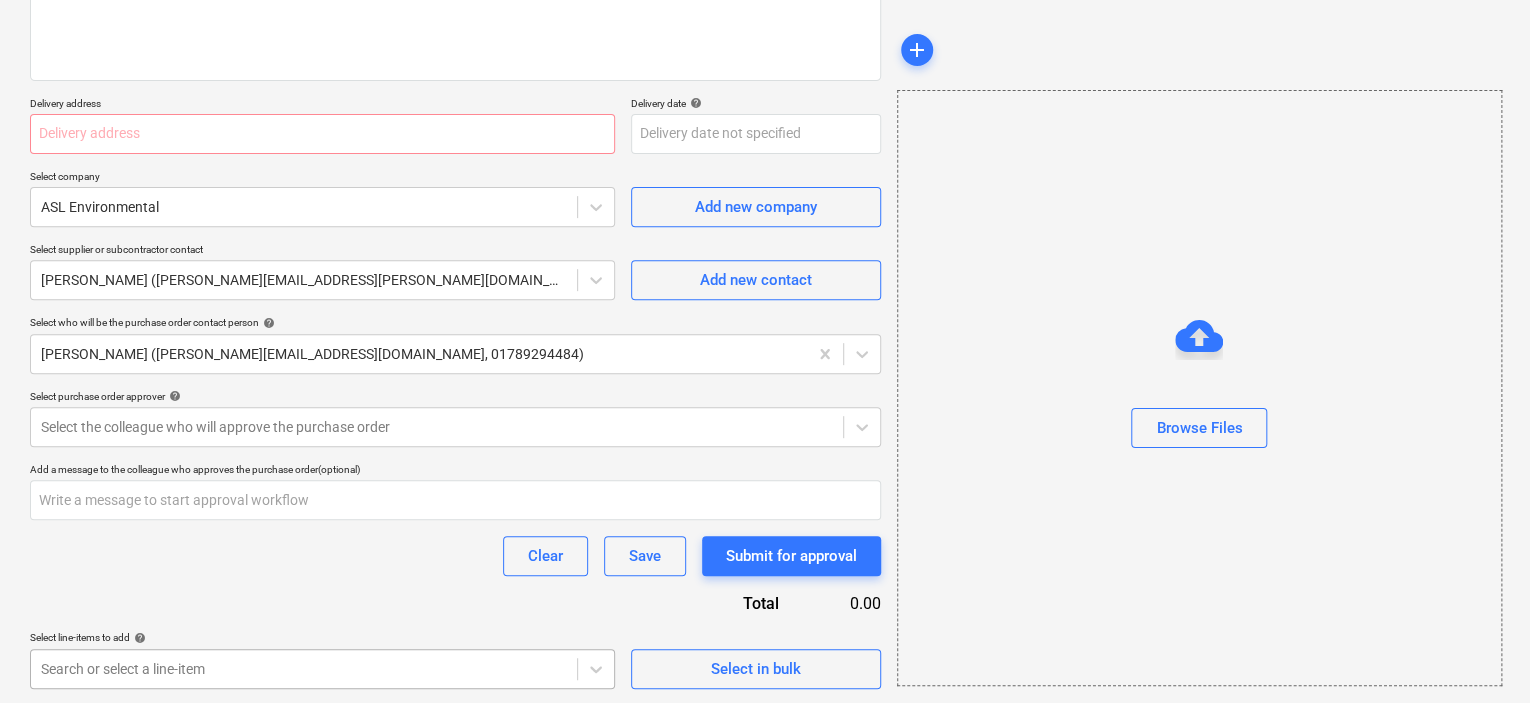 type on "x" 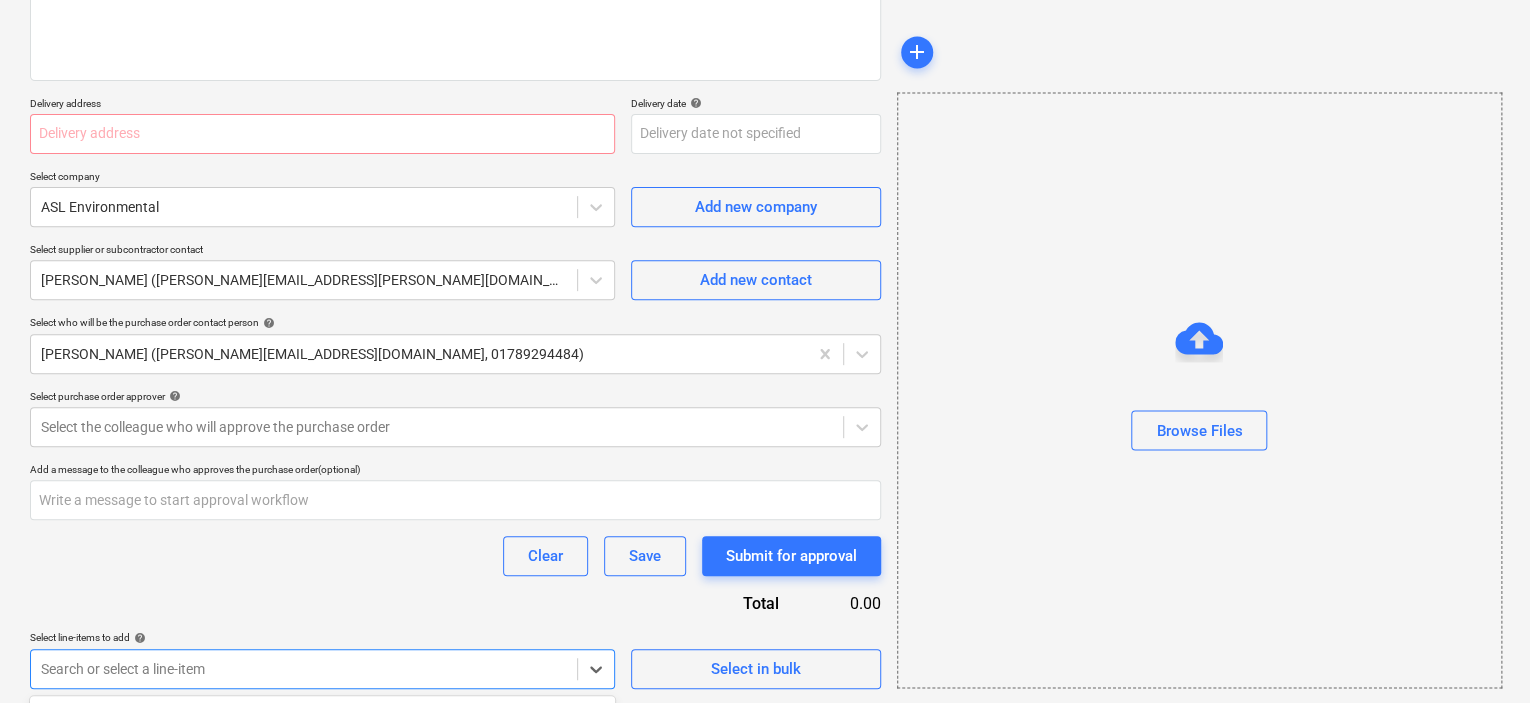 click on "Sales Projects Contacts Company Inbox Approvals format_size keyboard_arrow_down help search Search notifications 0 keyboard_arrow_down [PERSON_NAME] keyboard_arrow_down [GEOGRAPHIC_DATA] [GEOGRAPHIC_DATA] Barns Budget Client contract Valuations Purchase orders Costs Income Cash flow Files 1 Analytics Settings Create new document Purchase order name help Purchase order Purchase order reference number help LuddridgeFox-PO-049 Description Roof Tiles Delivery address Delivery date help Press the down arrow key to interact with the calendar and
select a date. Press the question mark key to get the keyboard shortcuts for changing dates. Select company ASL Environmental   Add new company Select supplier or subcontractor contact [PERSON_NAME] ([PERSON_NAME][EMAIL_ADDRESS][PERSON_NAME][DOMAIN_NAME]) Add new contact Select who will be the purchase order contact person help [PERSON_NAME] ([PERSON_NAME][EMAIL_ADDRESS][DOMAIN_NAME], 01789294484) Select purchase order approver help Select the colleague who will approve the purchase order Clear Save" at bounding box center (765, 74) 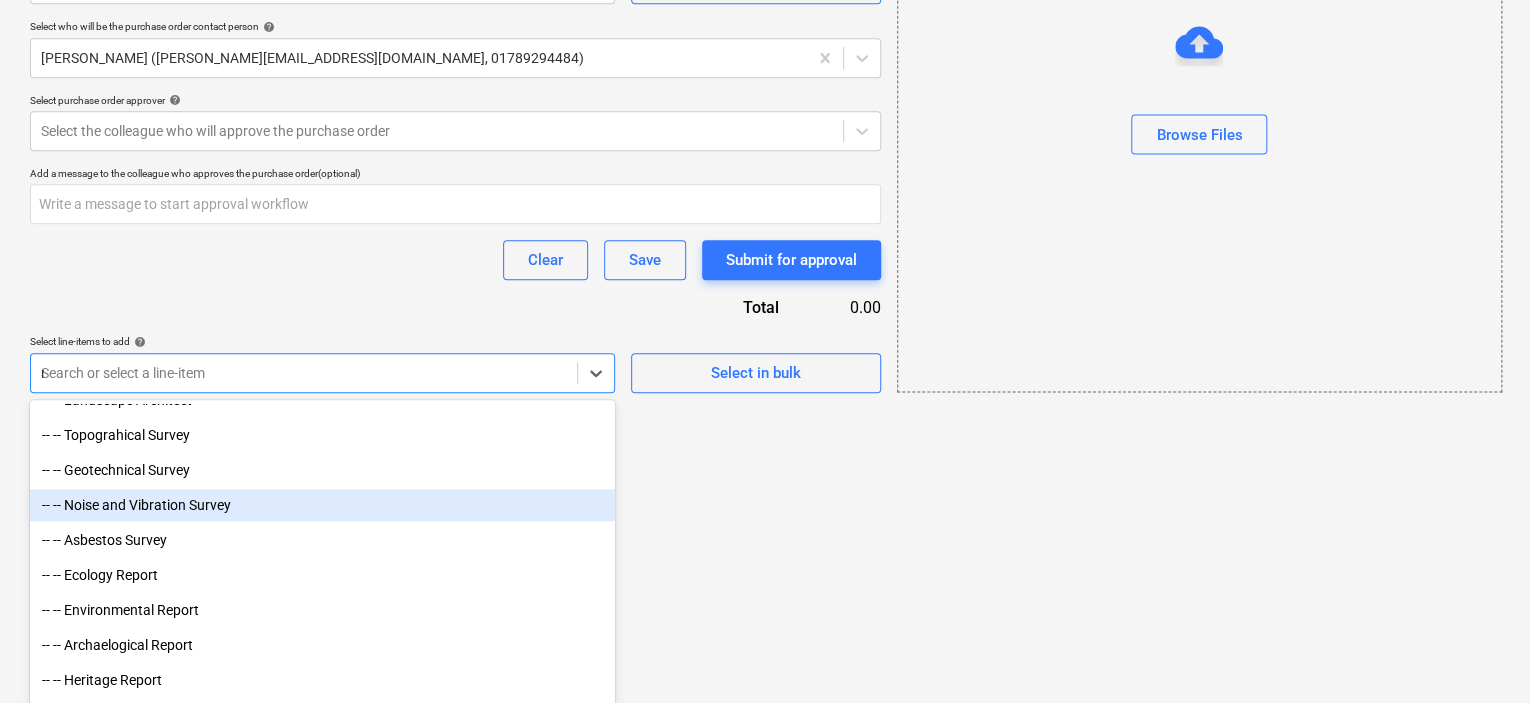 scroll, scrollTop: 470, scrollLeft: 0, axis: vertical 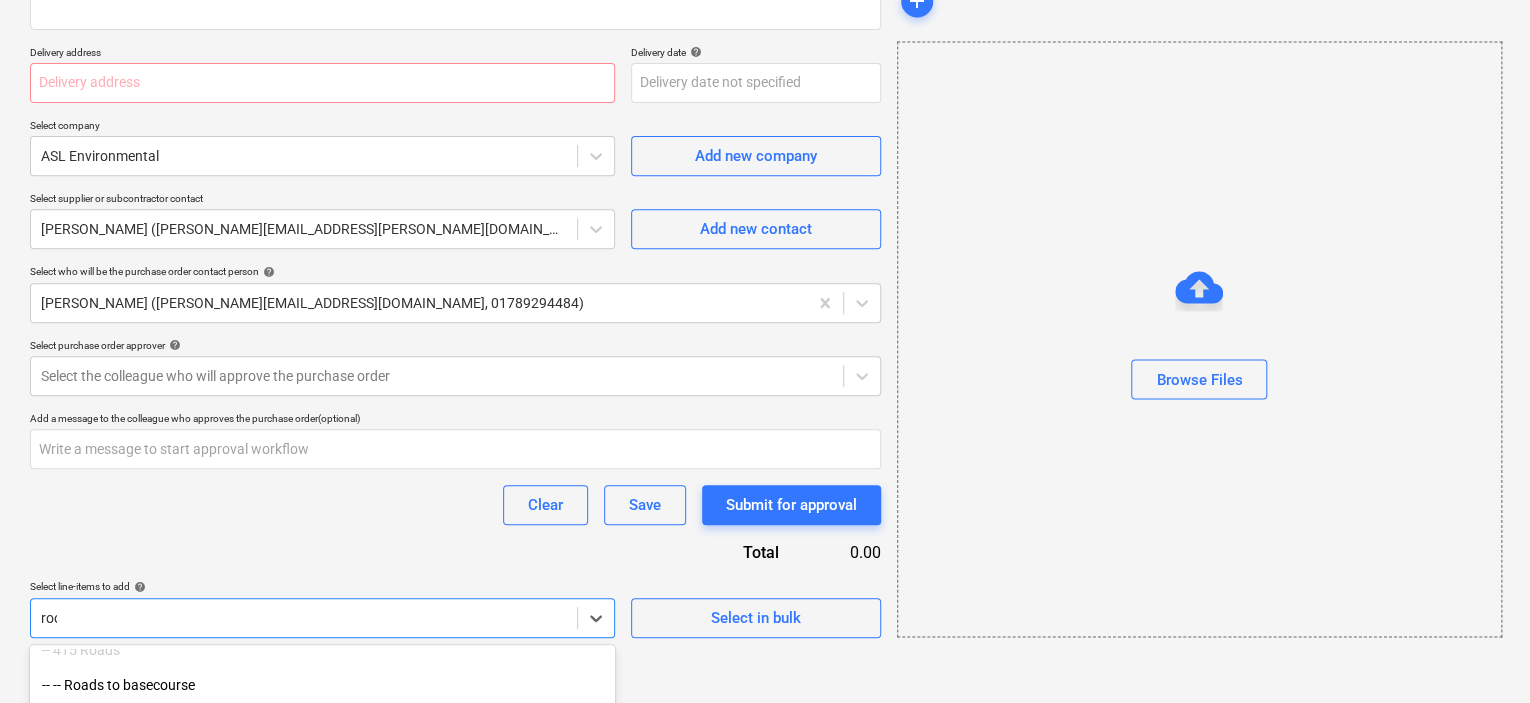 type on "roof" 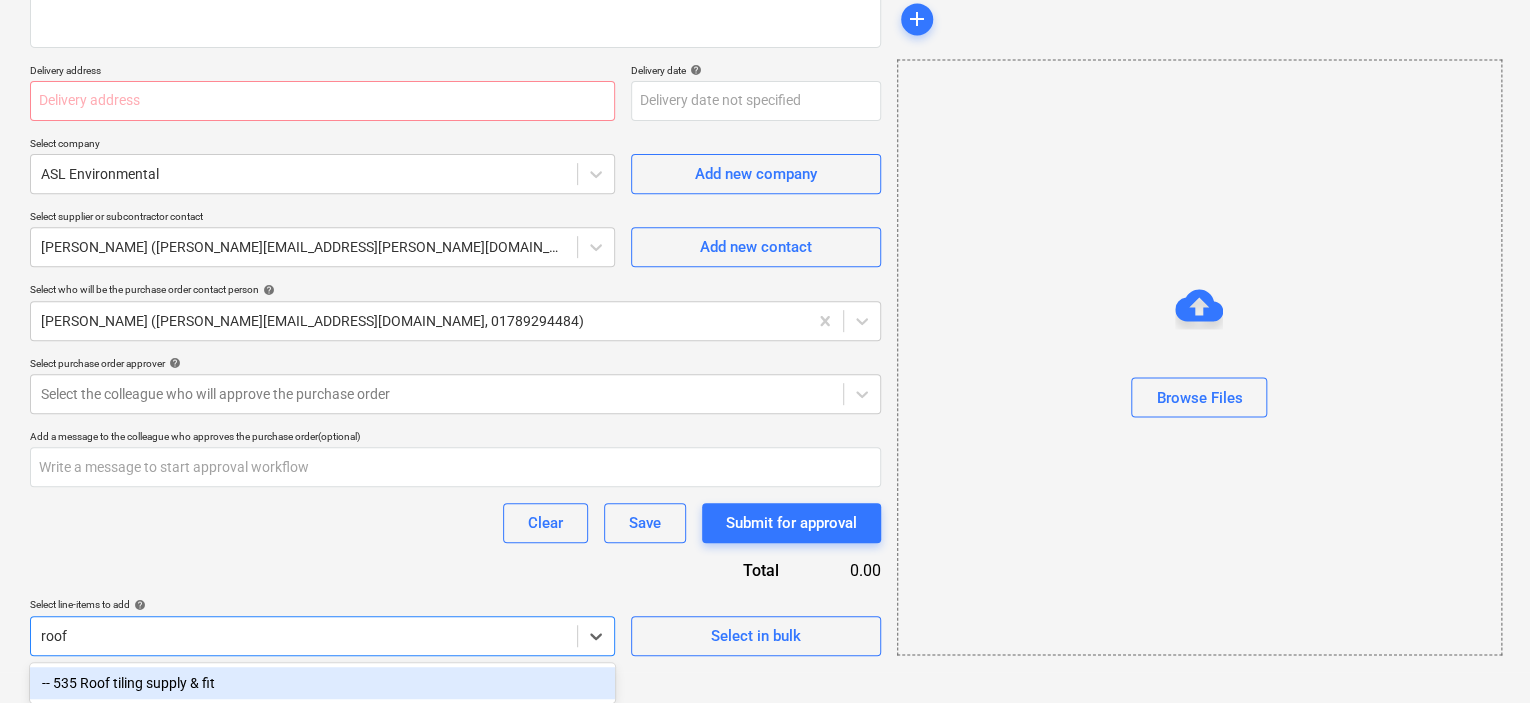 click on "--  535 Roof tiling supply & fit" at bounding box center (322, 683) 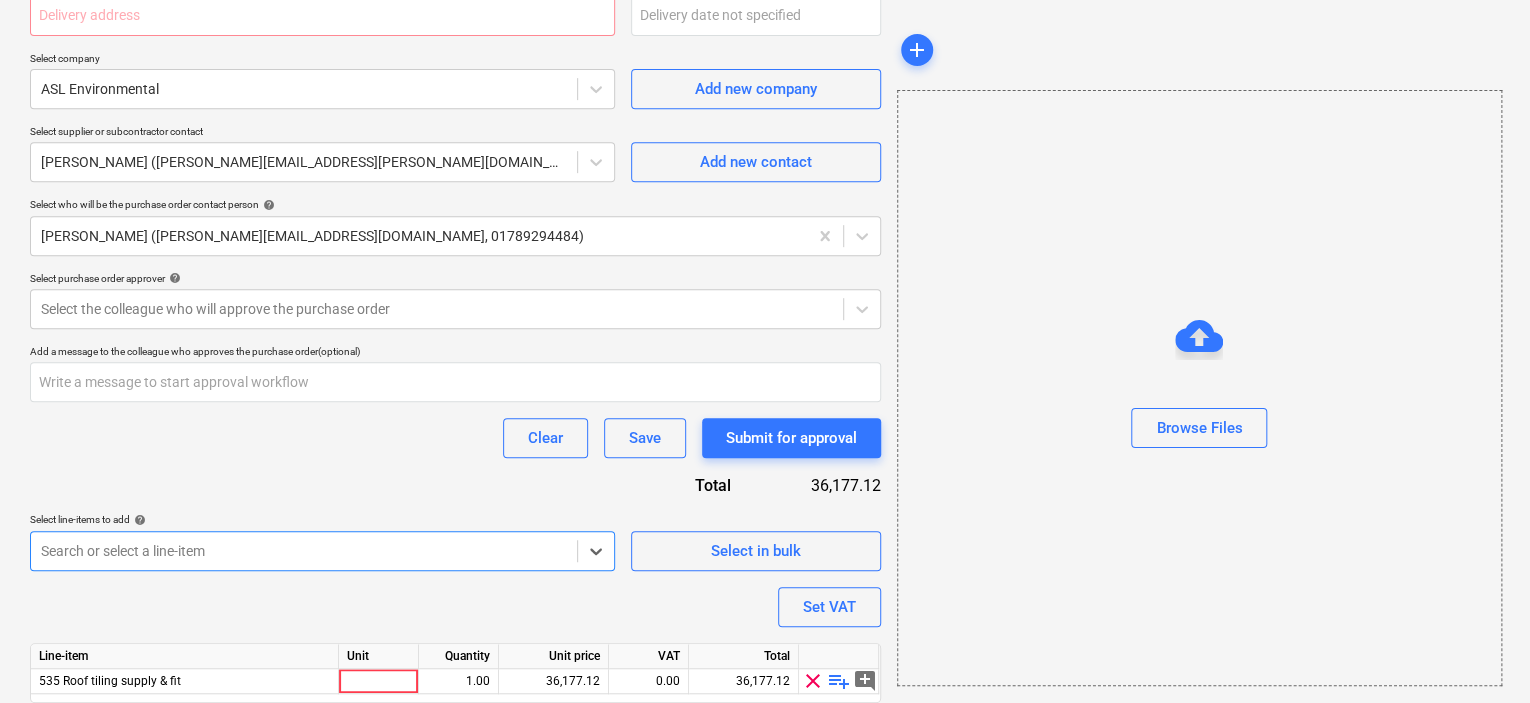 scroll, scrollTop: 465, scrollLeft: 0, axis: vertical 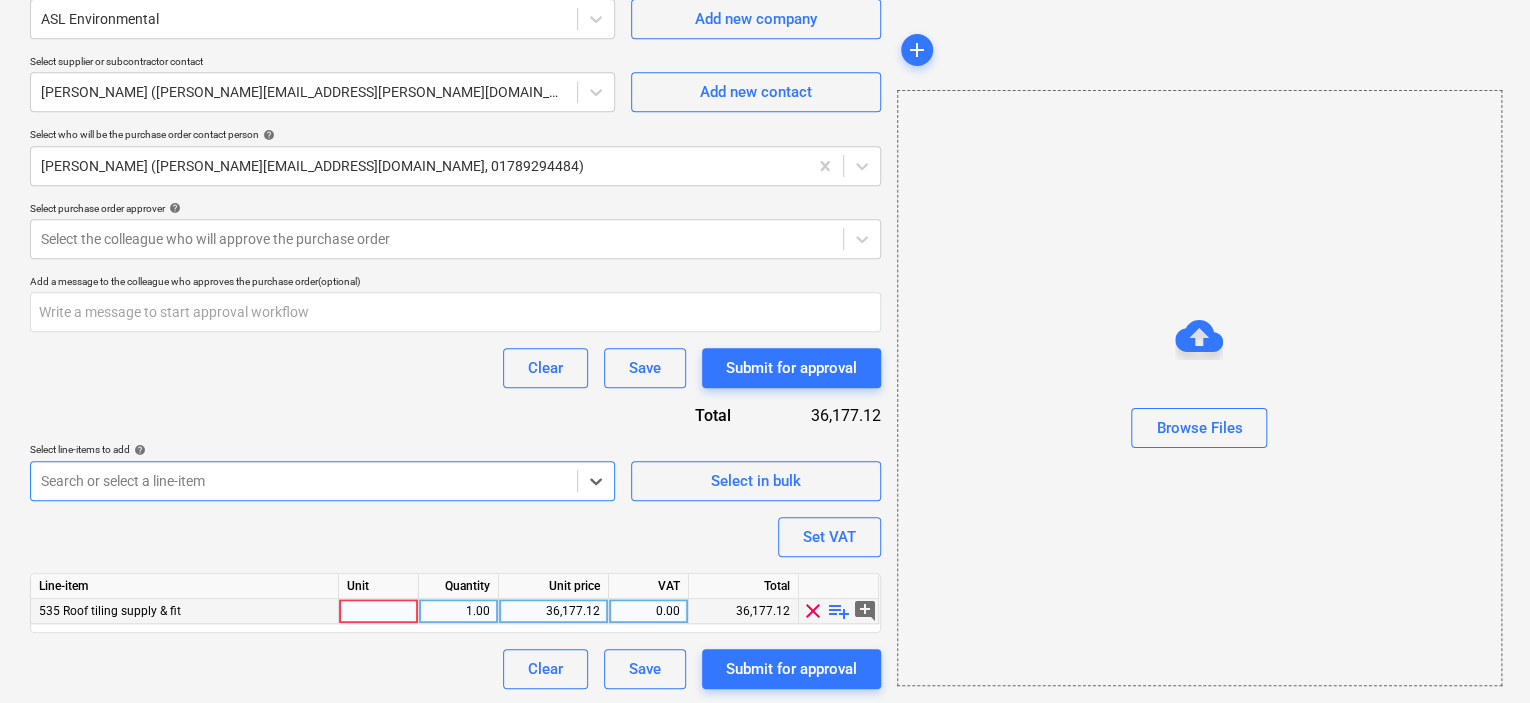 type on "x" 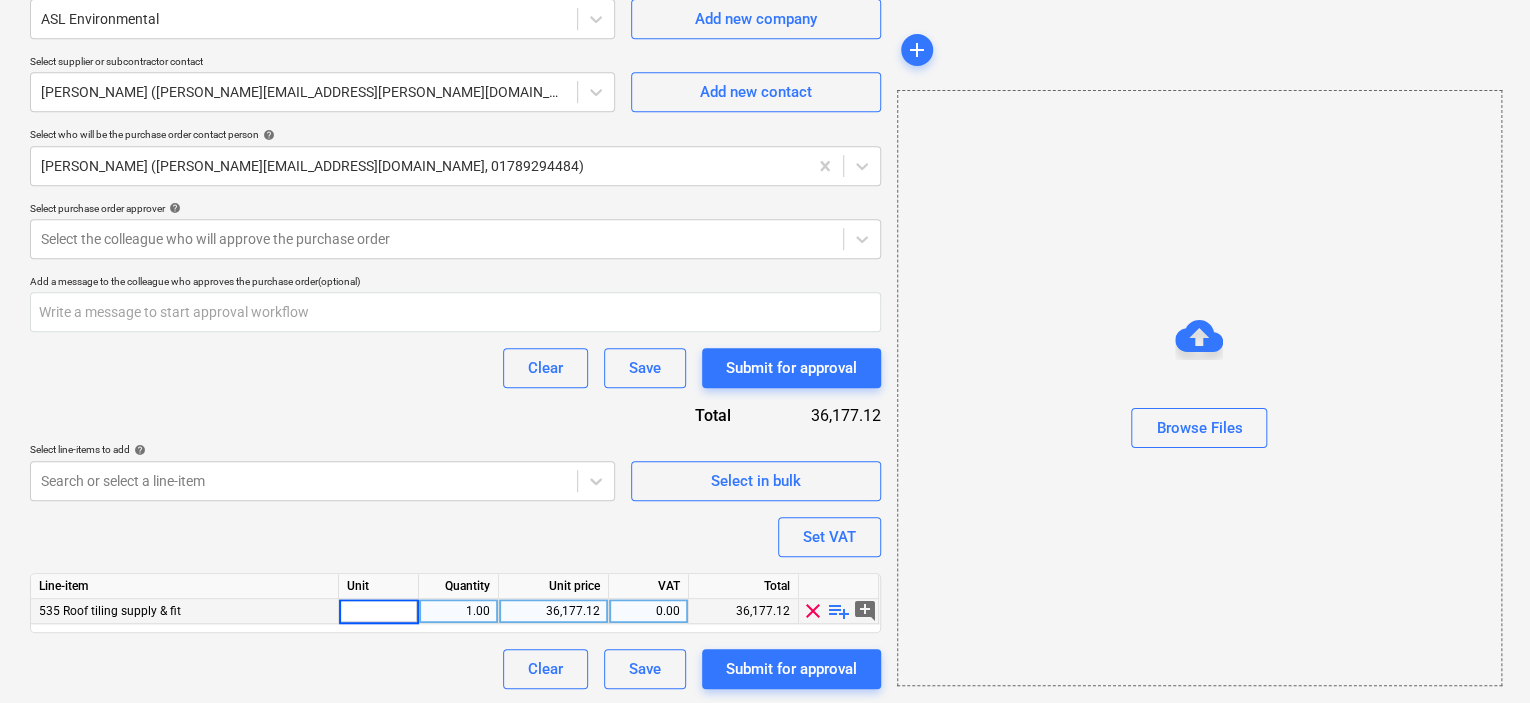 type on "1" 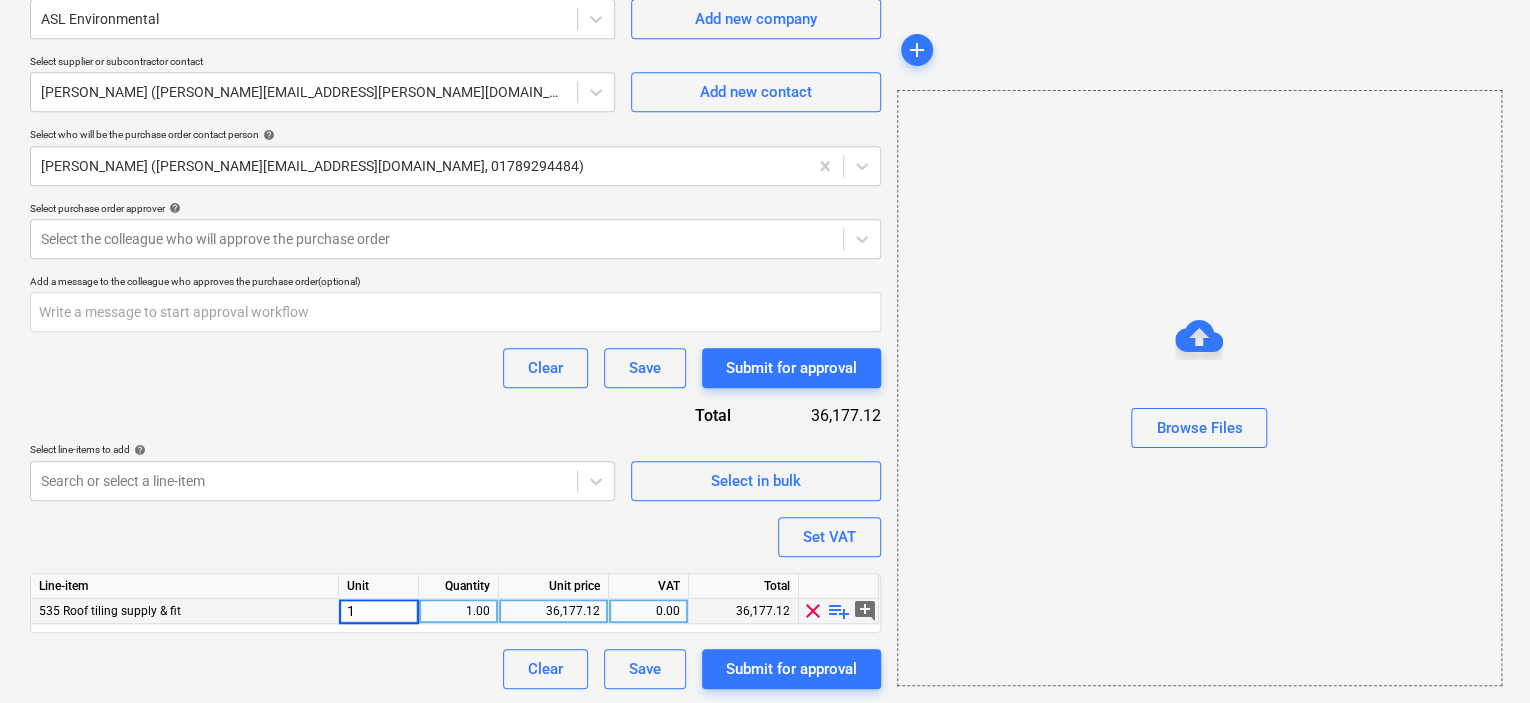 type on "x" 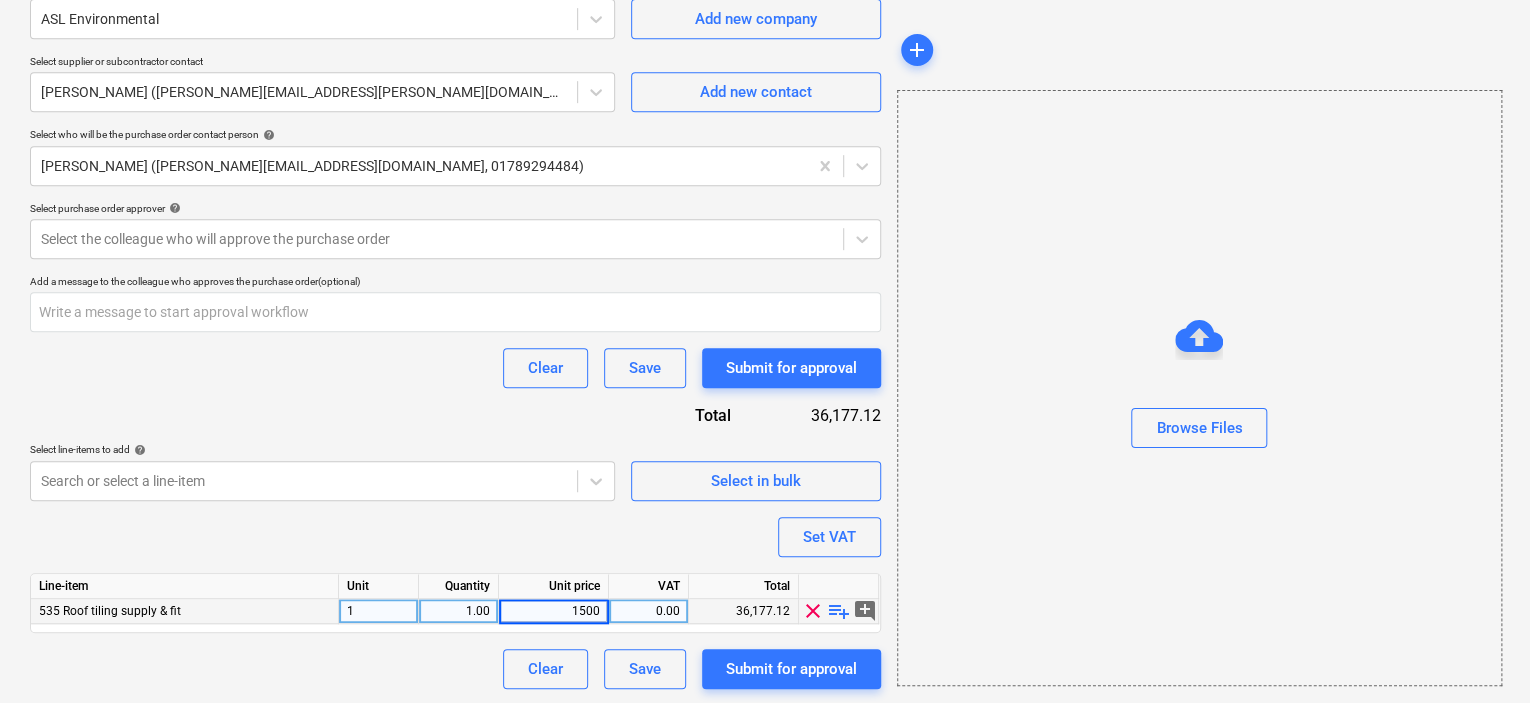 type on "15000" 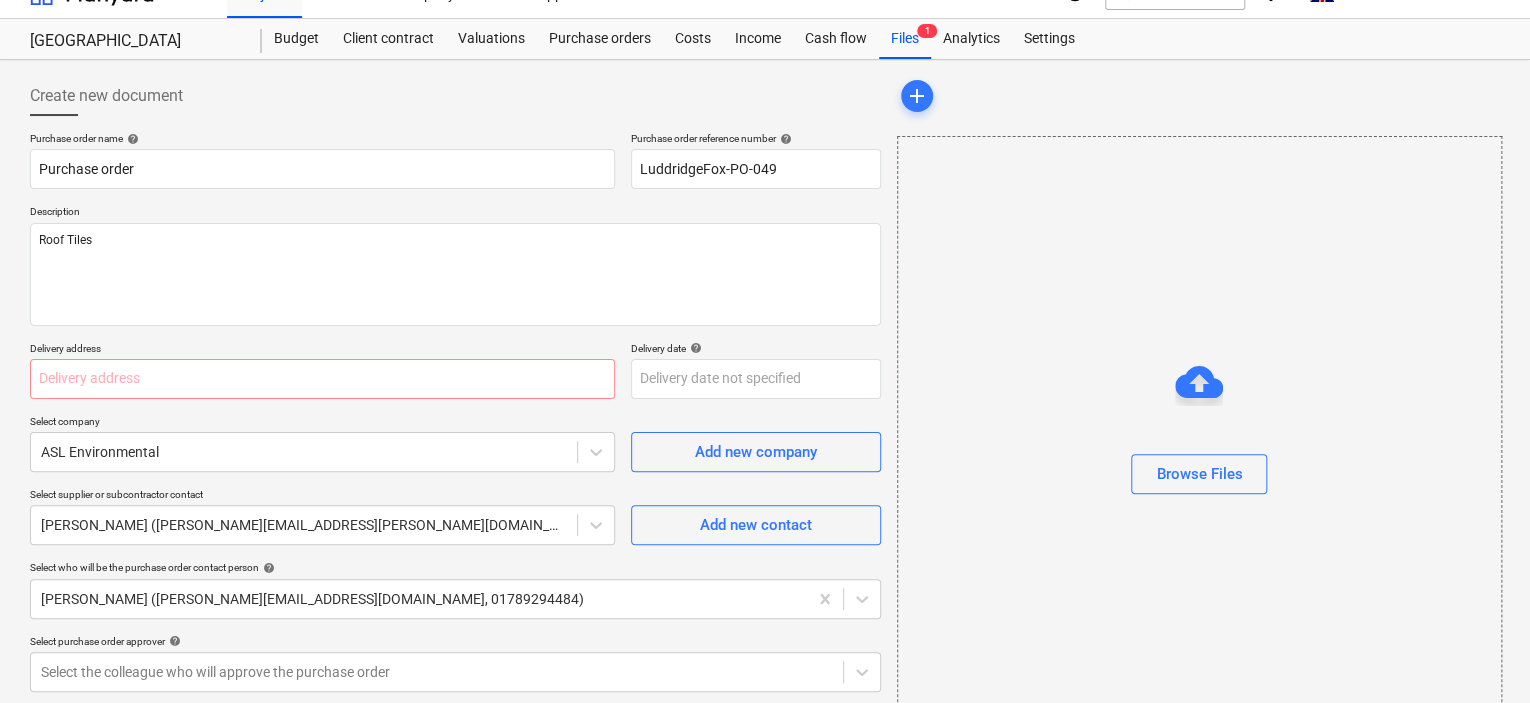 scroll, scrollTop: 0, scrollLeft: 0, axis: both 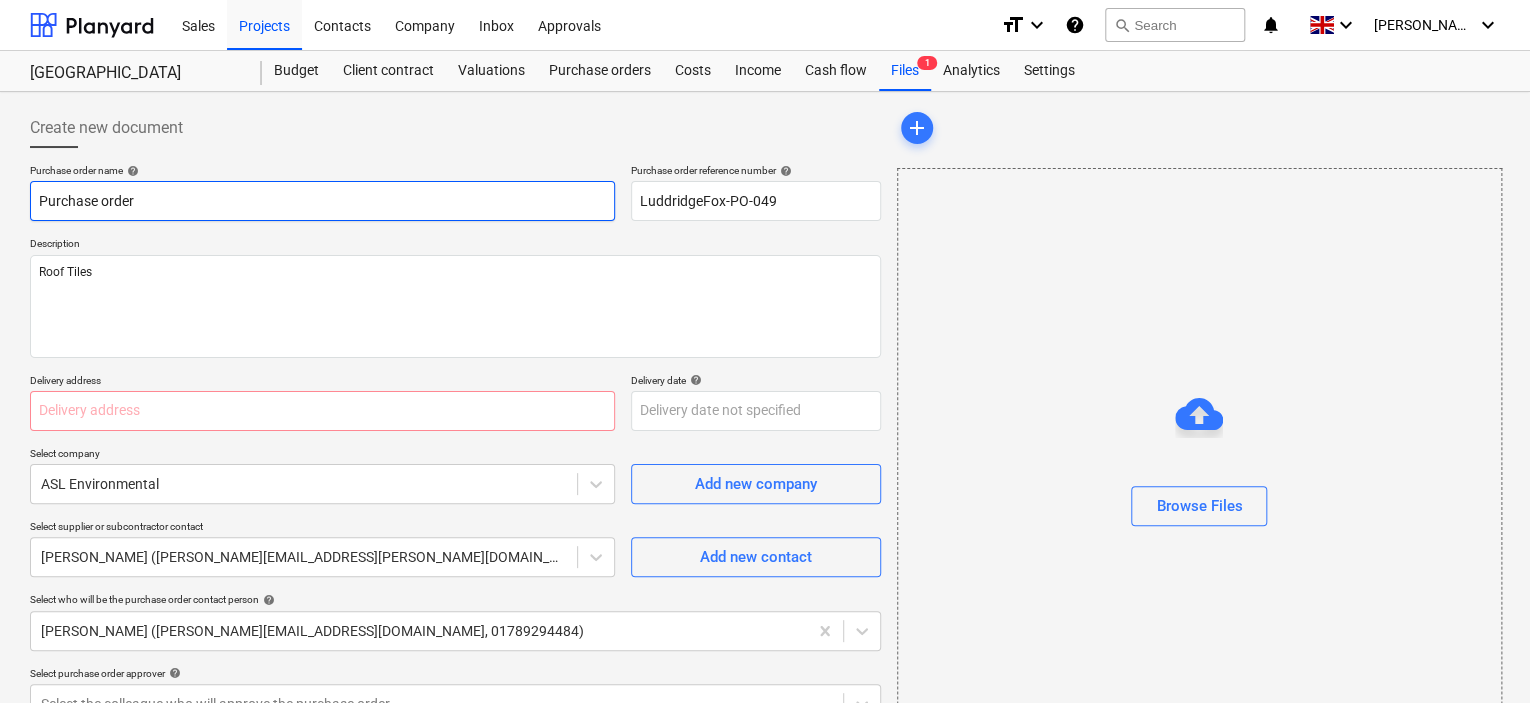 click on "Purchase order" at bounding box center [322, 201] 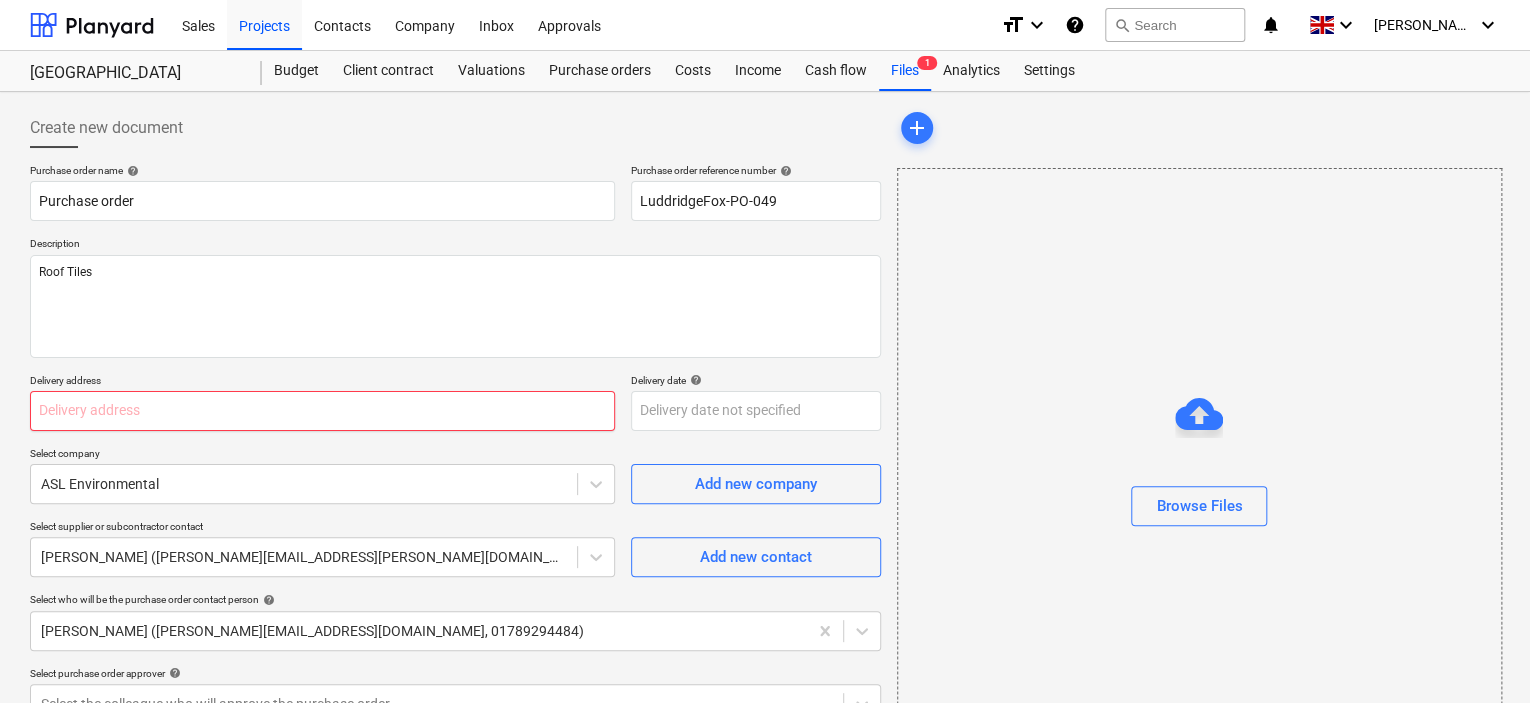 click on "Delivery address" at bounding box center [322, 382] 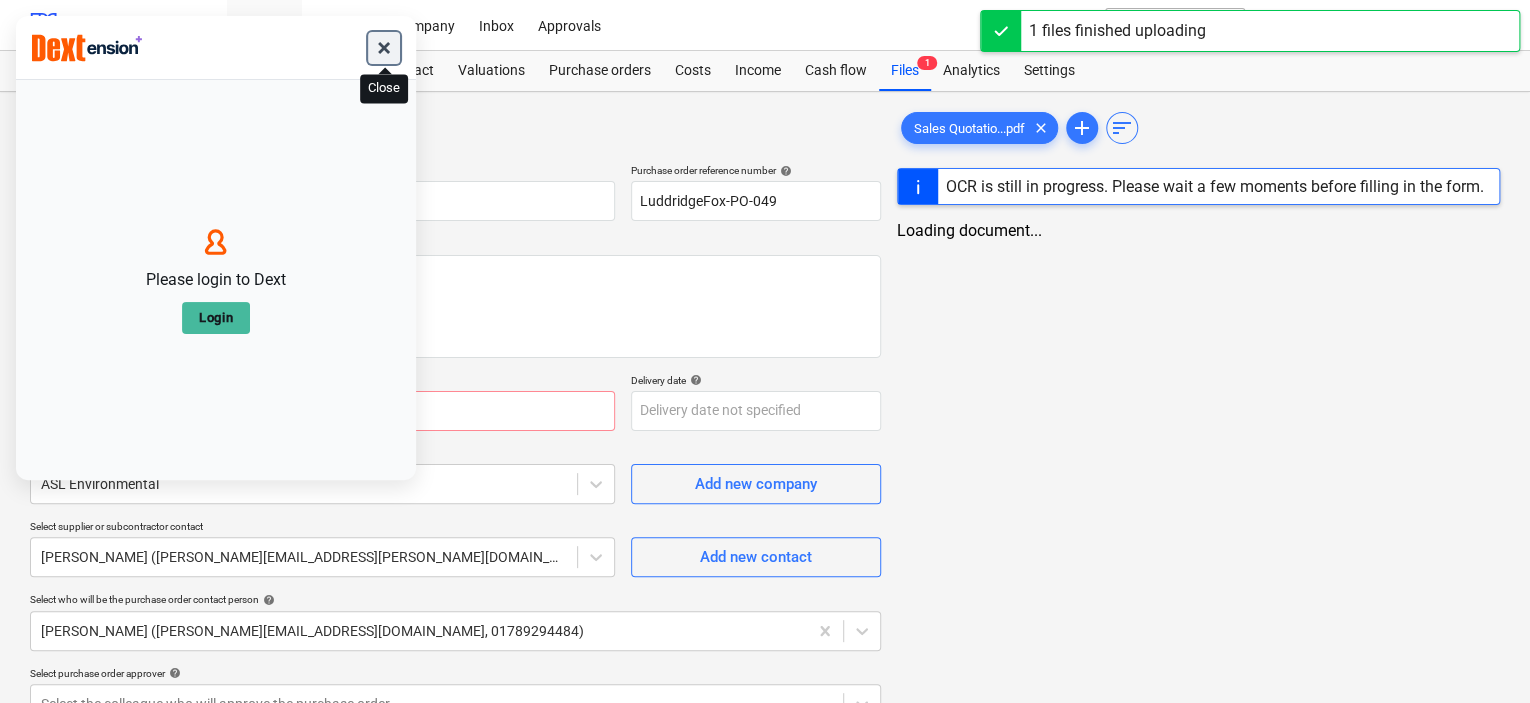 click at bounding box center (384, 48) 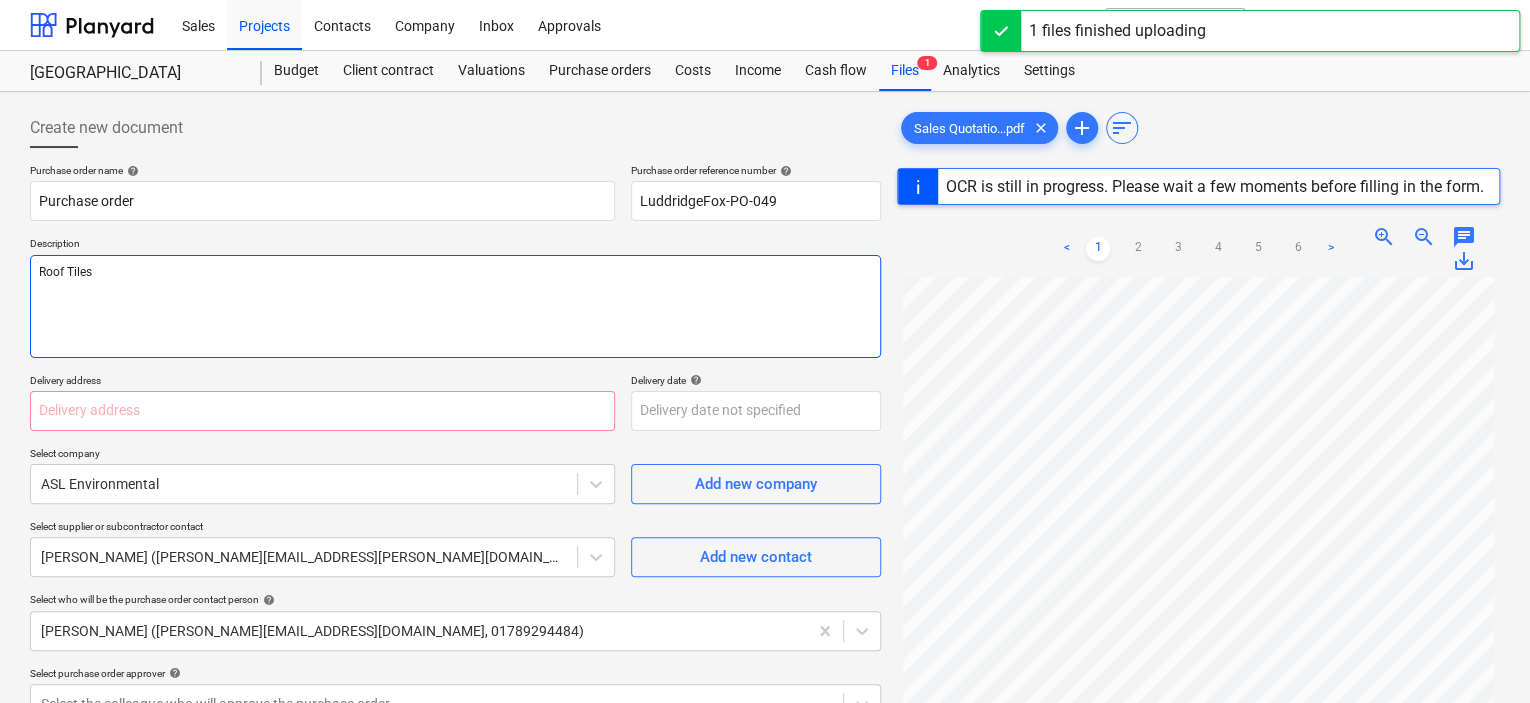 click on "Roof Tiles" at bounding box center (455, 306) 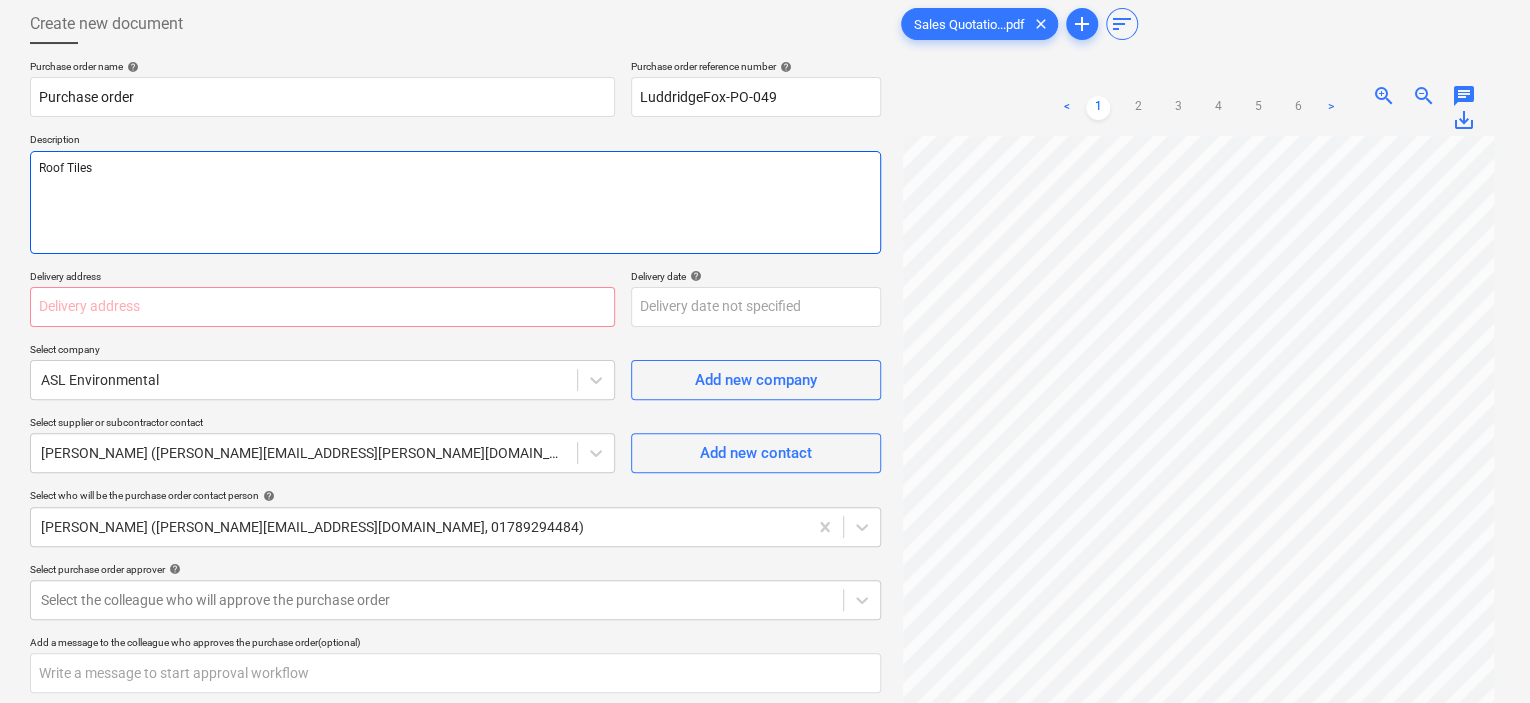 scroll, scrollTop: 0, scrollLeft: 0, axis: both 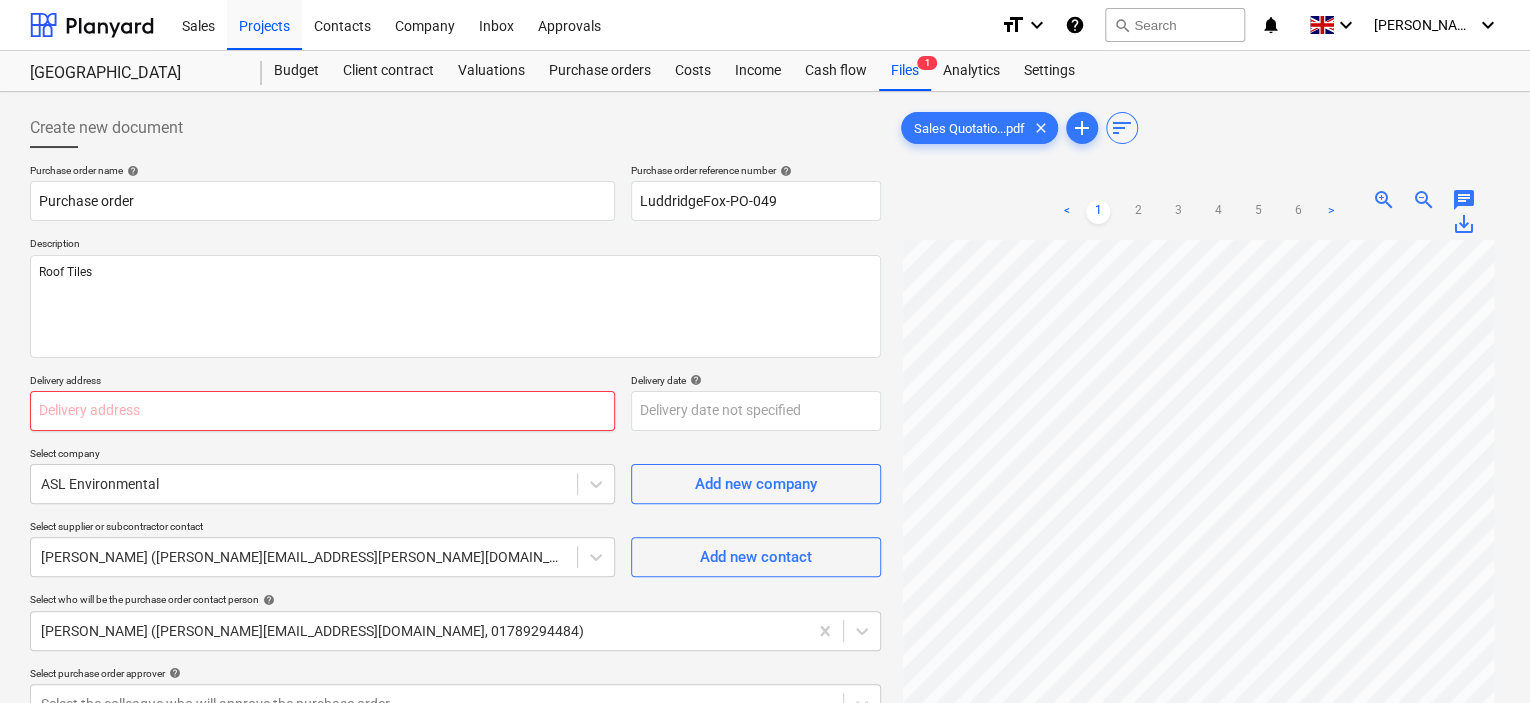 click at bounding box center (322, 411) 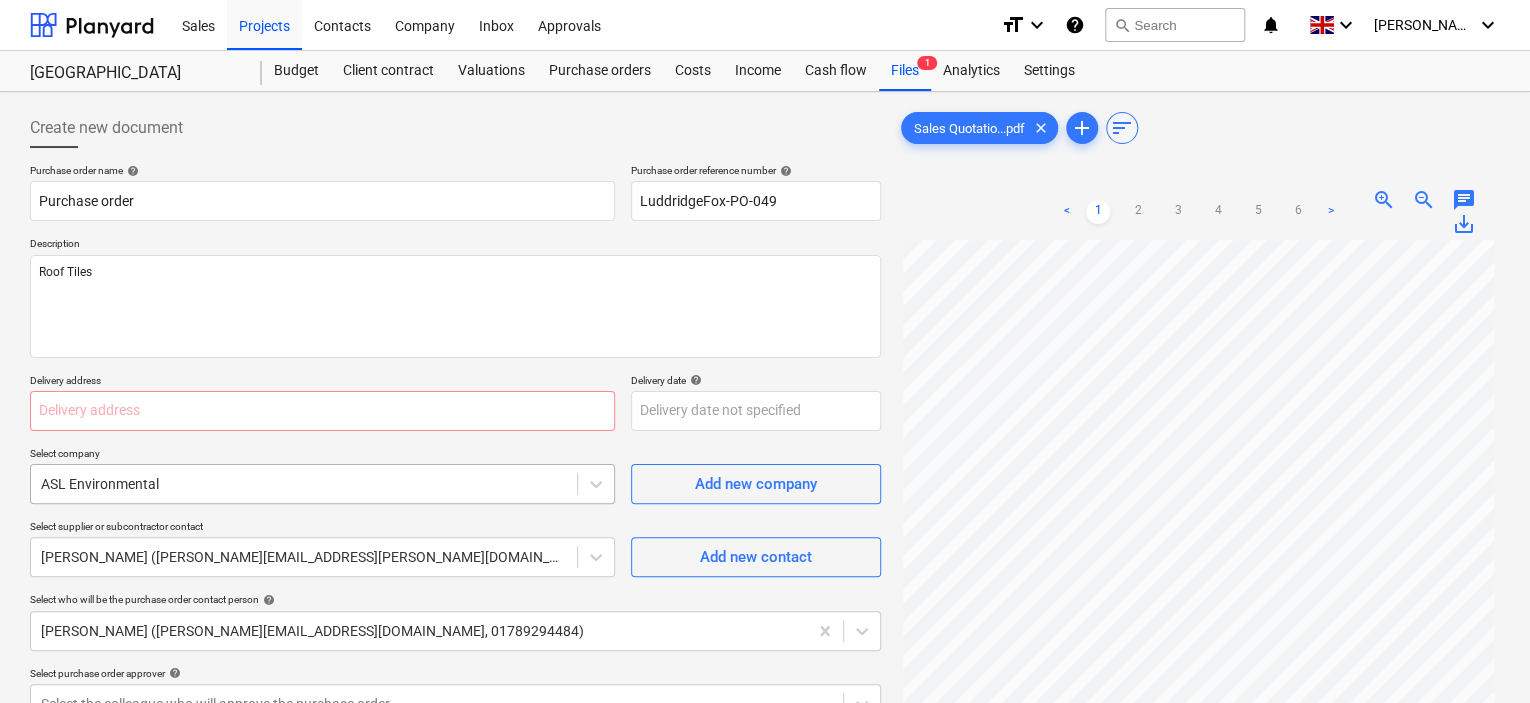 click on "Sales Projects Contacts Company Inbox Approvals format_size keyboard_arrow_down help search Search notifications 0 keyboard_arrow_down [PERSON_NAME] keyboard_arrow_down [GEOGRAPHIC_DATA] [GEOGRAPHIC_DATA] Barns Budget Client contract Valuations Purchase orders Costs Income Cash flow Files 1 Analytics Settings Create new document Purchase order name help Purchase order Purchase order reference number help LuddridgeFox-PO-049 Description Roof Tiles Delivery address Delivery date help Press the down arrow key to interact with the calendar and
select a date. Press the question mark key to get the keyboard shortcuts for changing dates. Select company ASL Environmental   Add new company Select supplier or subcontractor contact [PERSON_NAME] ([PERSON_NAME][EMAIL_ADDRESS][PERSON_NAME][DOMAIN_NAME]) Add new contact Select who will be the purchase order contact person help [PERSON_NAME] ([PERSON_NAME][EMAIL_ADDRESS][DOMAIN_NAME], 01789294484) Select purchase order approver help Select the colleague who will approve the purchase order Clear Save" at bounding box center (765, 351) 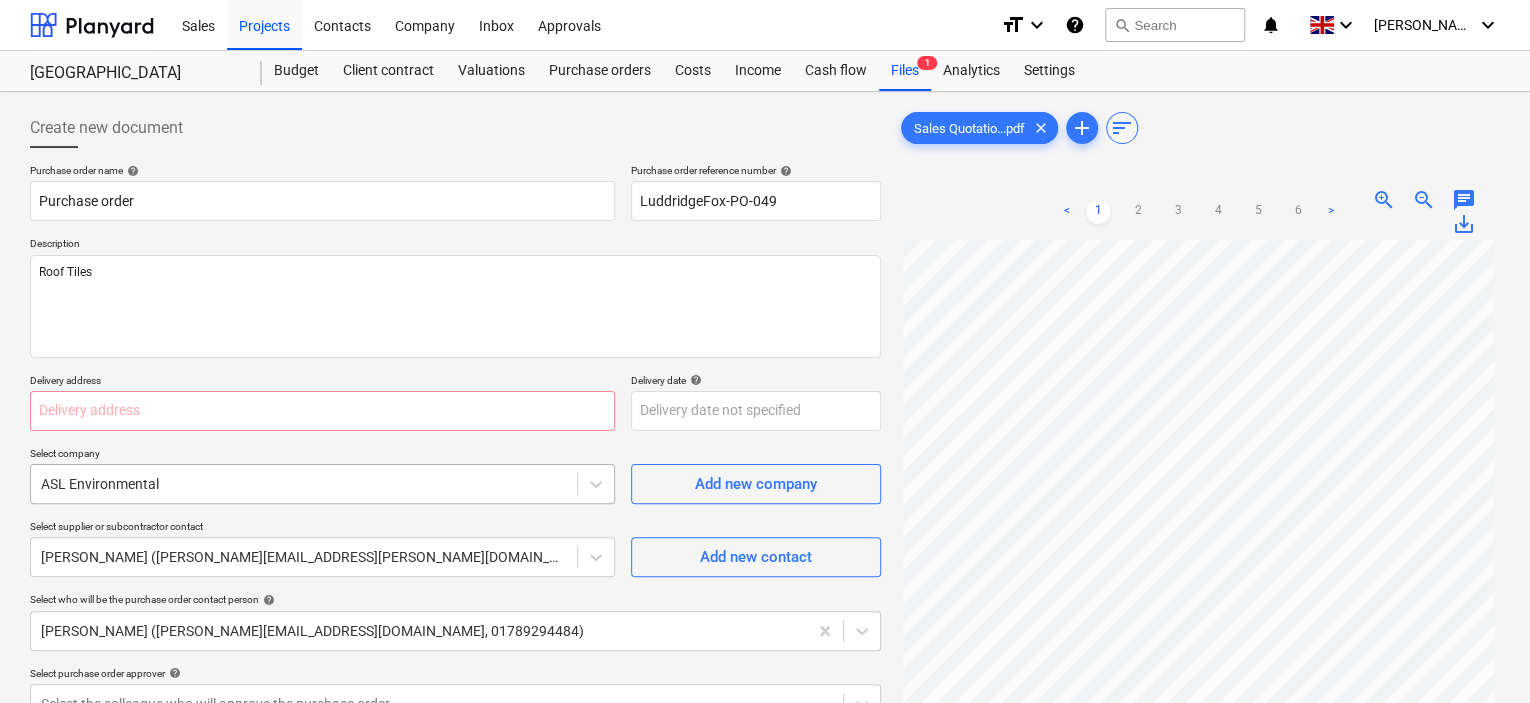 type on "x" 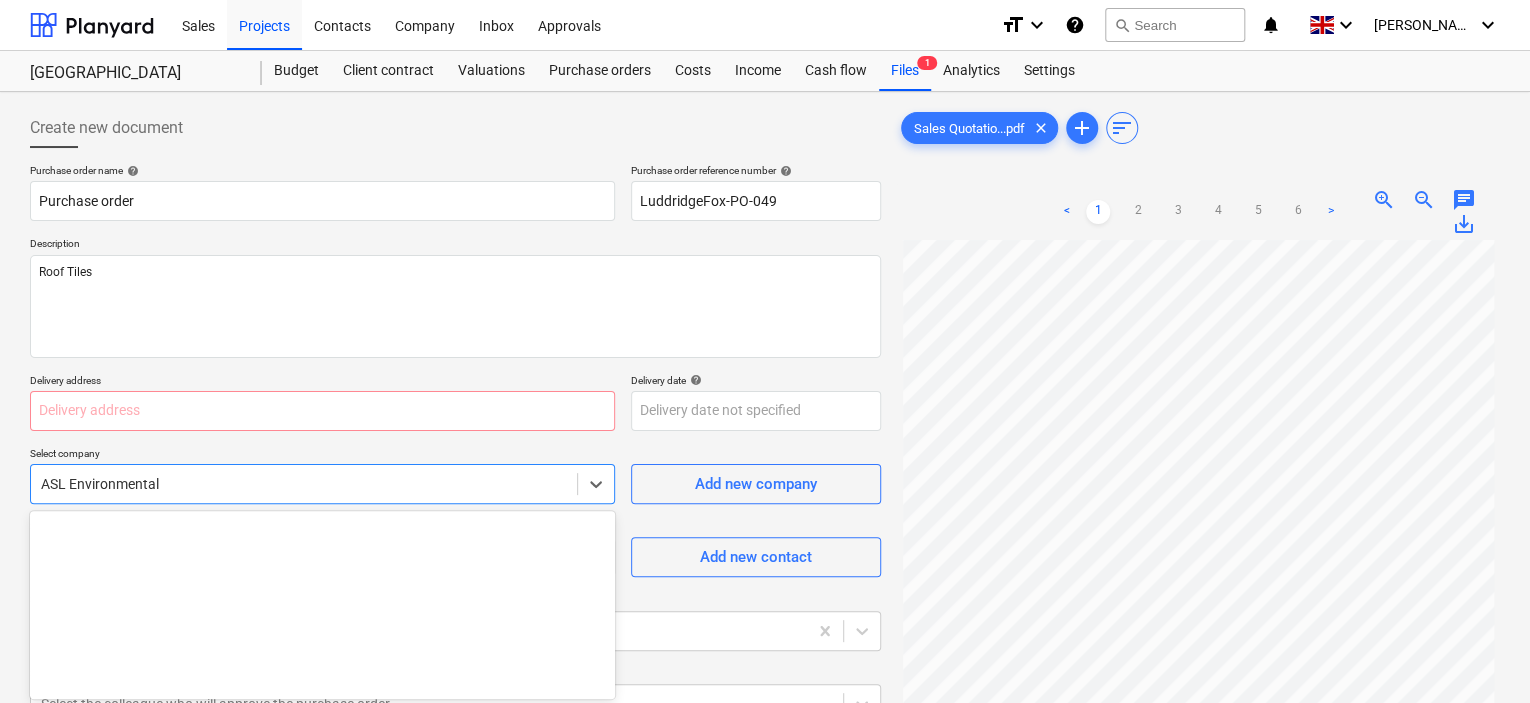 scroll, scrollTop: 105, scrollLeft: 0, axis: vertical 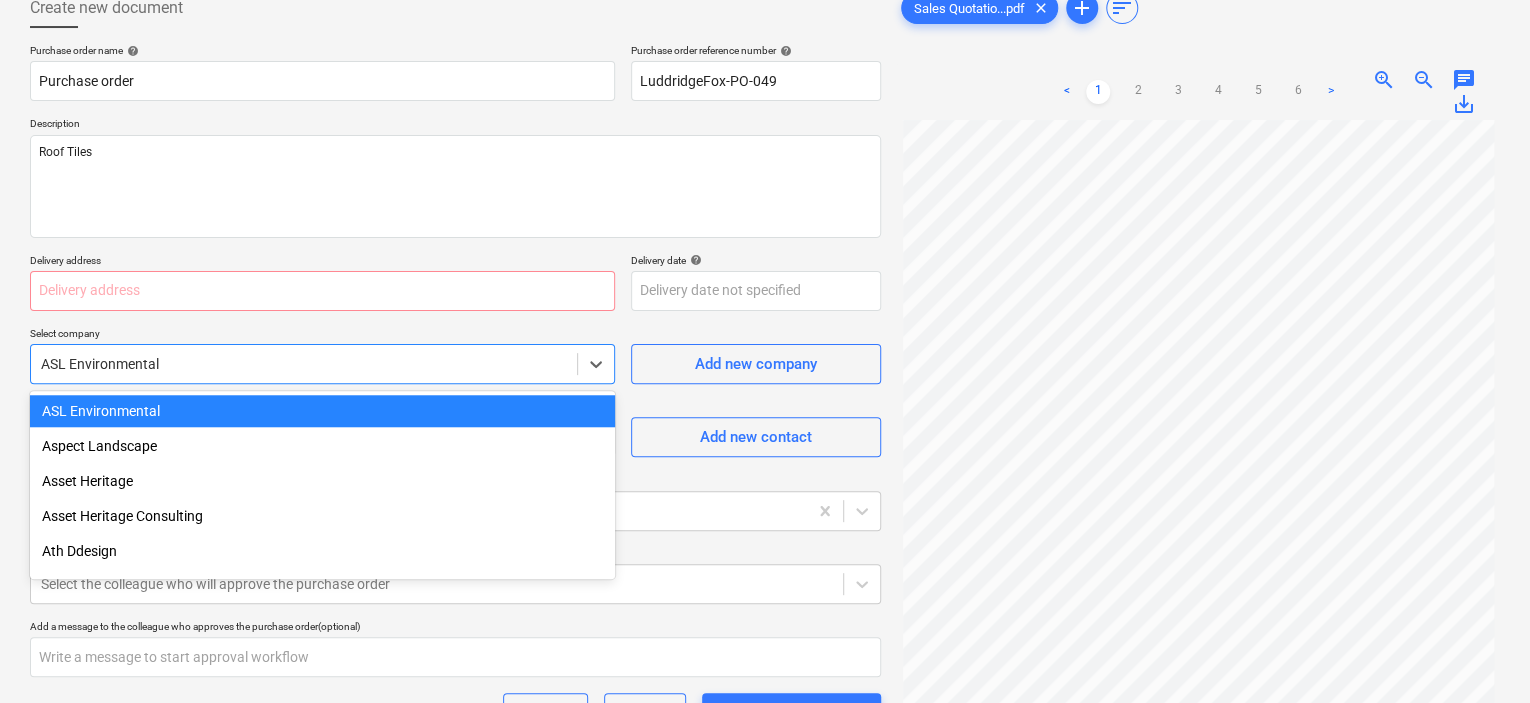type on "m" 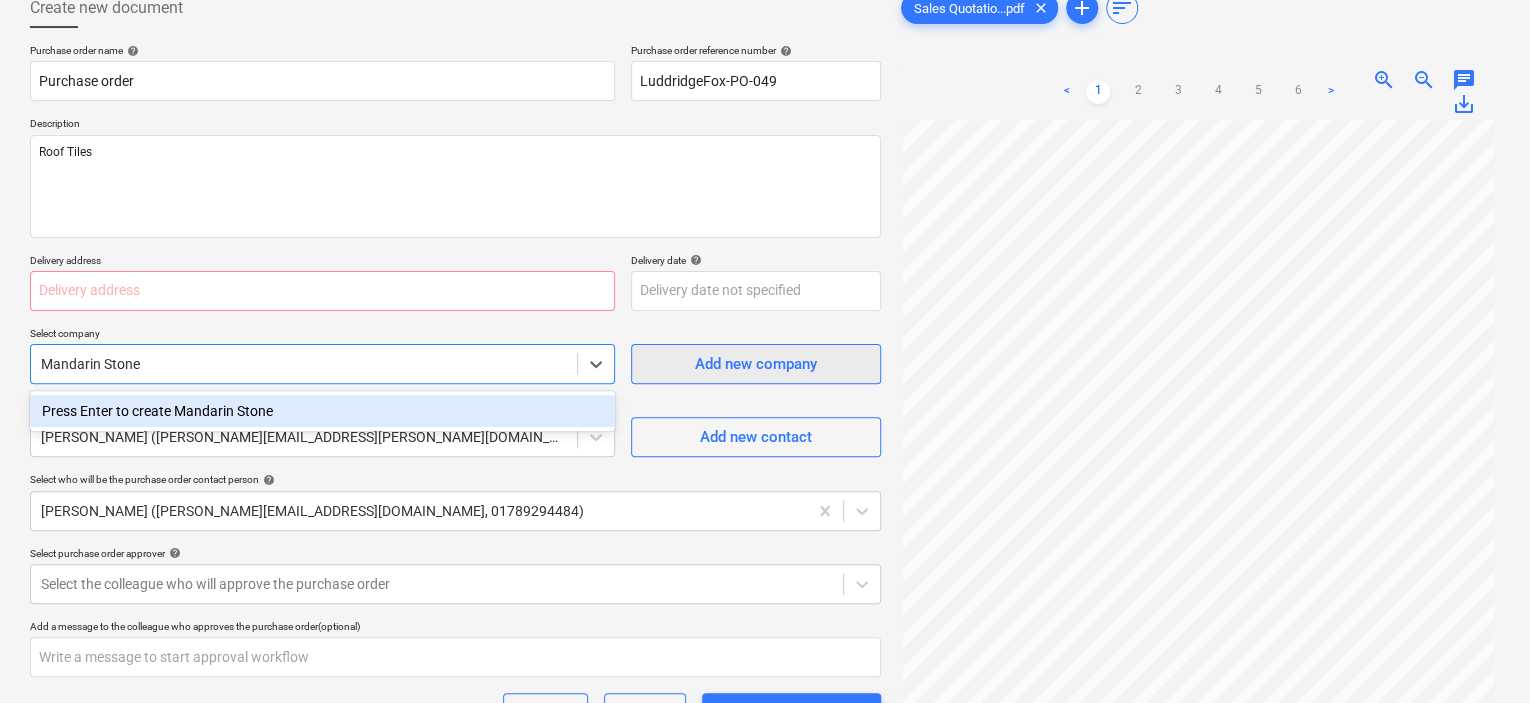 type on "Mandarin Stone" 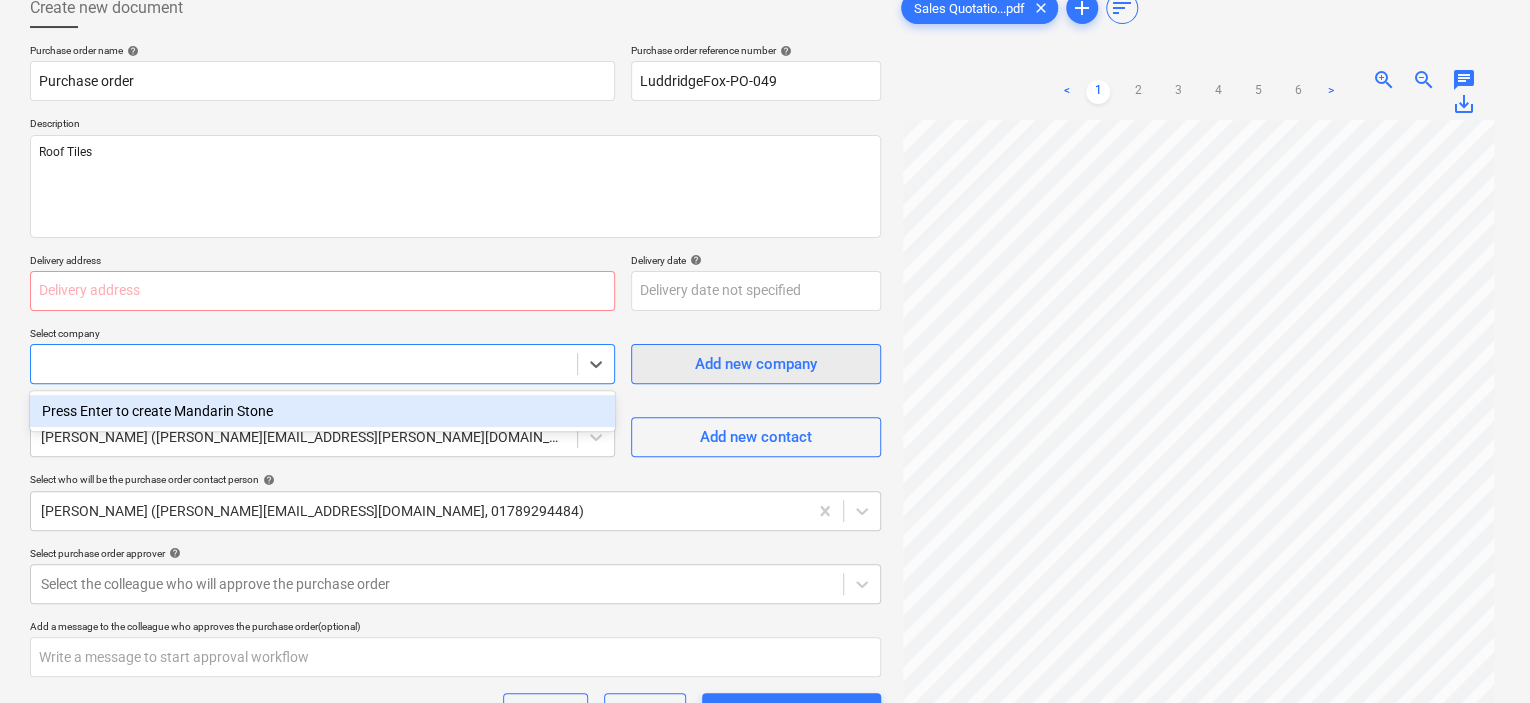 click on "Add new company" at bounding box center [756, 364] 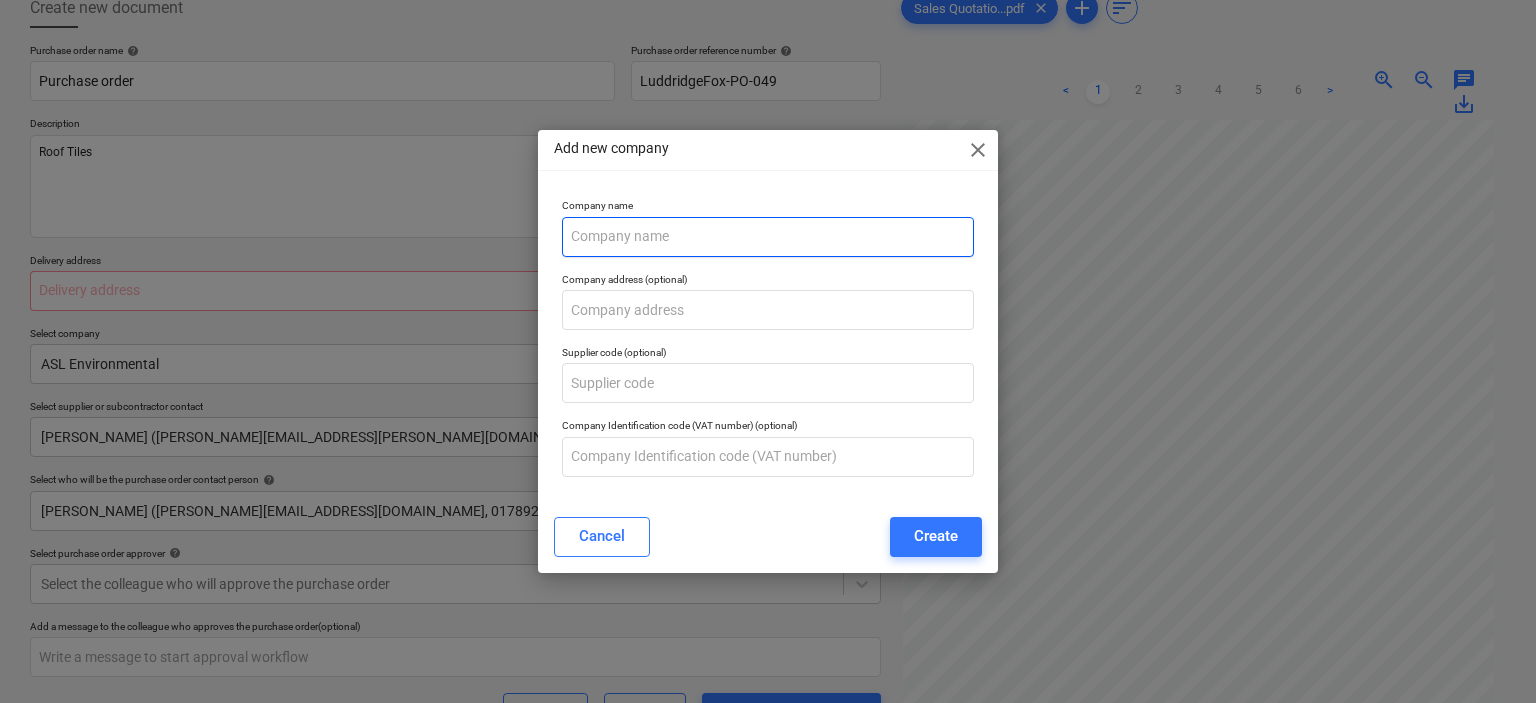 click at bounding box center [768, 237] 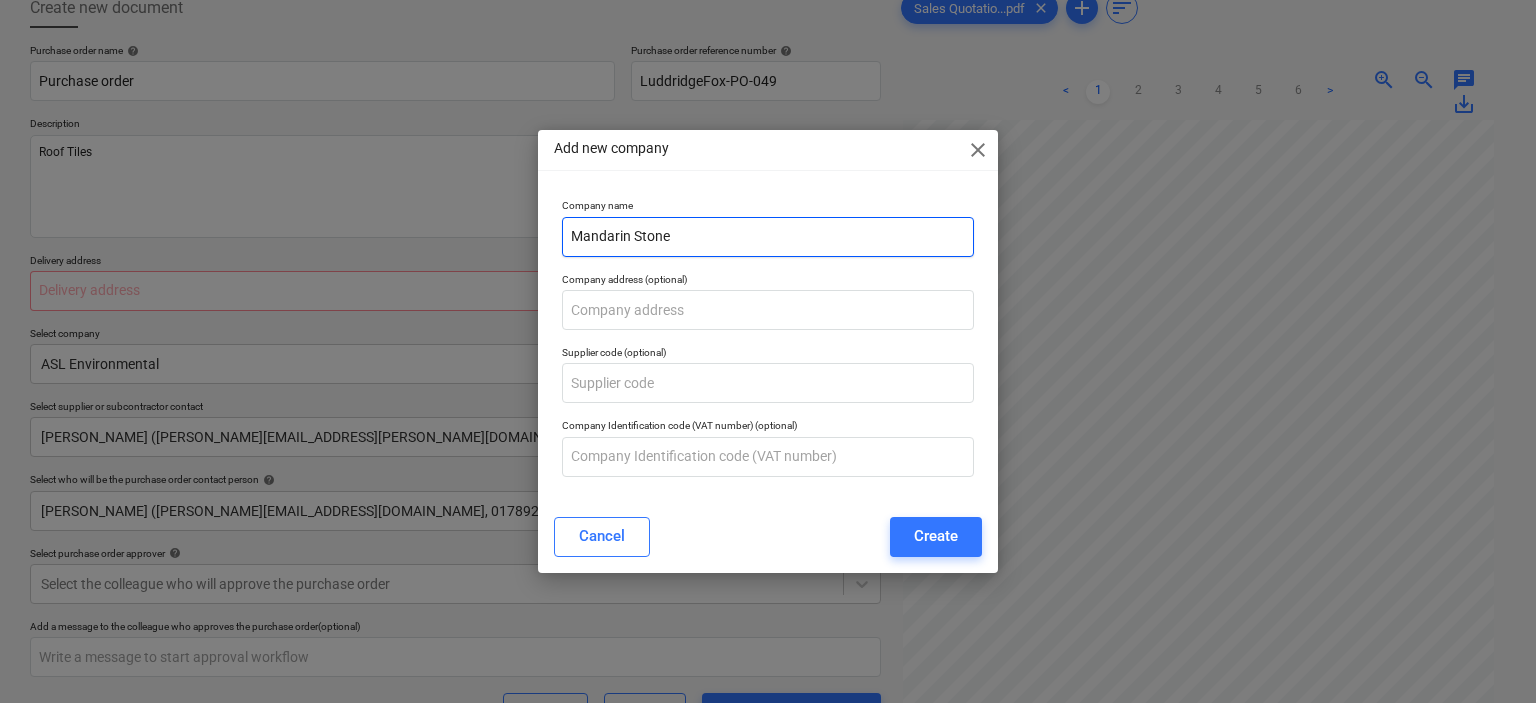 type on "Mandarin Stone" 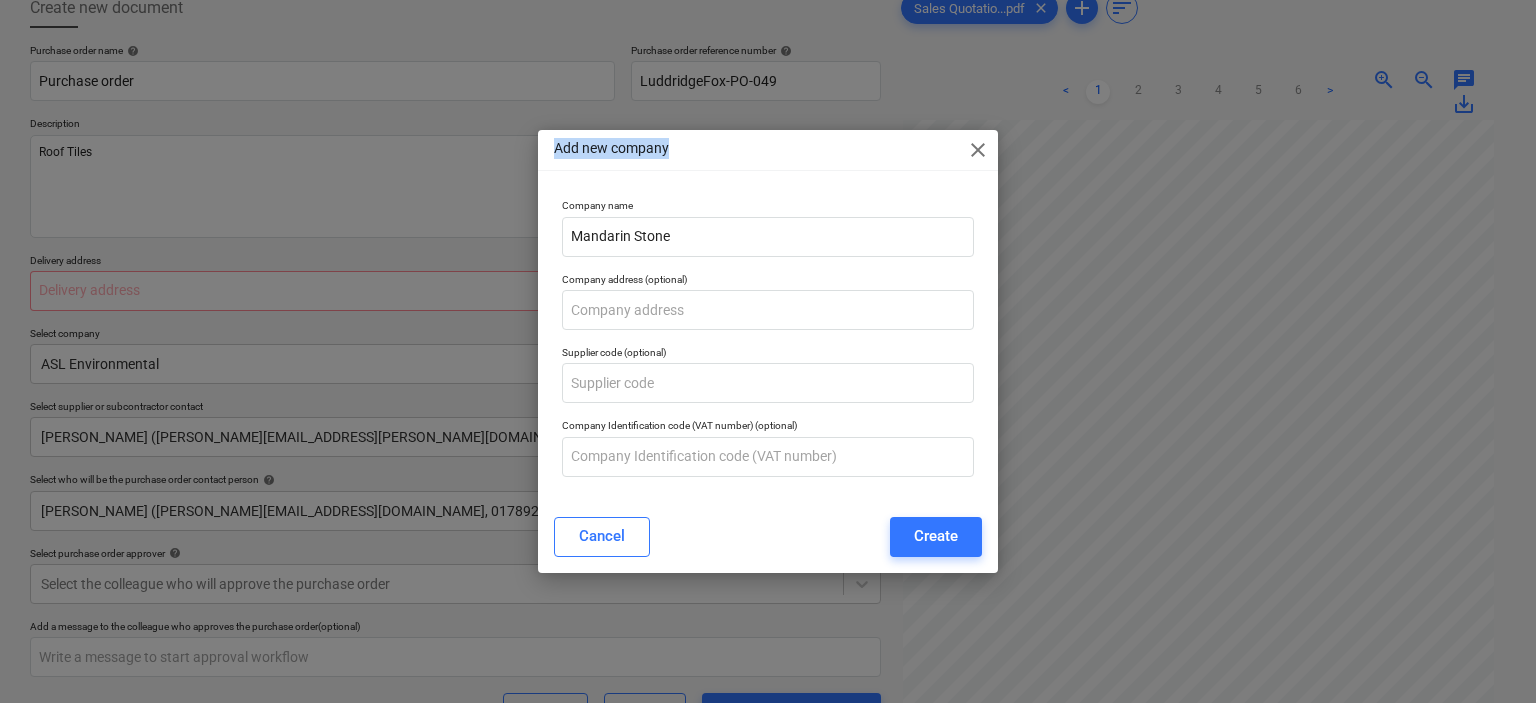 drag, startPoint x: 683, startPoint y: 147, endPoint x: 541, endPoint y: 147, distance: 142 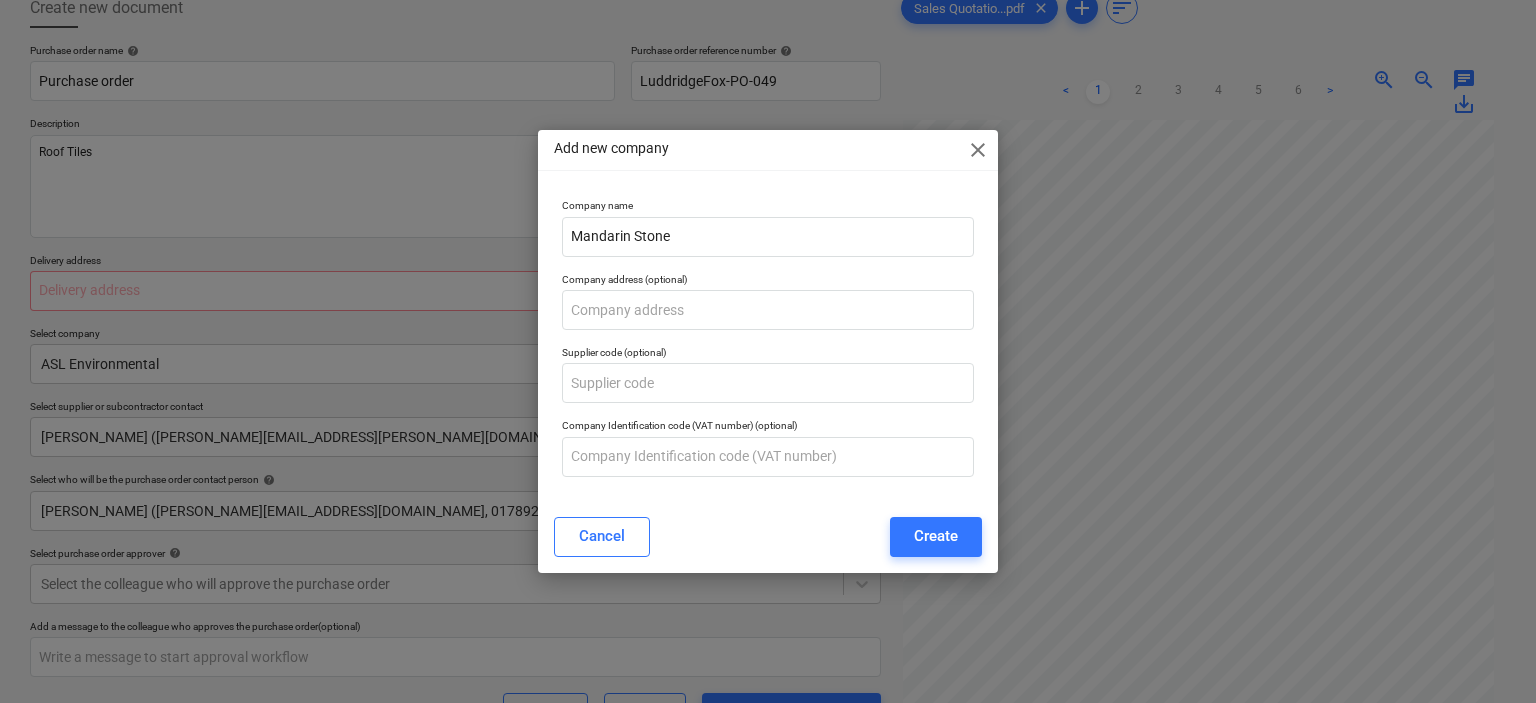 click on "Add new company close Company name Mandarin Stone Company address   (optional) Supplier code   (optional) Company Identification code (VAT number)   (optional) Cancel Create" at bounding box center (768, 351) 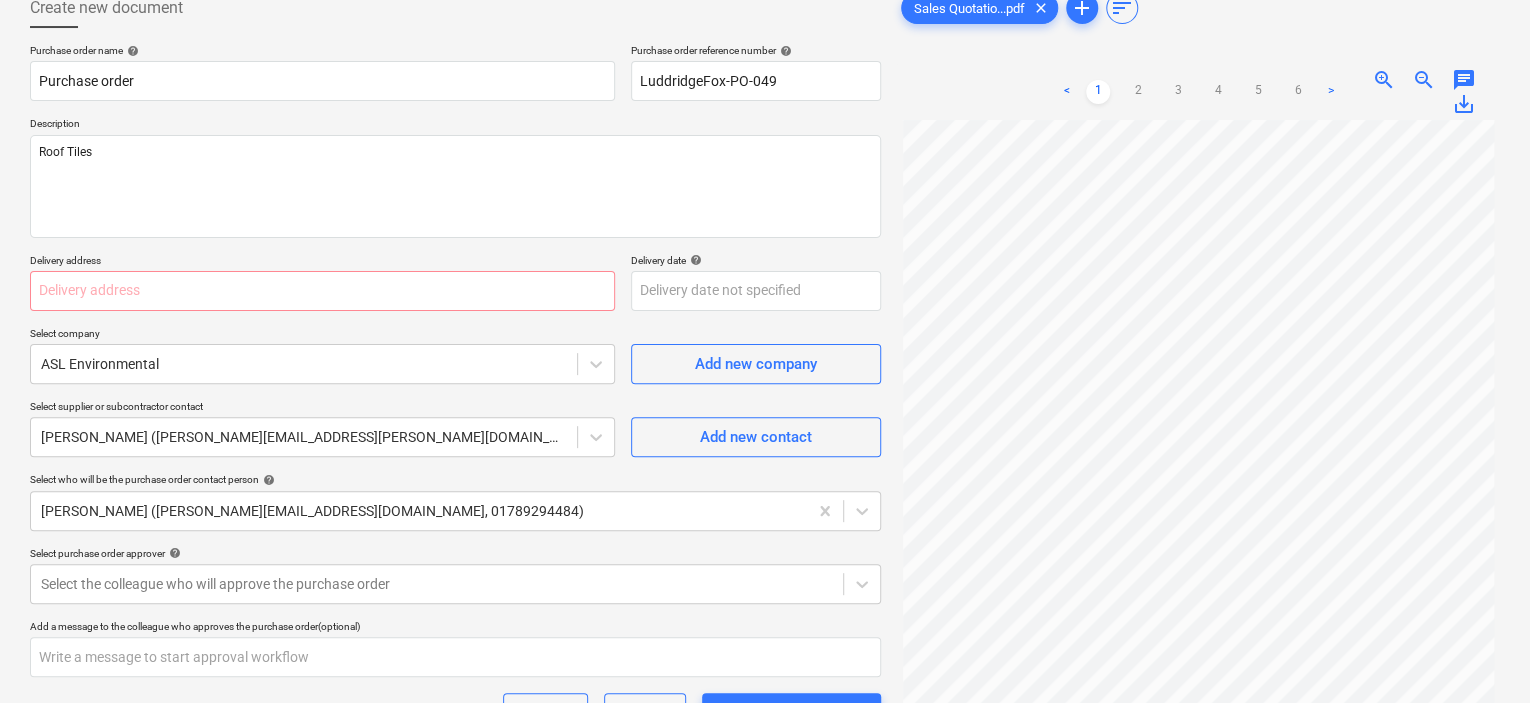 scroll, scrollTop: 205, scrollLeft: 0, axis: vertical 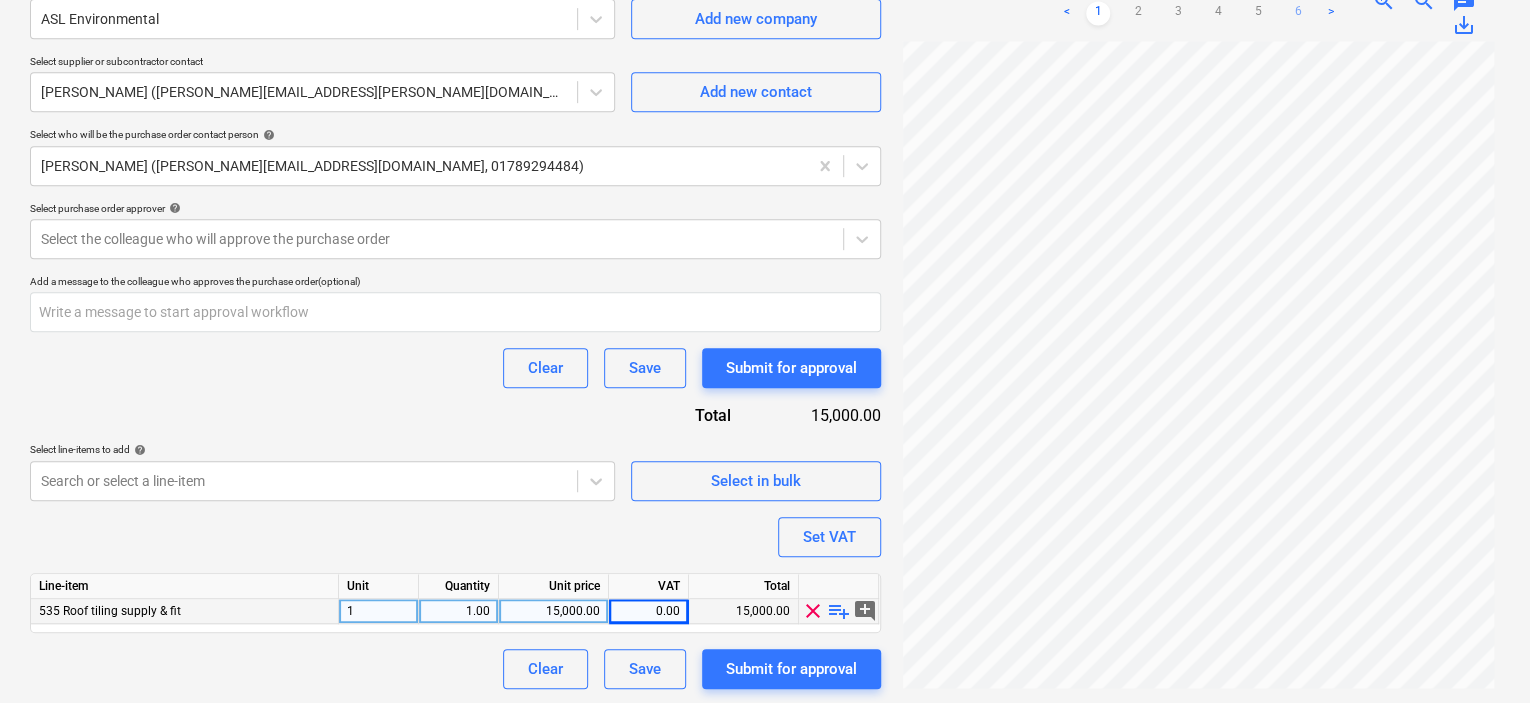click on "6" at bounding box center [1298, 13] 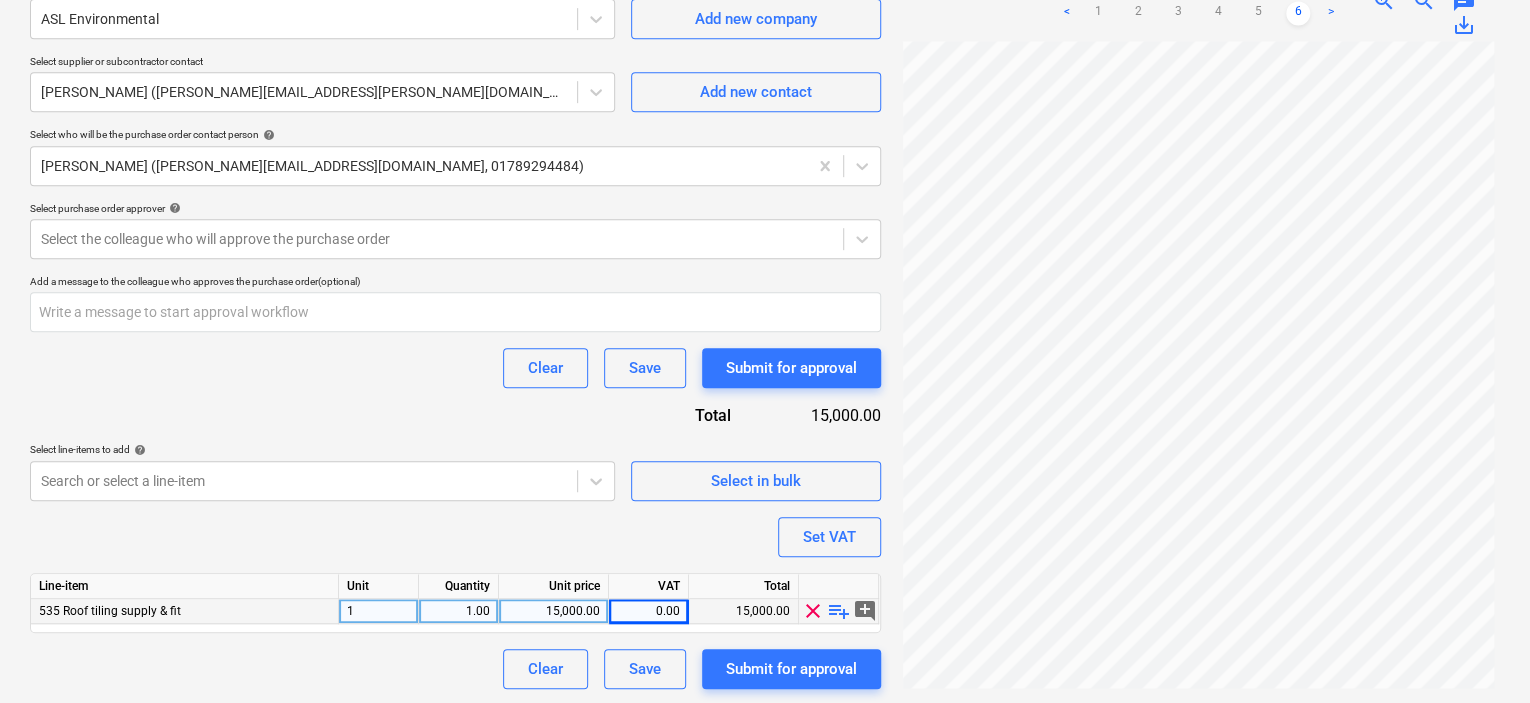 scroll, scrollTop: 157, scrollLeft: 0, axis: vertical 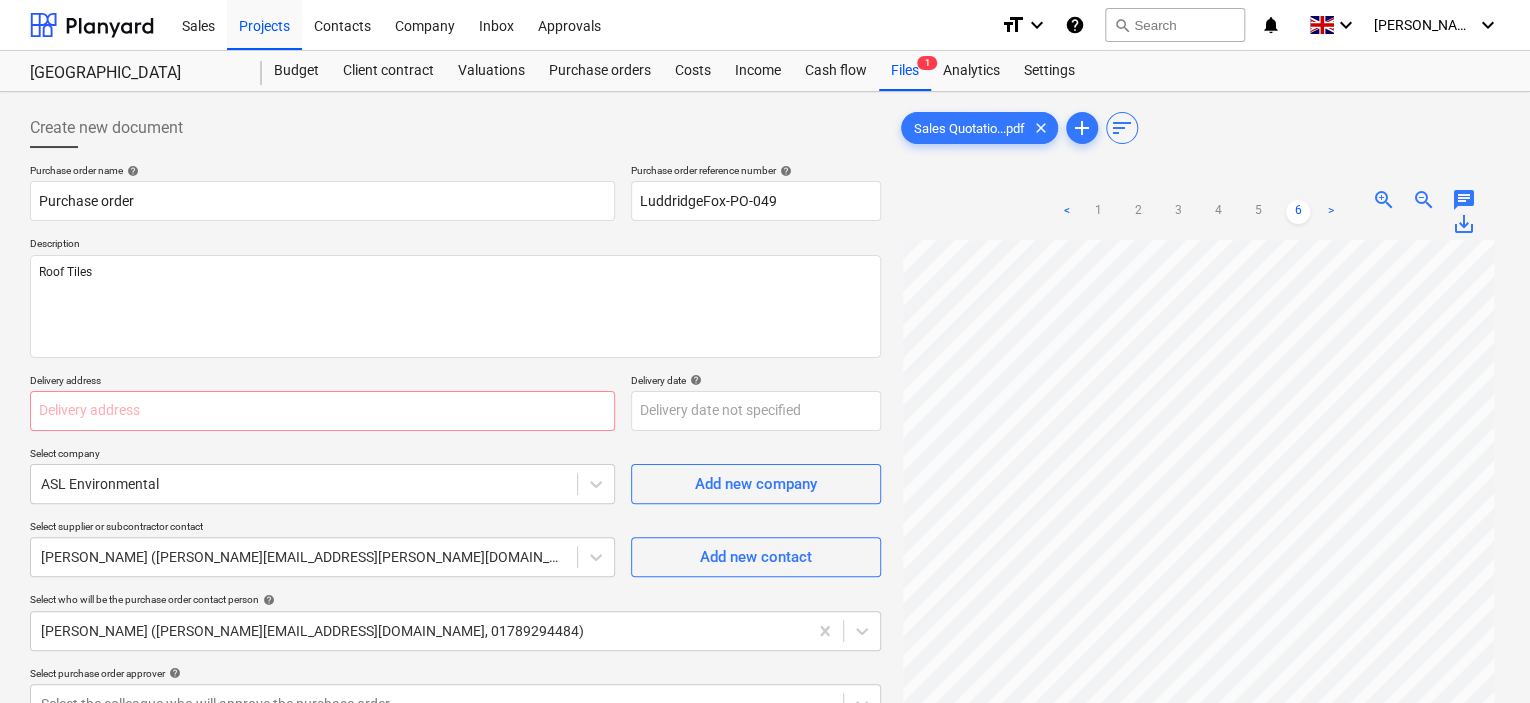 type on "x" 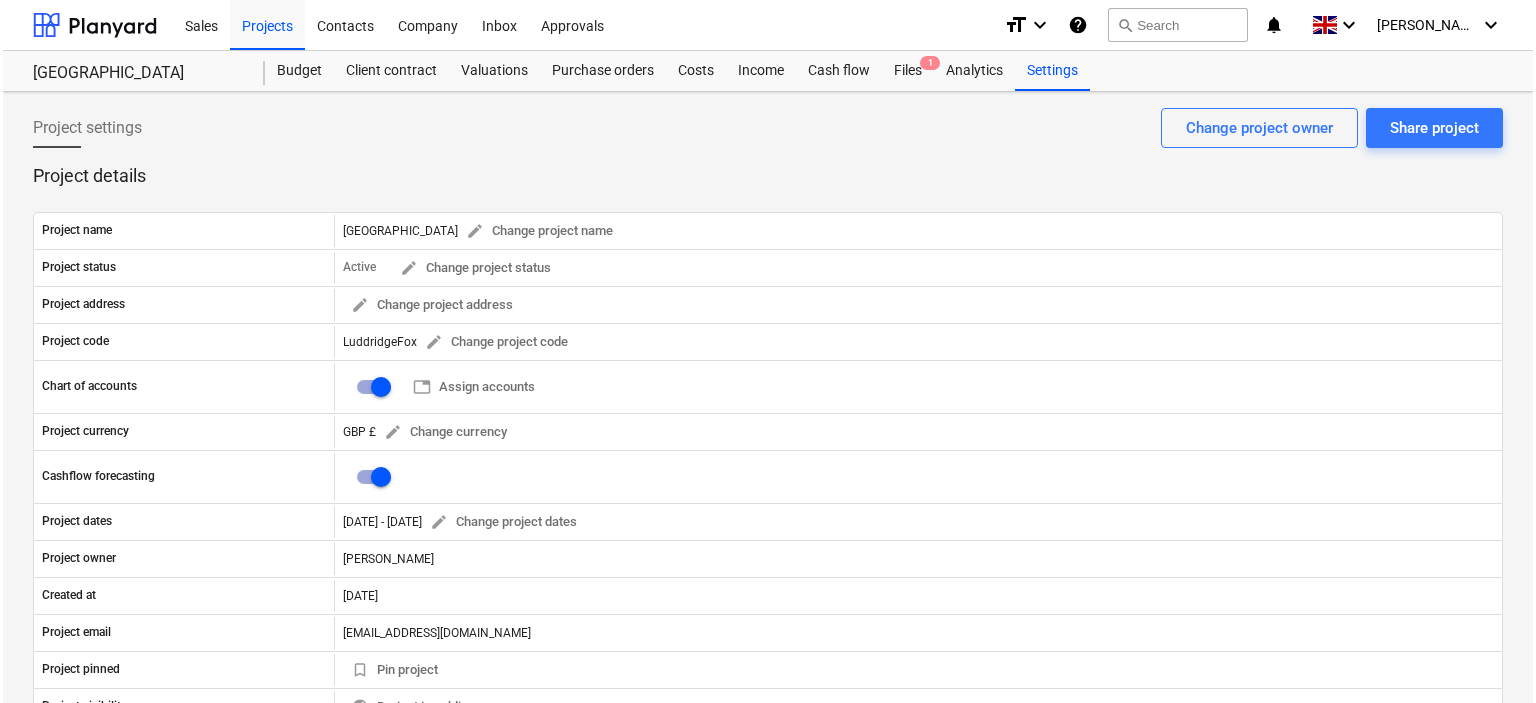 scroll, scrollTop: 0, scrollLeft: 0, axis: both 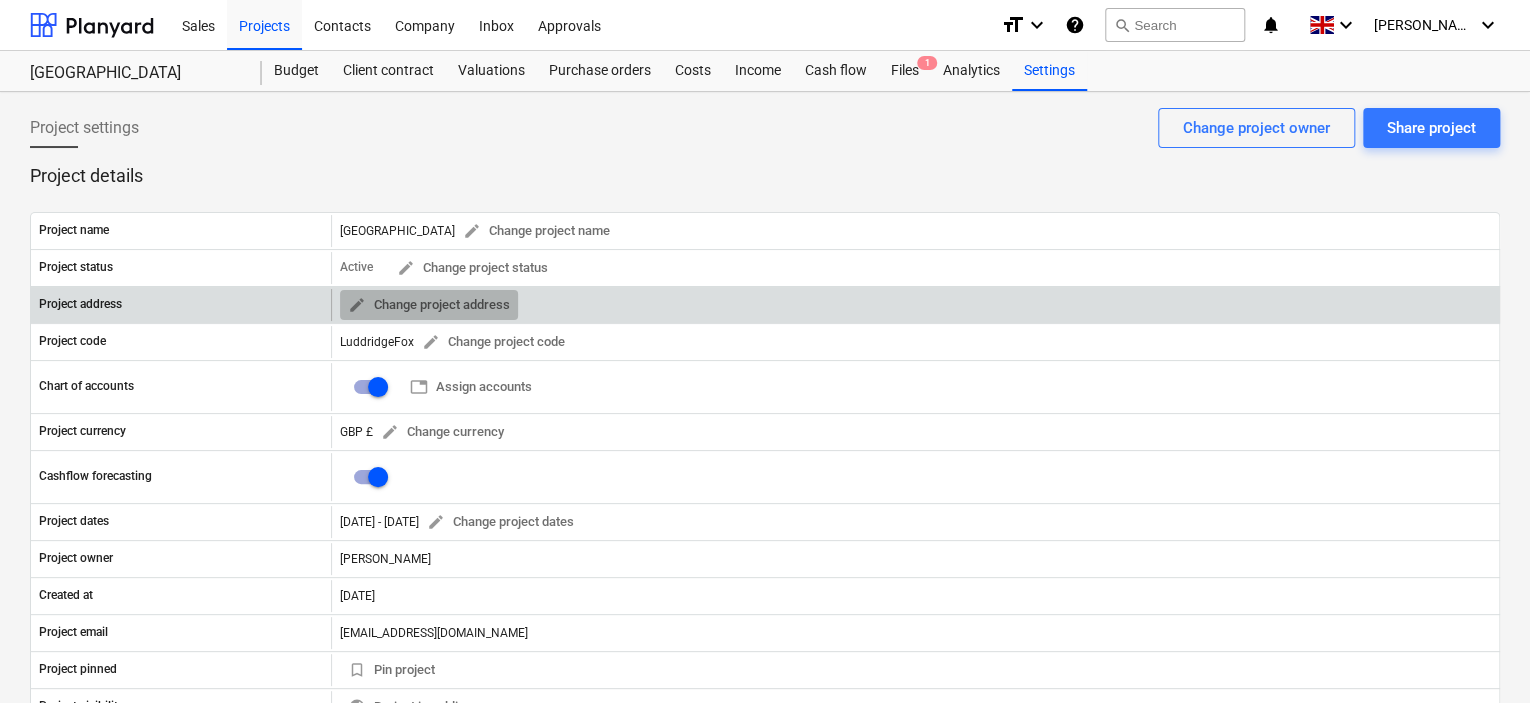 click on "edit Change project address" at bounding box center [429, 305] 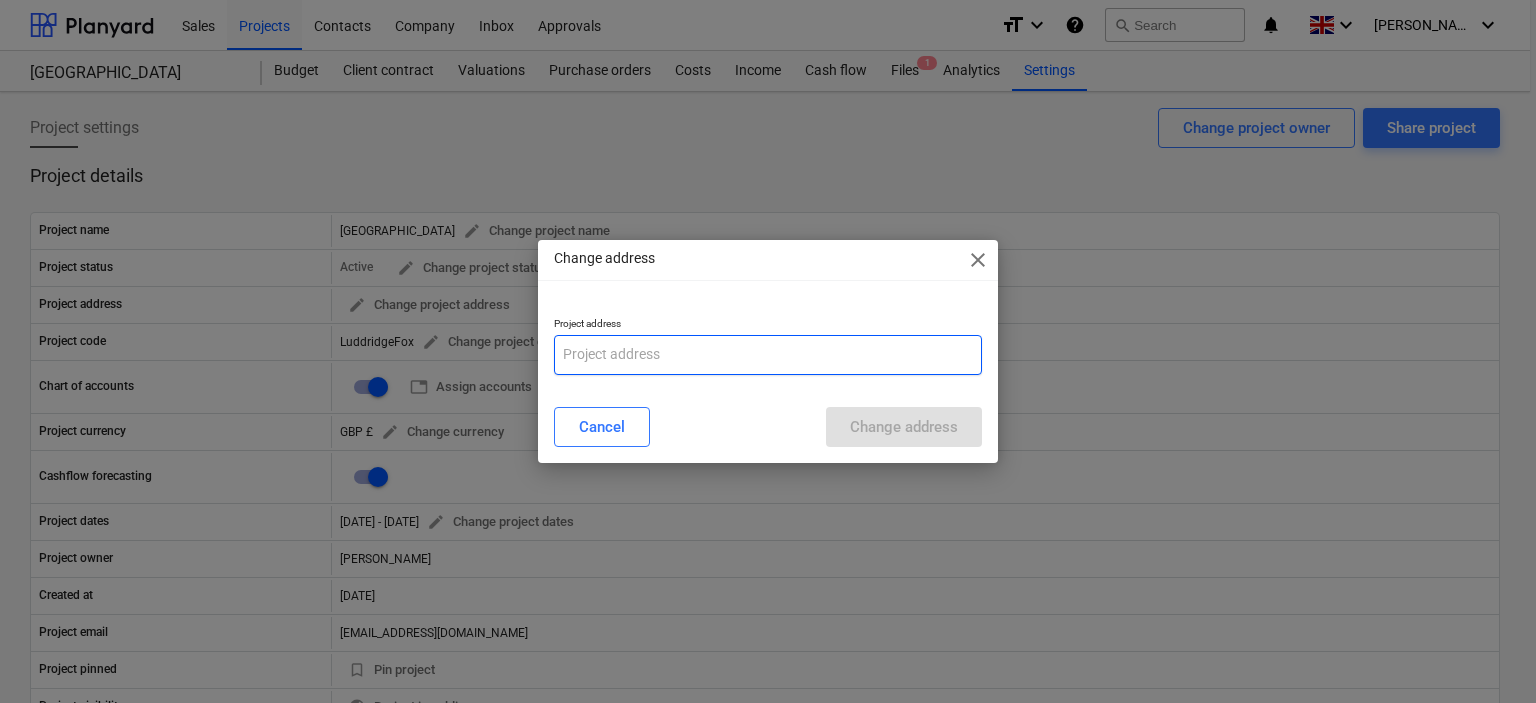 click at bounding box center [768, 355] 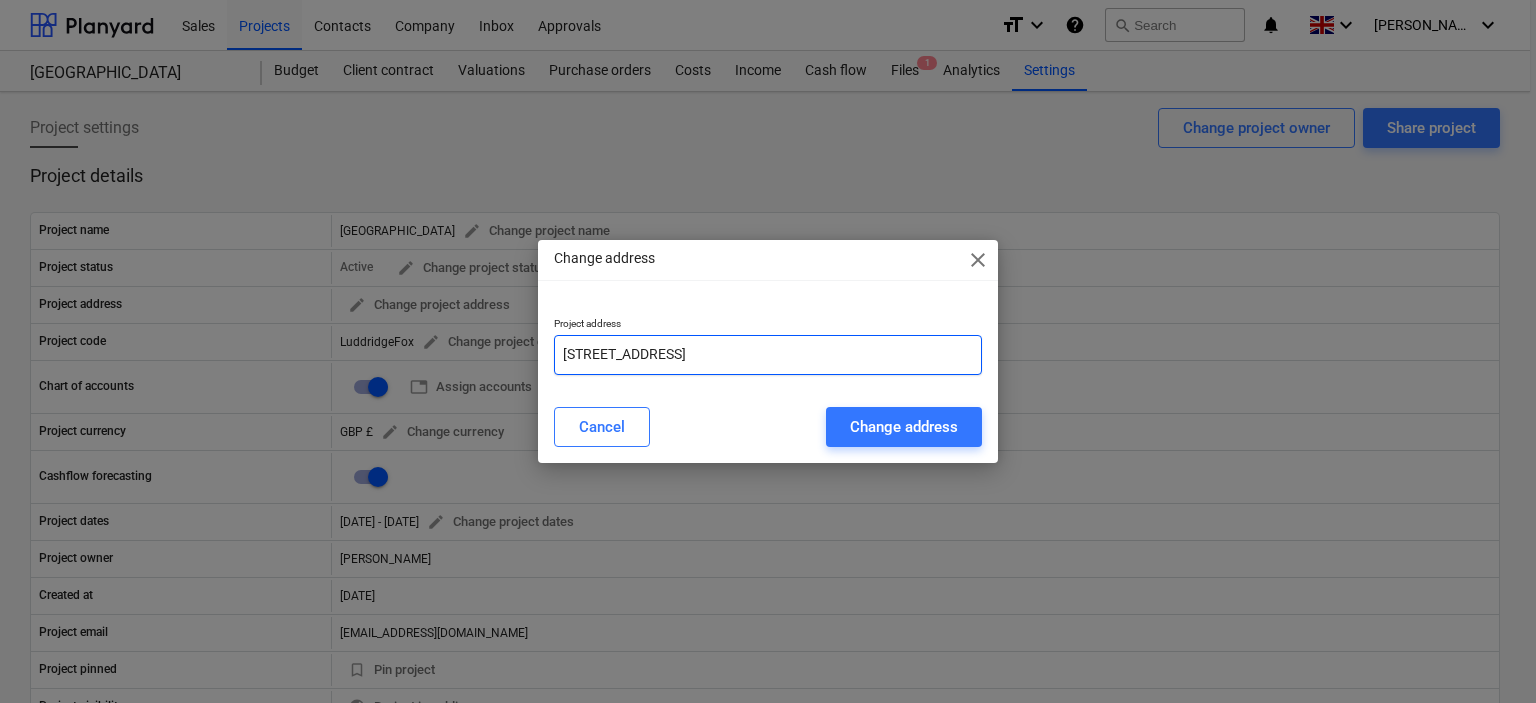 type on "Alveston Hill Farm, Alveston Hill, Stratford Upon Avon, CV37 7RL" 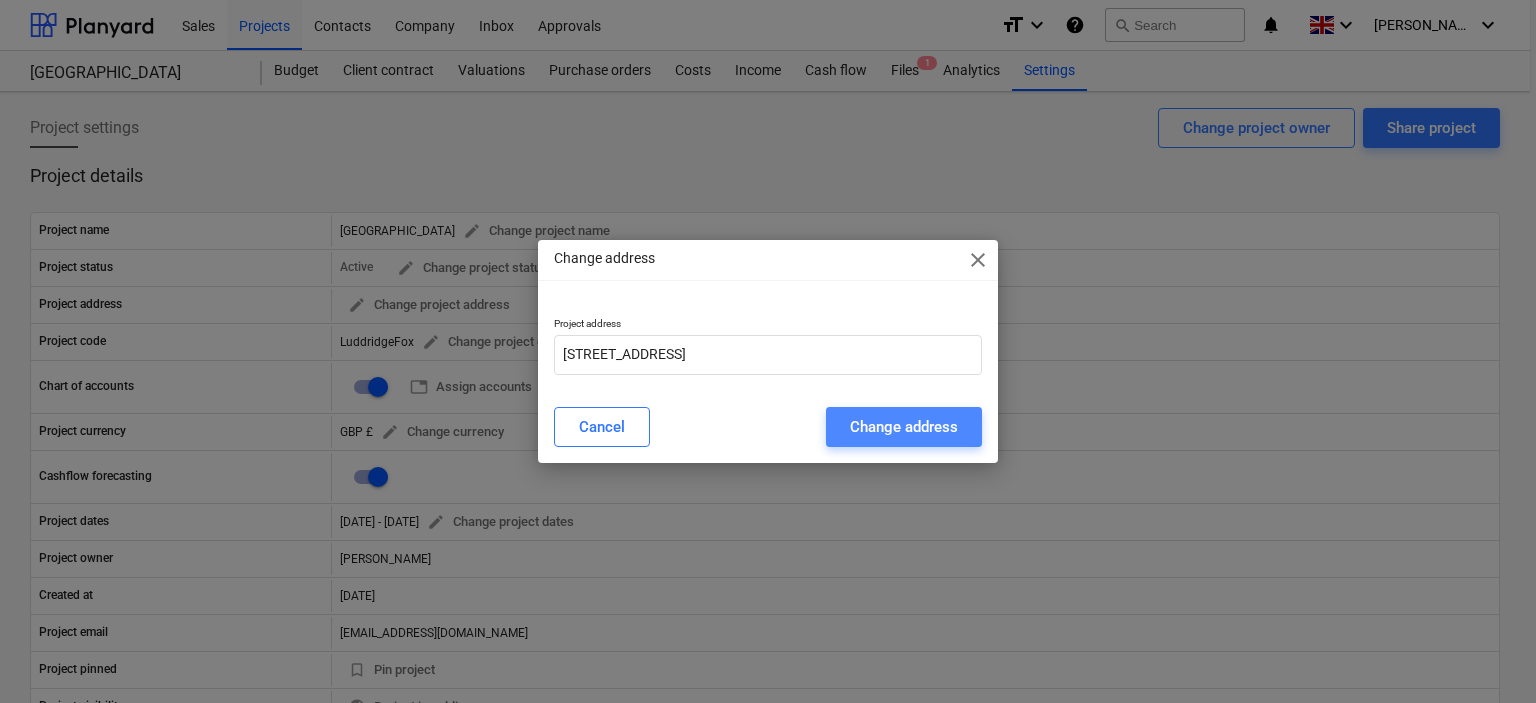 click on "Change address" at bounding box center (904, 427) 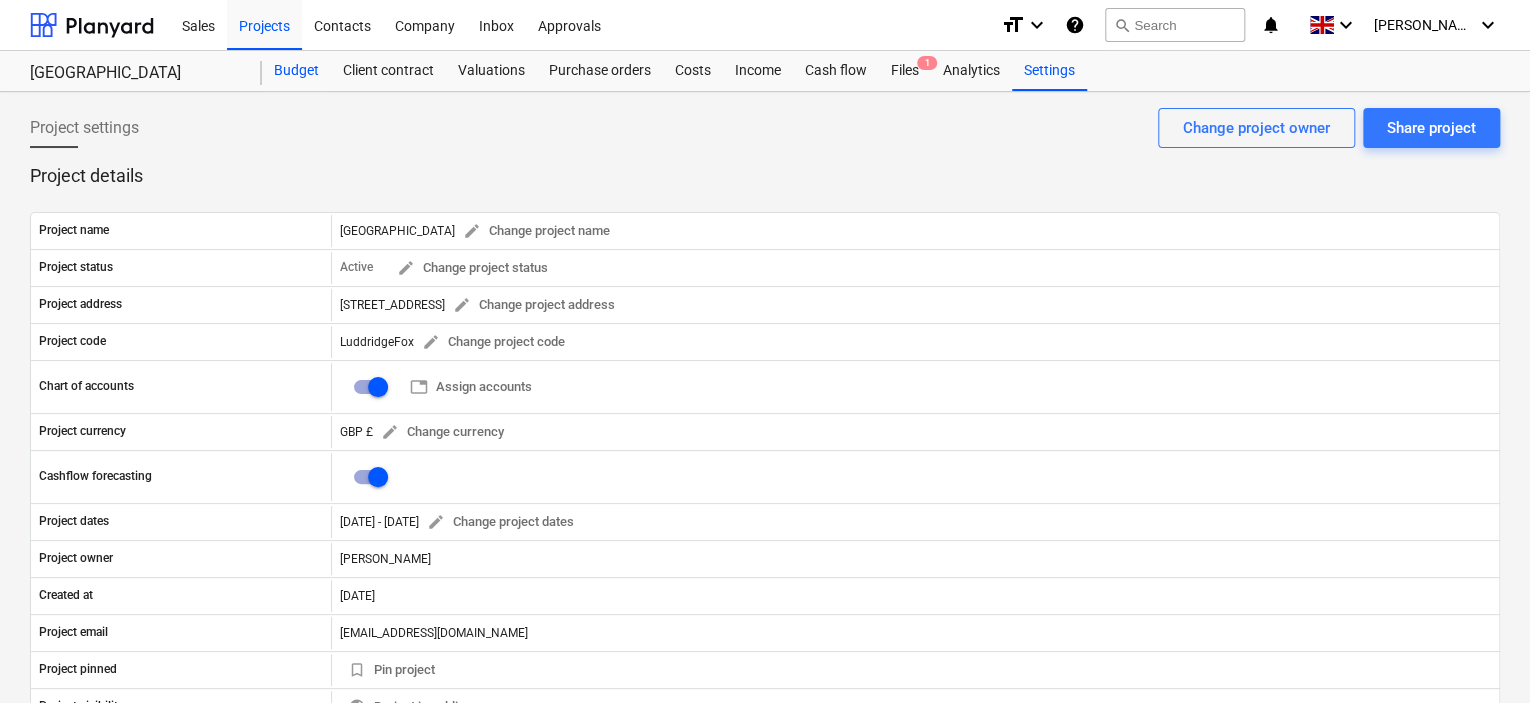 click on "Budget" at bounding box center (296, 71) 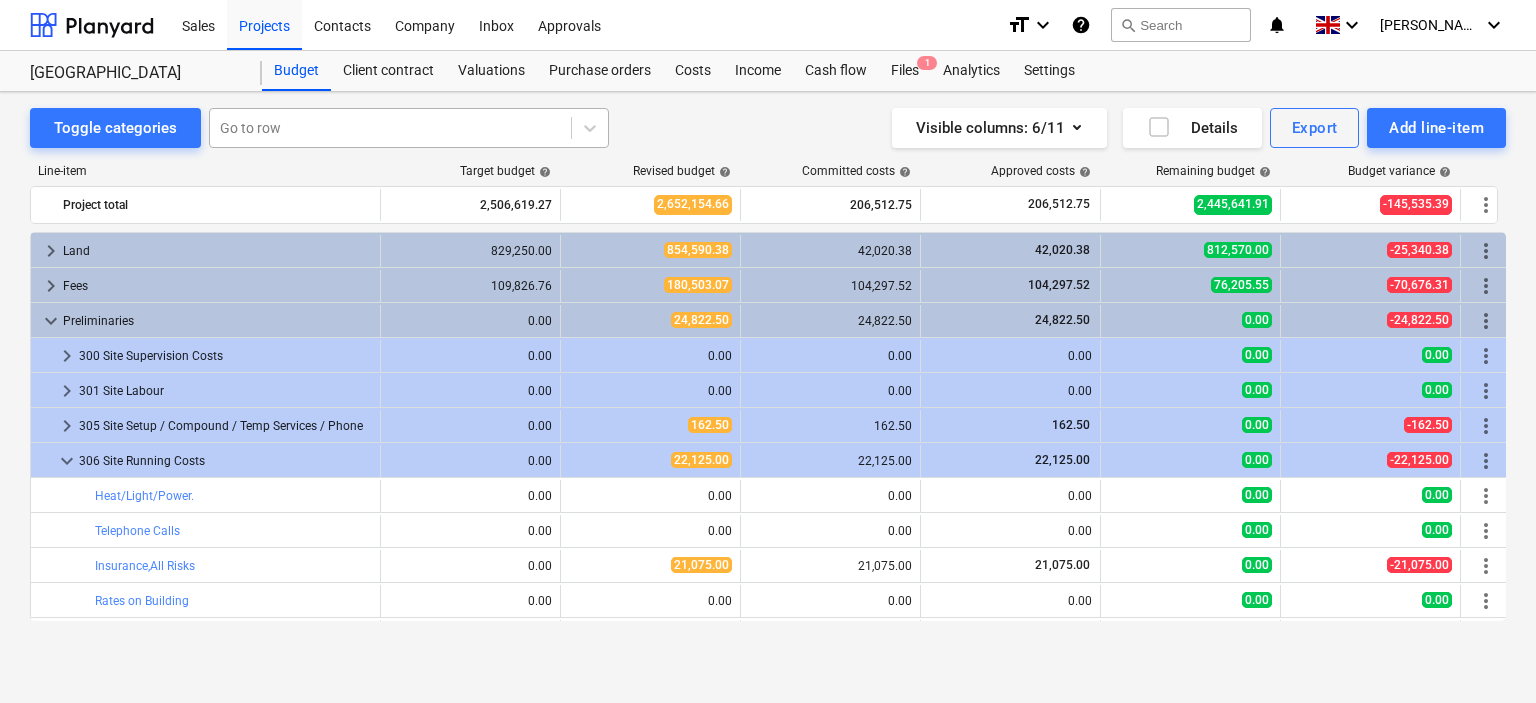 scroll, scrollTop: 196, scrollLeft: 0, axis: vertical 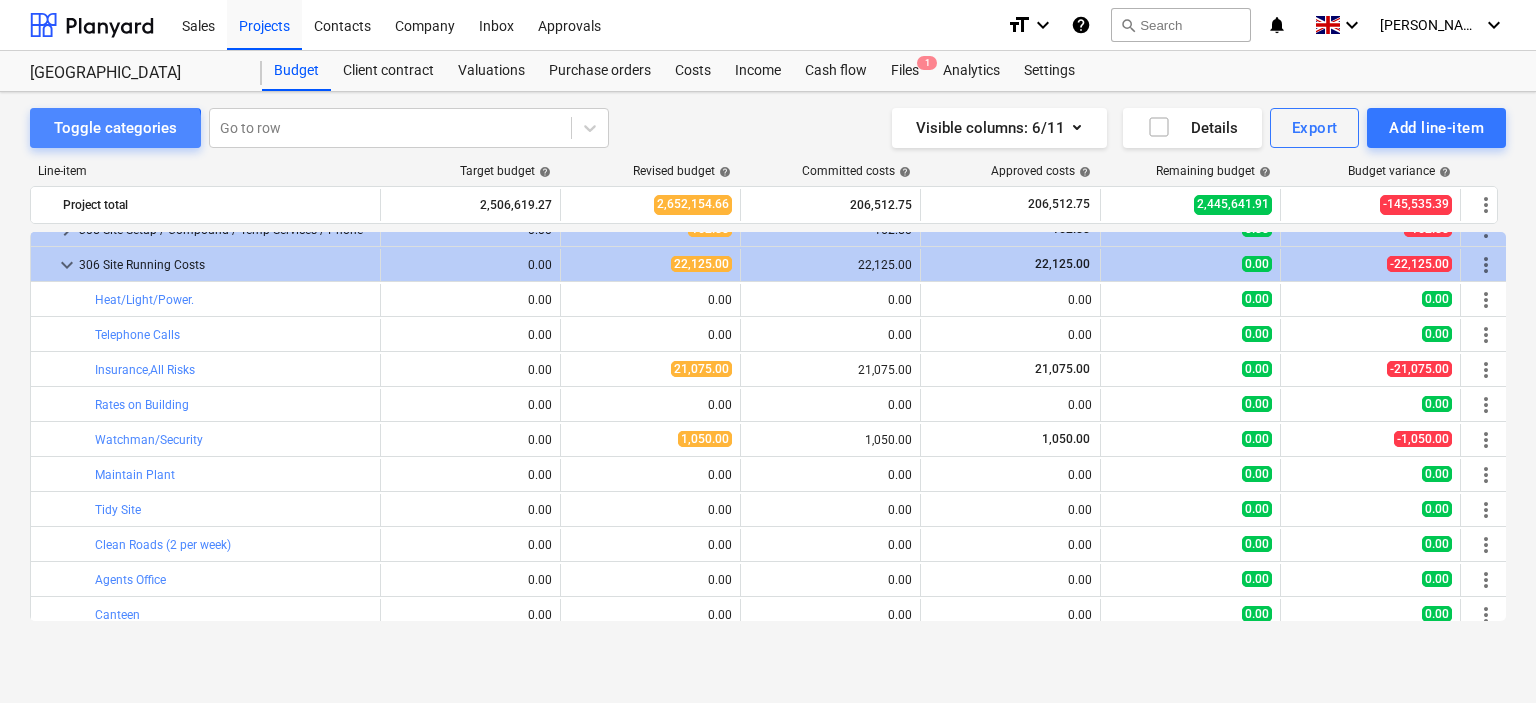click on "Toggle categories" at bounding box center (115, 128) 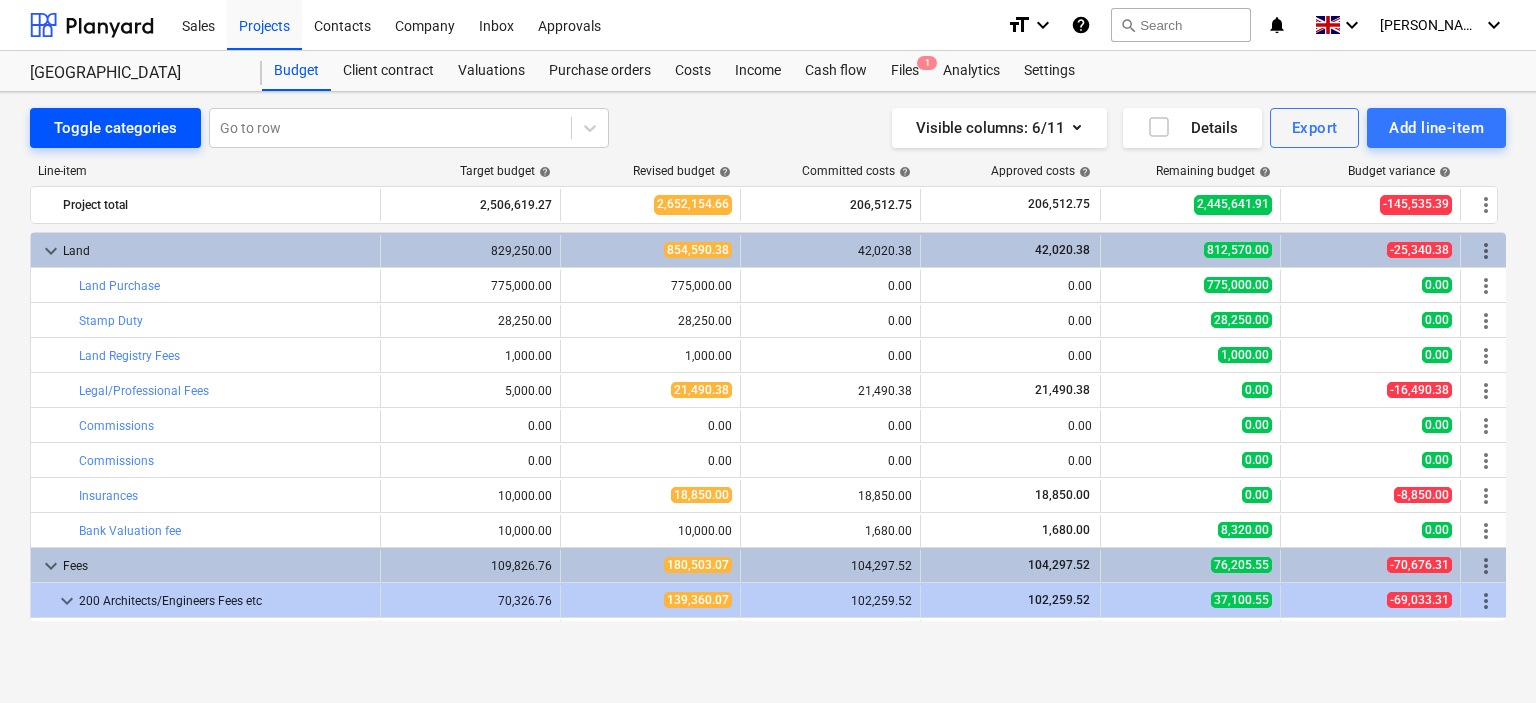 scroll, scrollTop: 196, scrollLeft: 0, axis: vertical 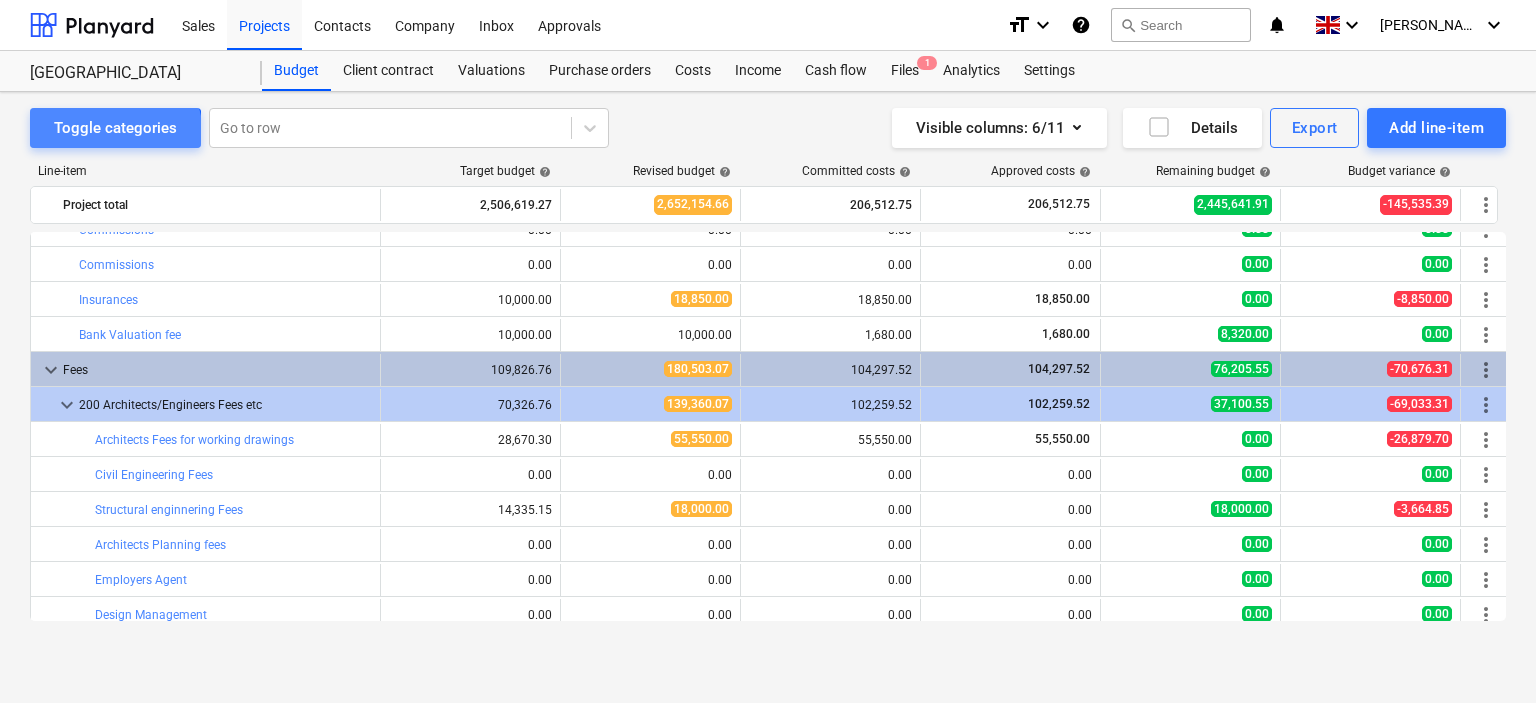 click on "Toggle categories" at bounding box center (115, 128) 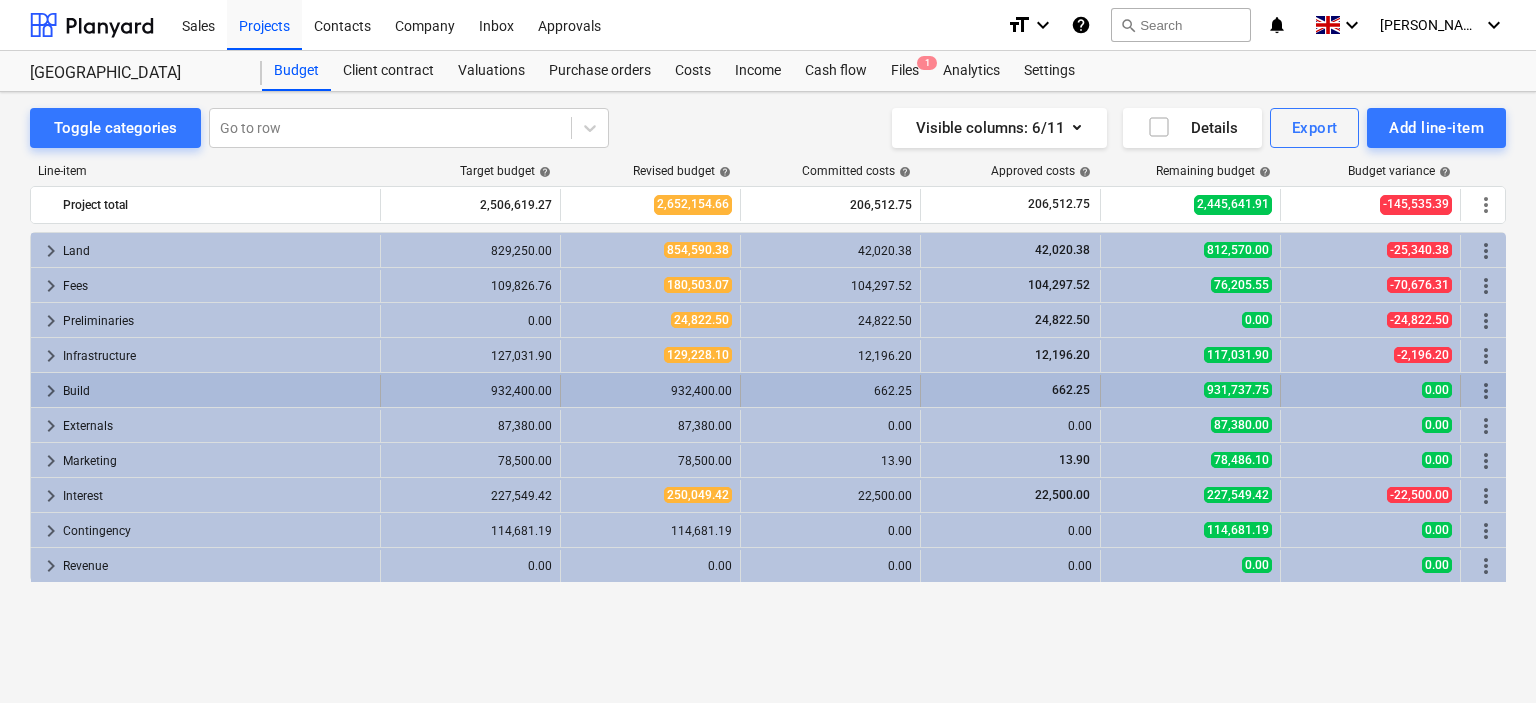 click on "keyboard_arrow_right" at bounding box center [51, 391] 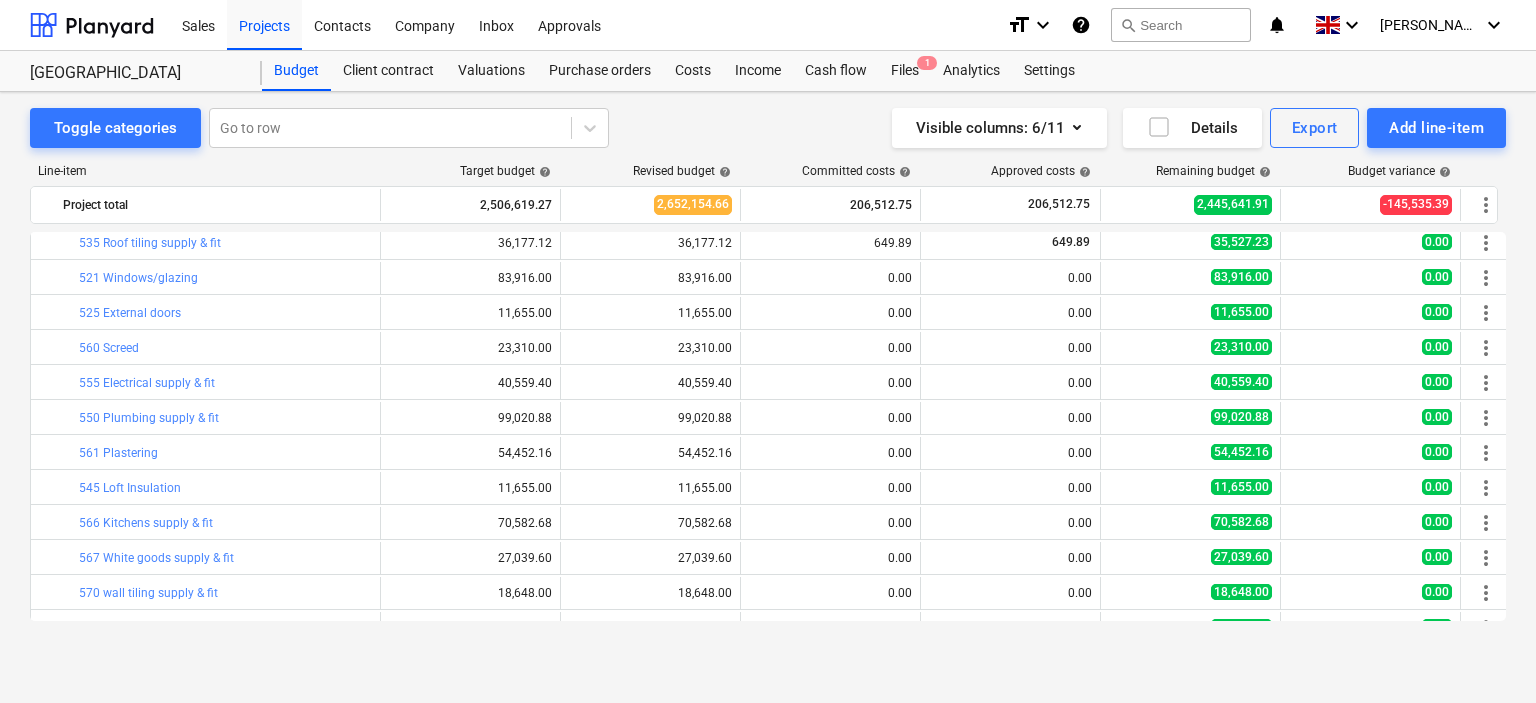 scroll, scrollTop: 0, scrollLeft: 0, axis: both 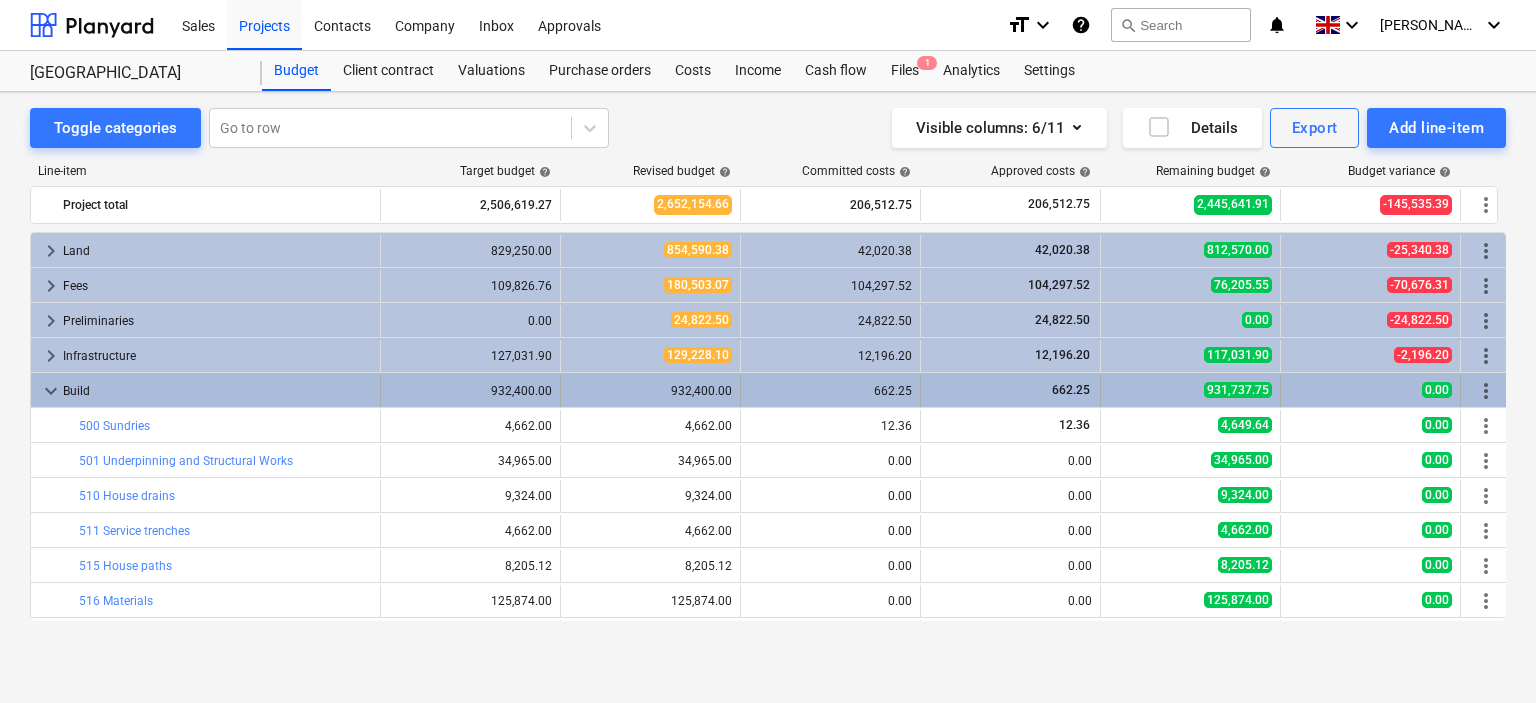 click on "keyboard_arrow_down" at bounding box center [51, 391] 